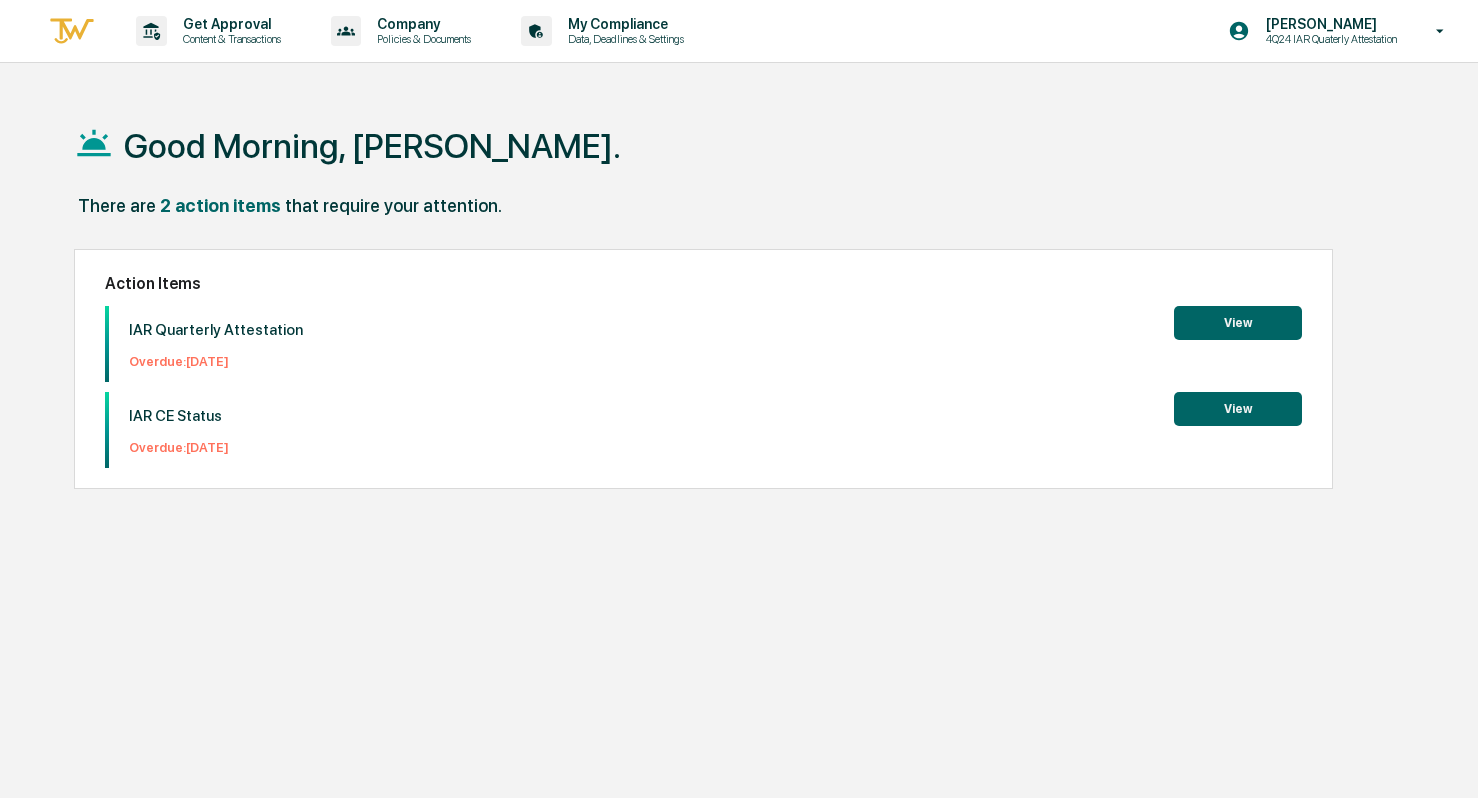 scroll, scrollTop: 0, scrollLeft: 0, axis: both 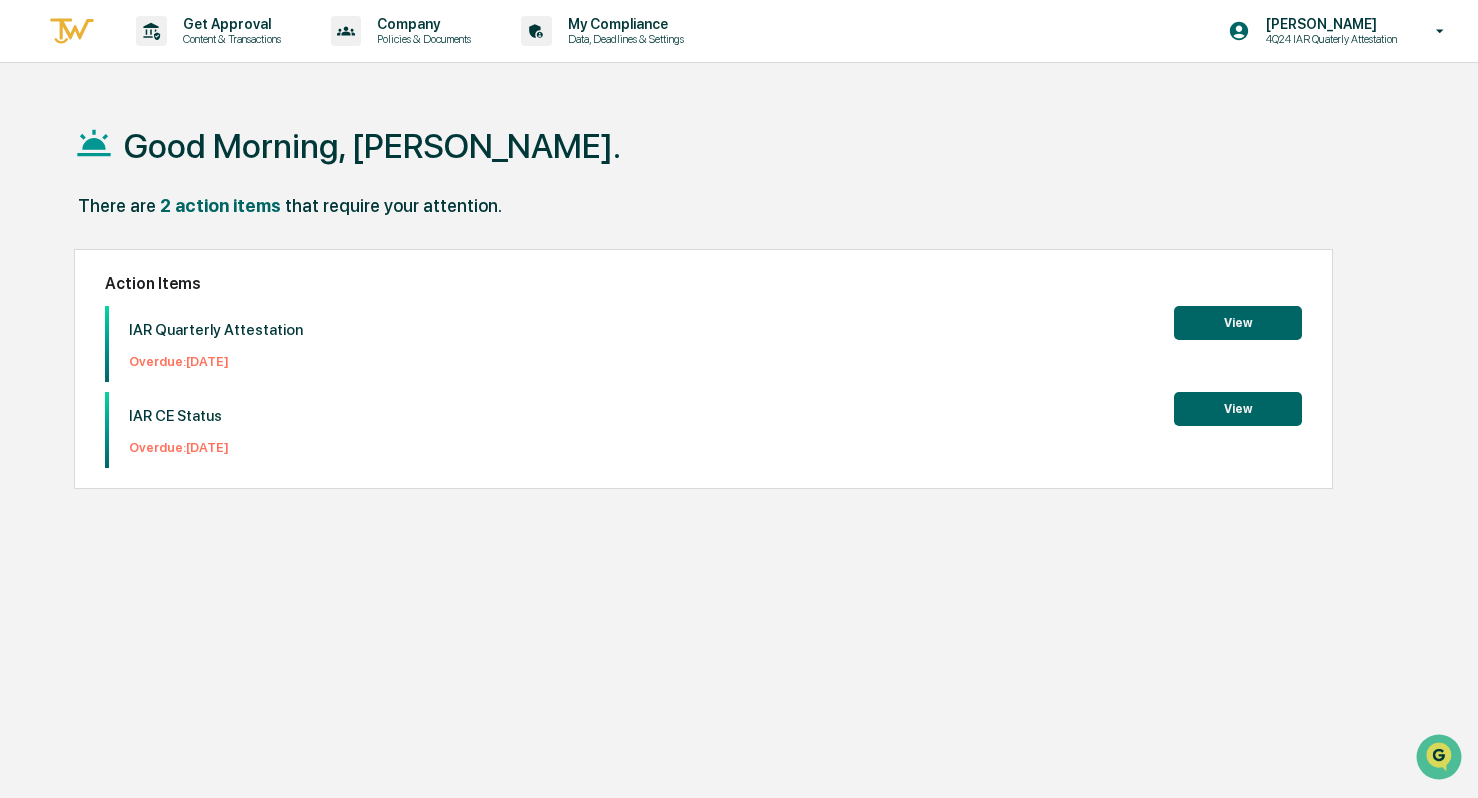 click on "View" at bounding box center [1238, 323] 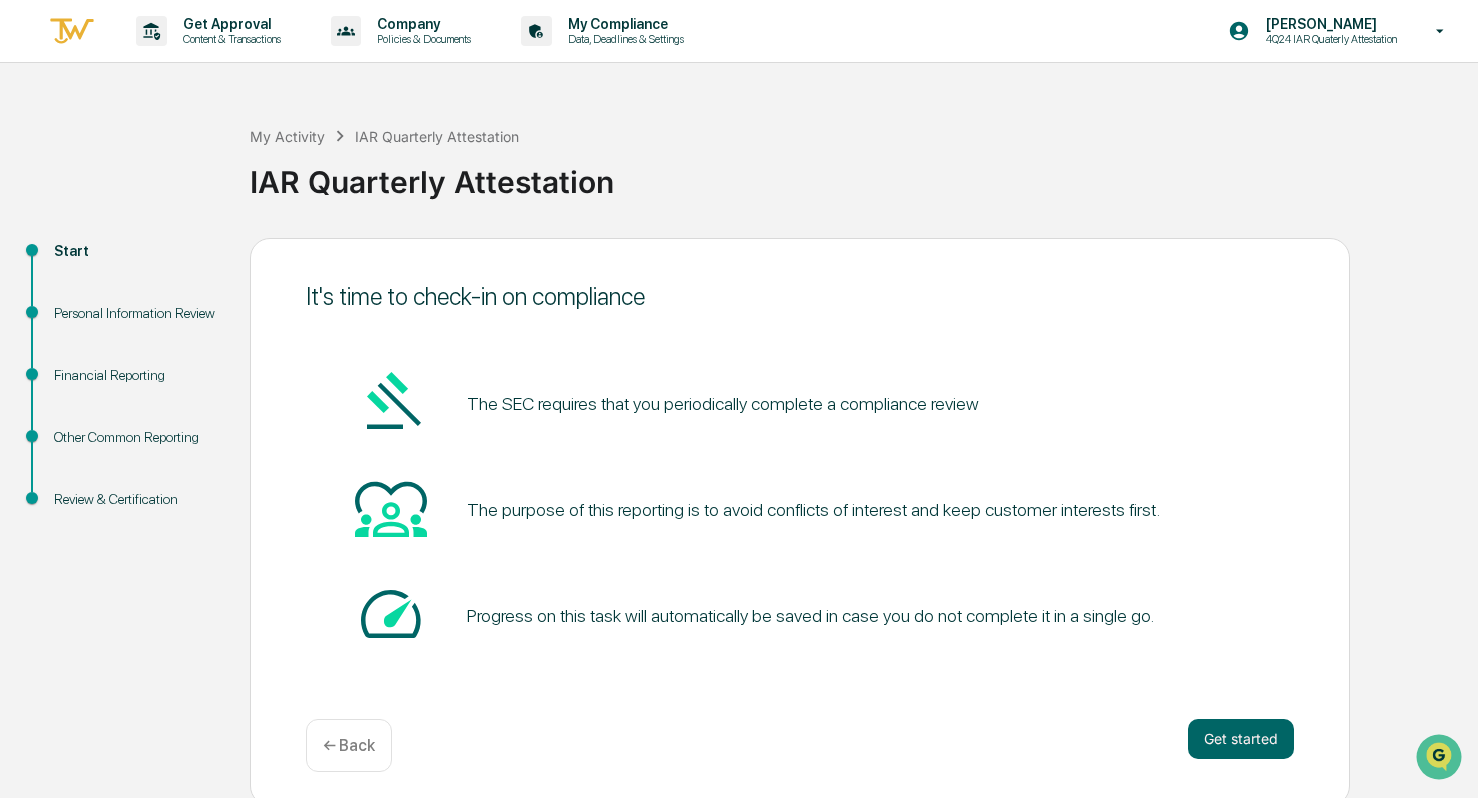 scroll, scrollTop: 8, scrollLeft: 0, axis: vertical 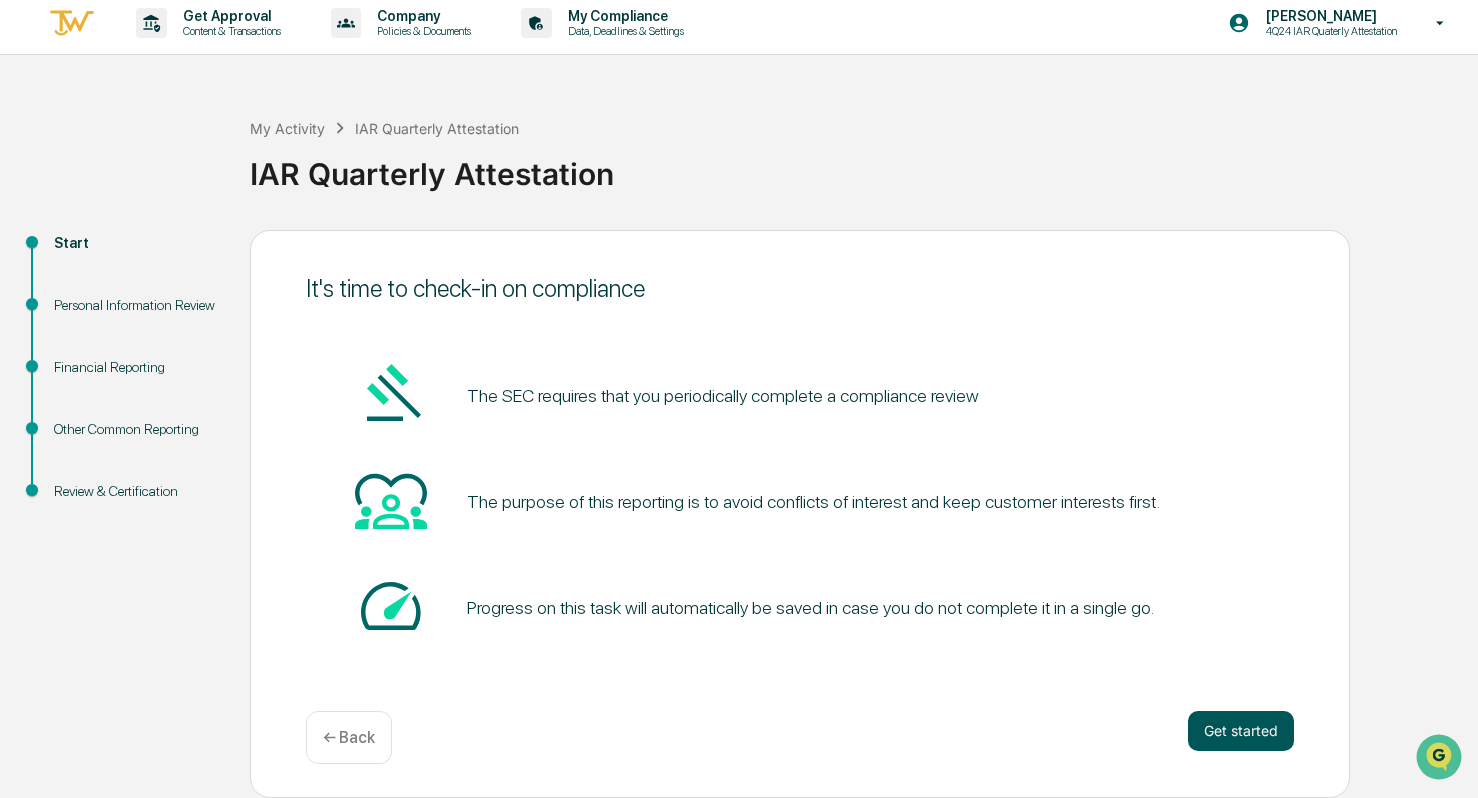 click on "Get started" at bounding box center [1241, 731] 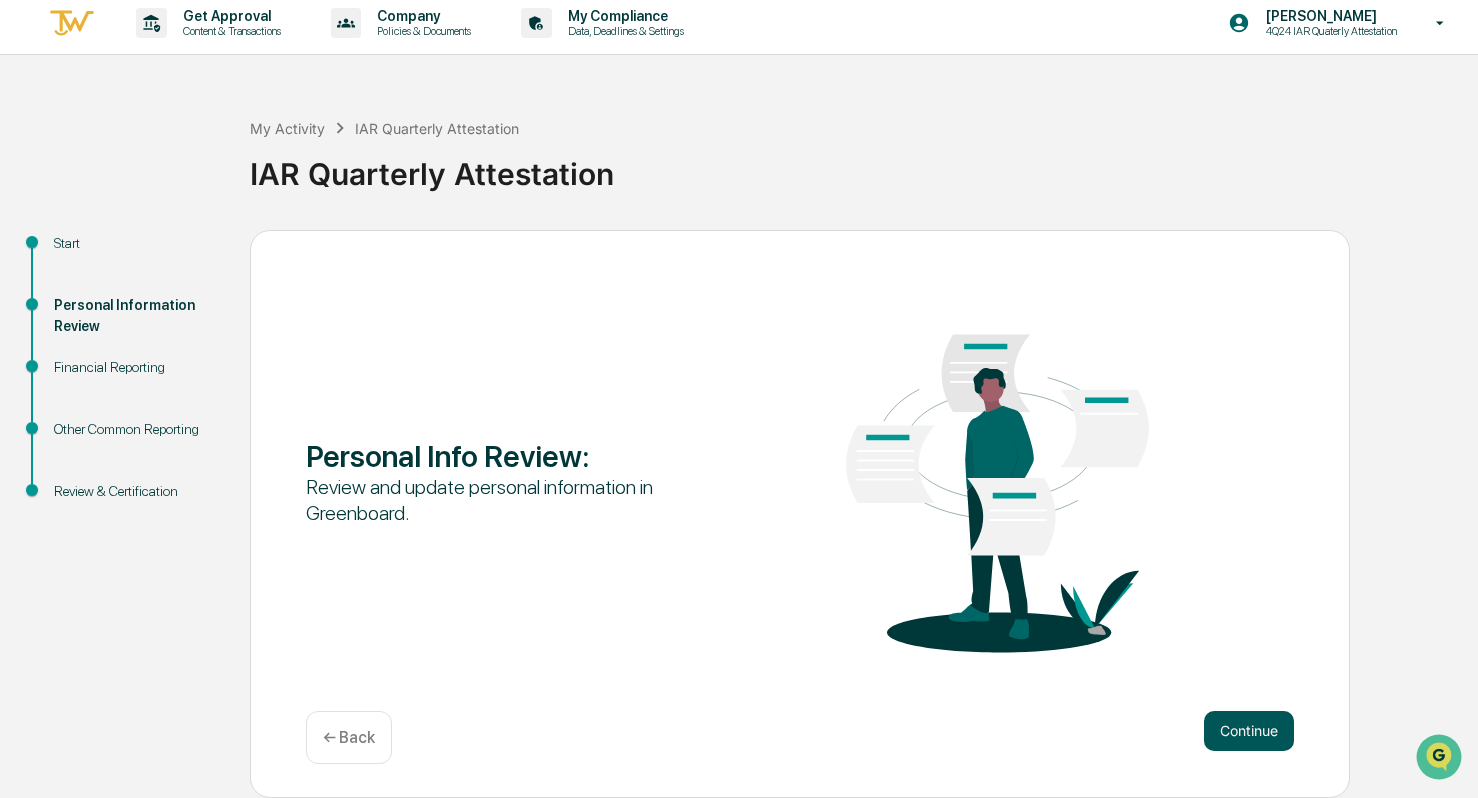 click on "Continue" at bounding box center (1249, 731) 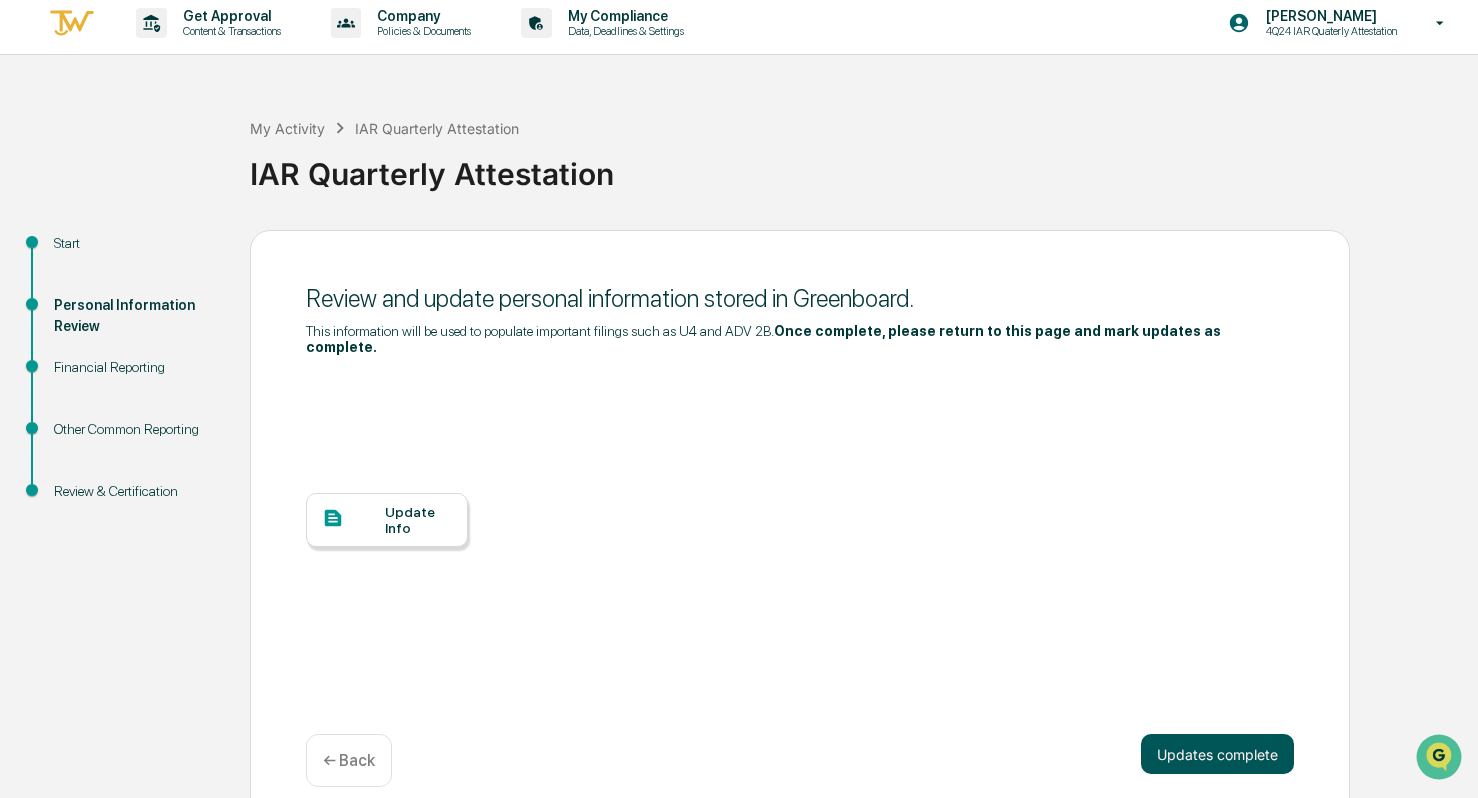 click on "Updates complete" at bounding box center (1217, 754) 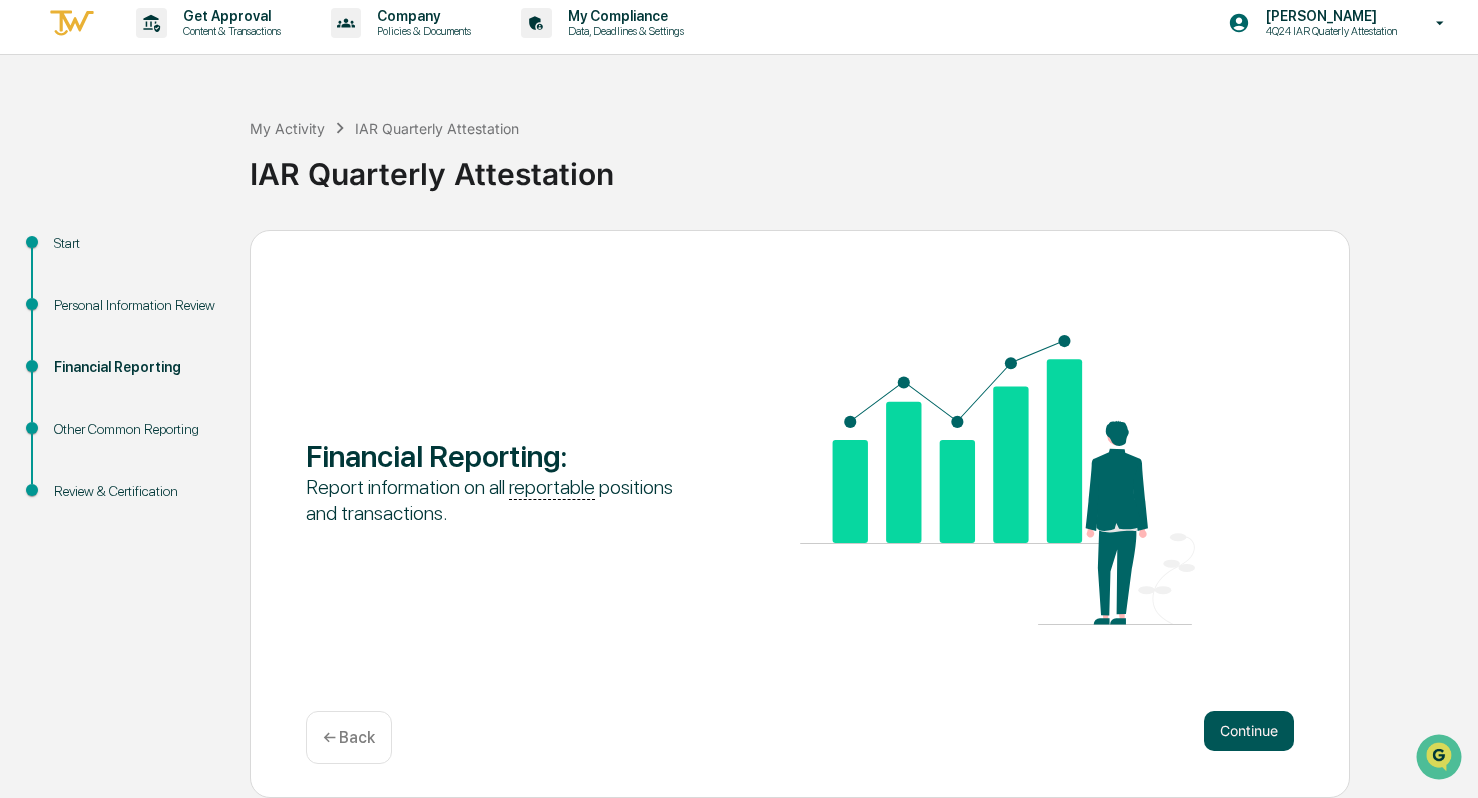click on "Continue" at bounding box center (1249, 731) 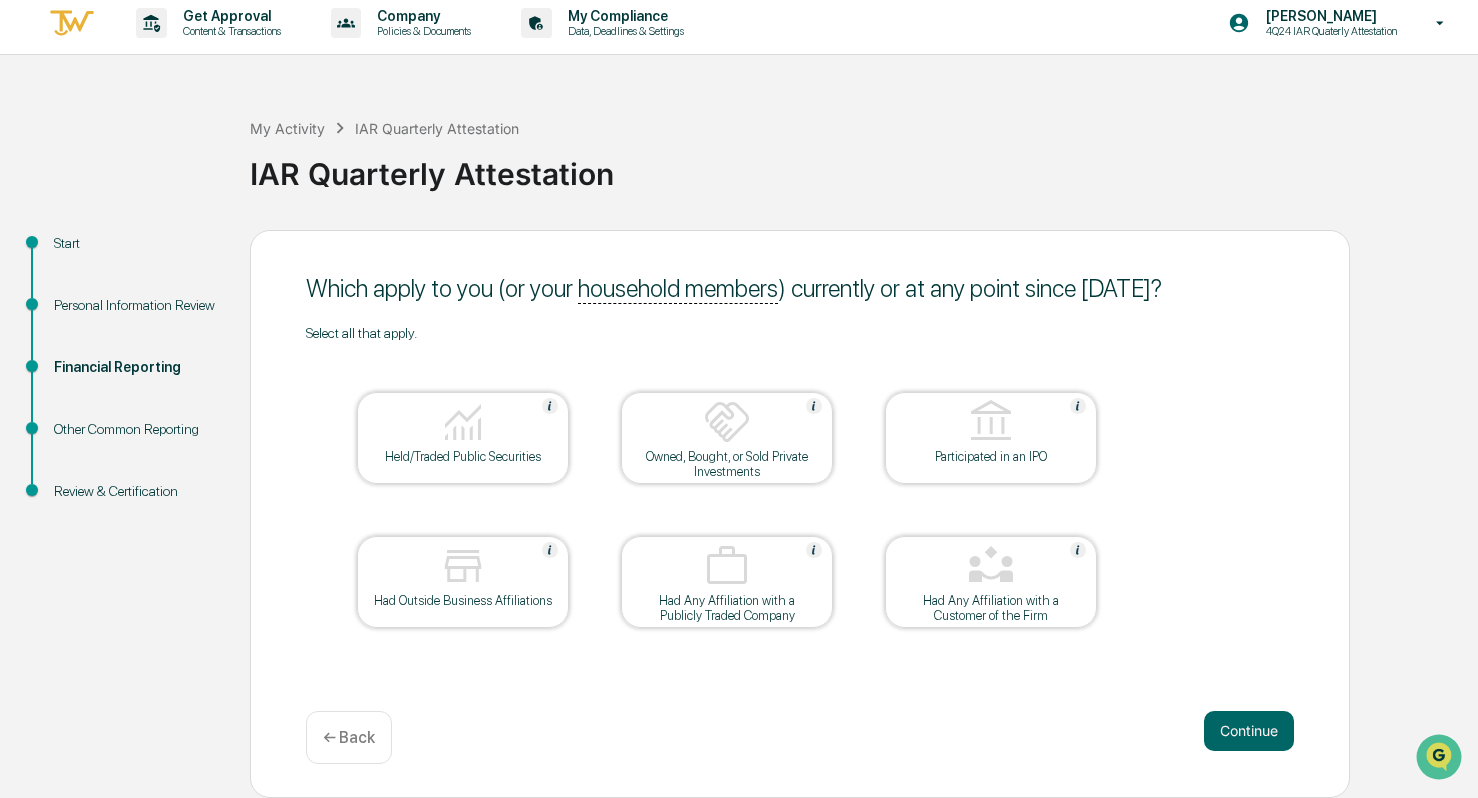 click on "Held/Traded Public Securities" at bounding box center (463, 456) 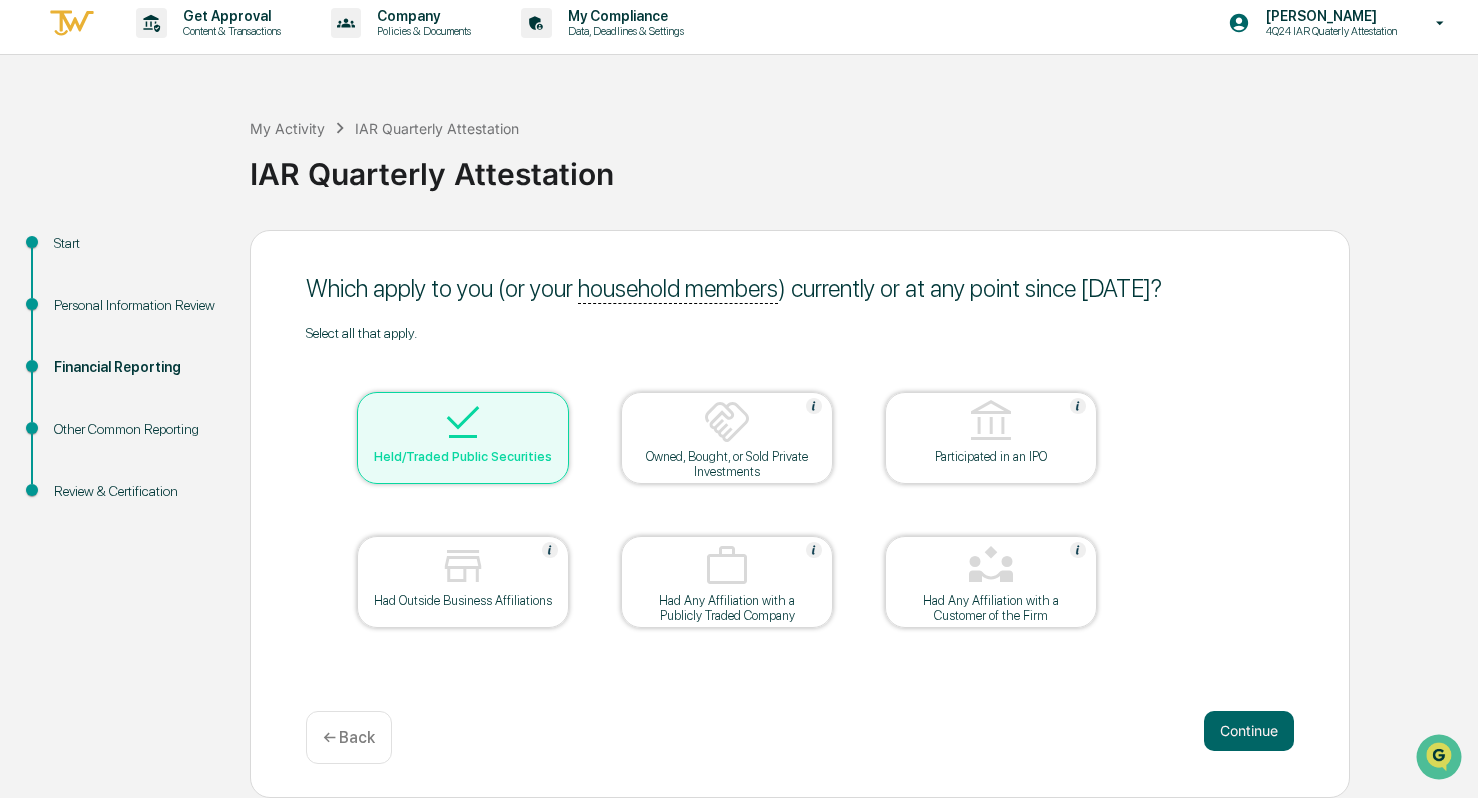 click at bounding box center [727, 422] 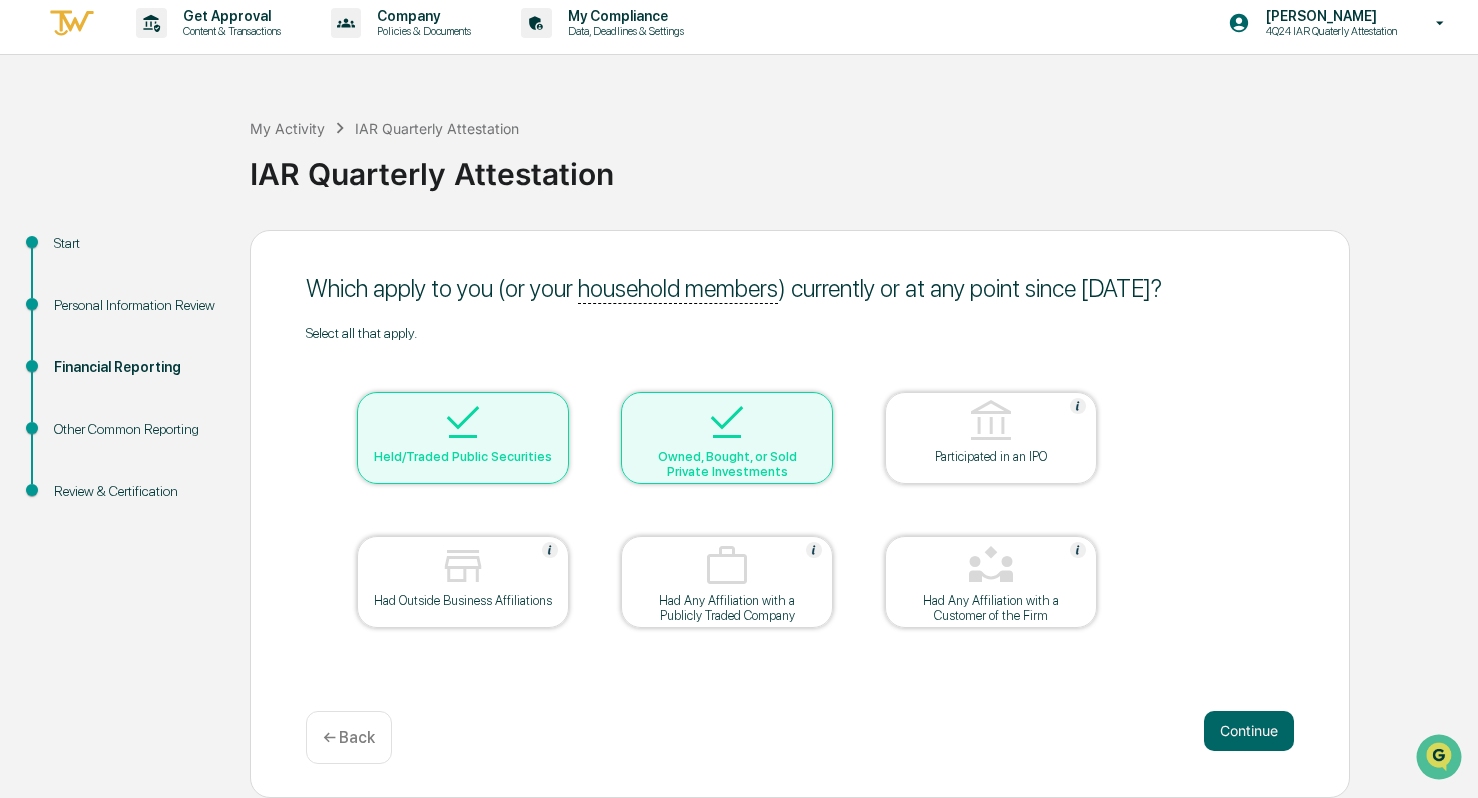 click on "Had Any Affiliation with a Customer of the Firm" at bounding box center (991, 608) 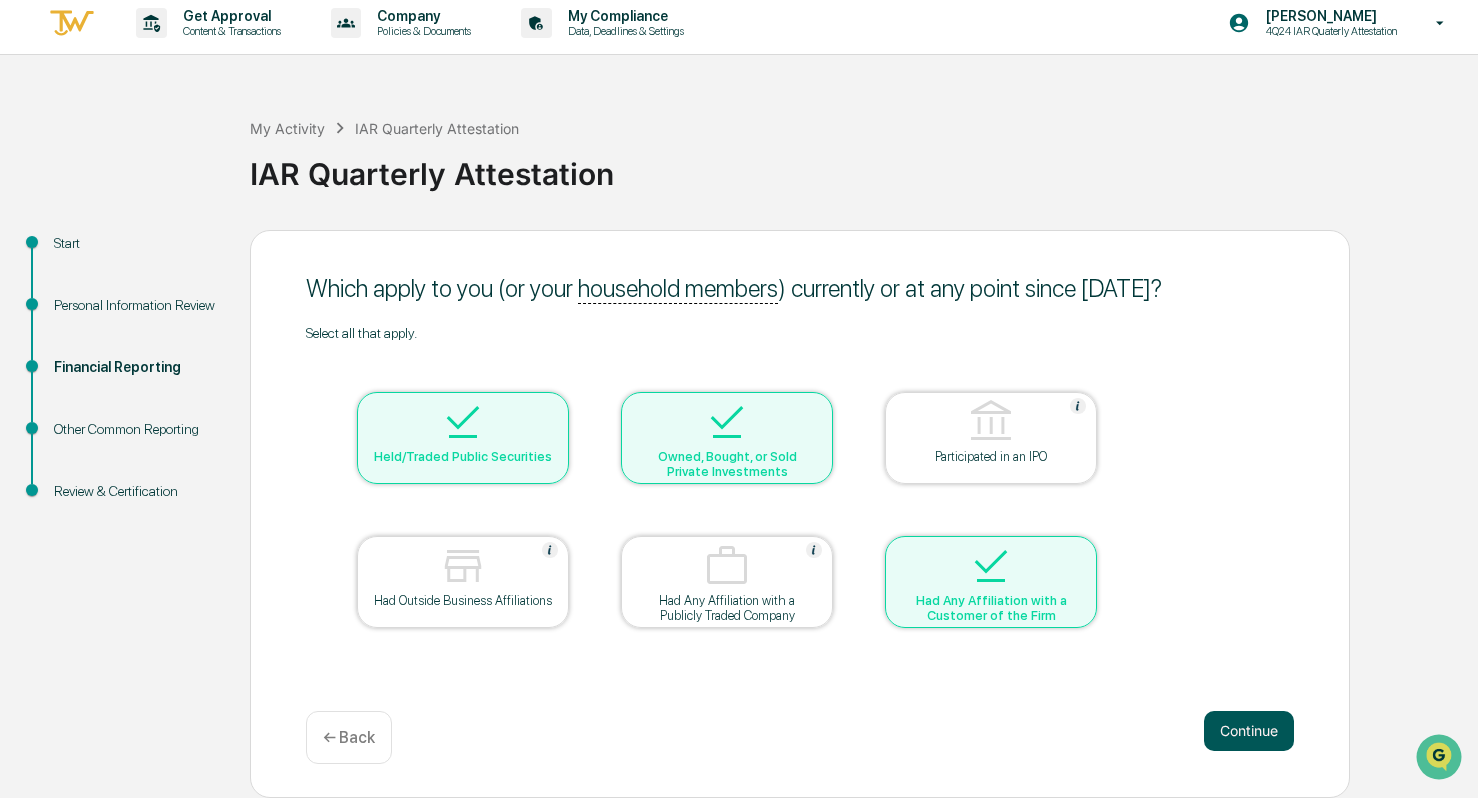 click on "Continue" at bounding box center (1249, 731) 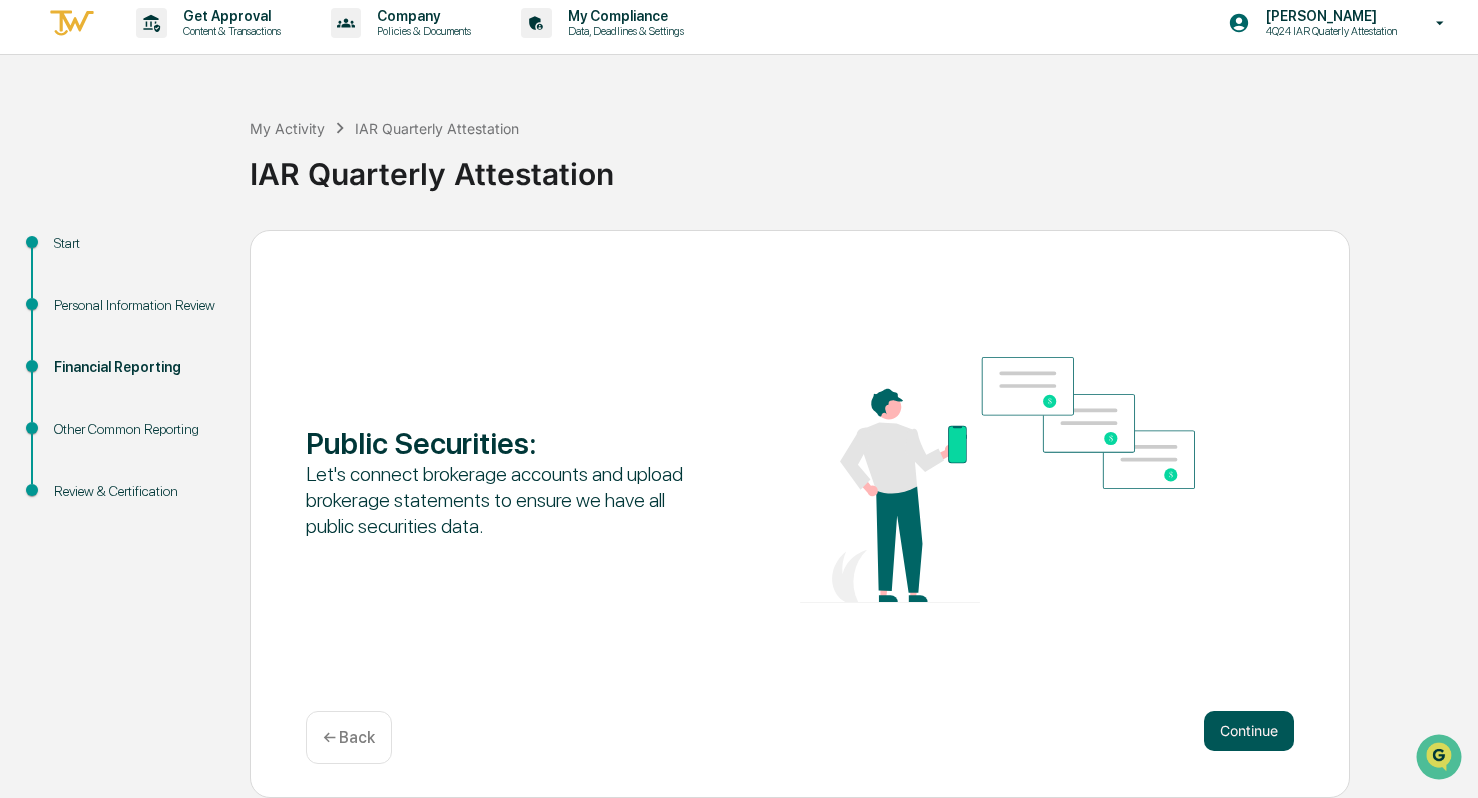 click on "Continue" at bounding box center [1249, 731] 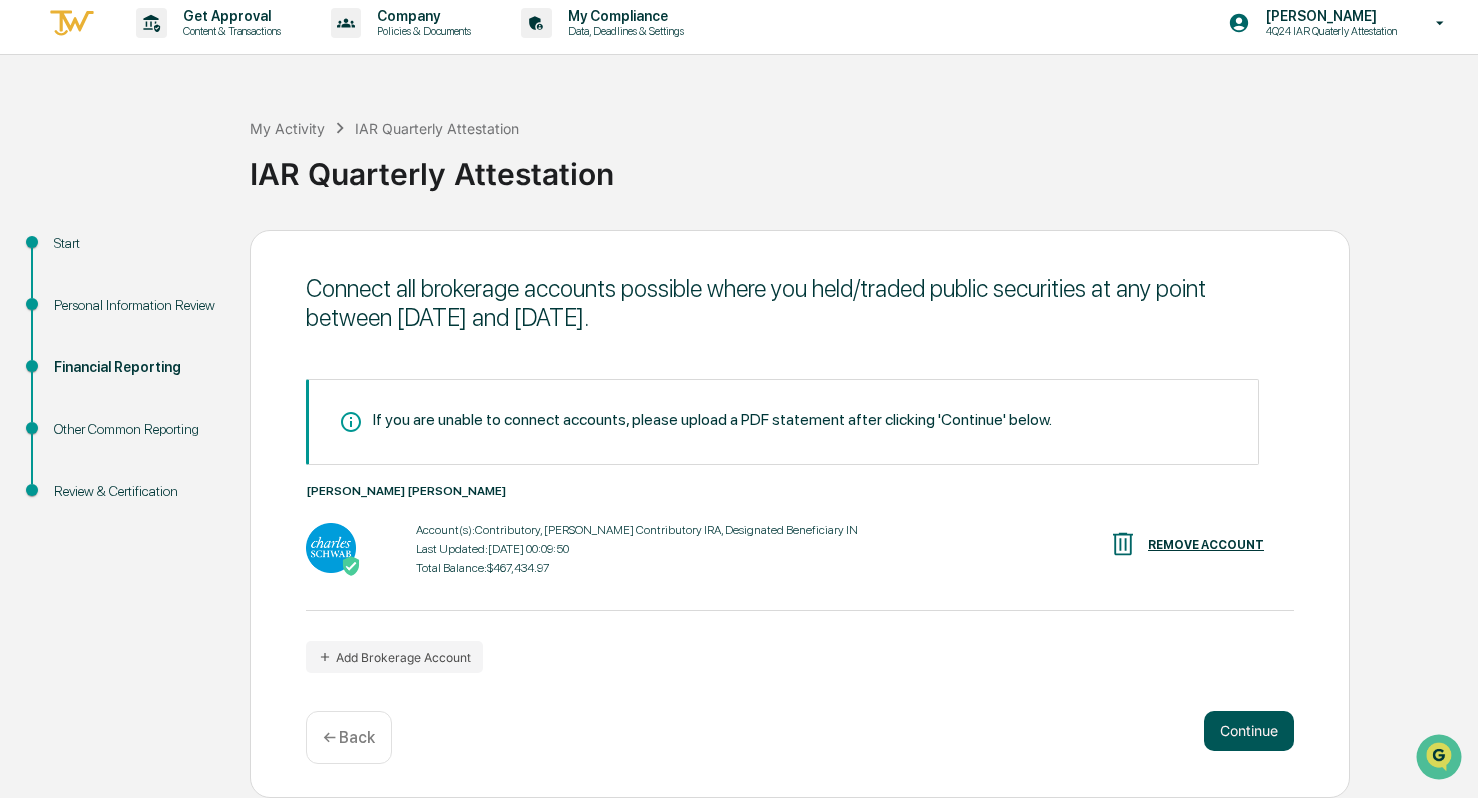 click on "Continue" at bounding box center [1249, 731] 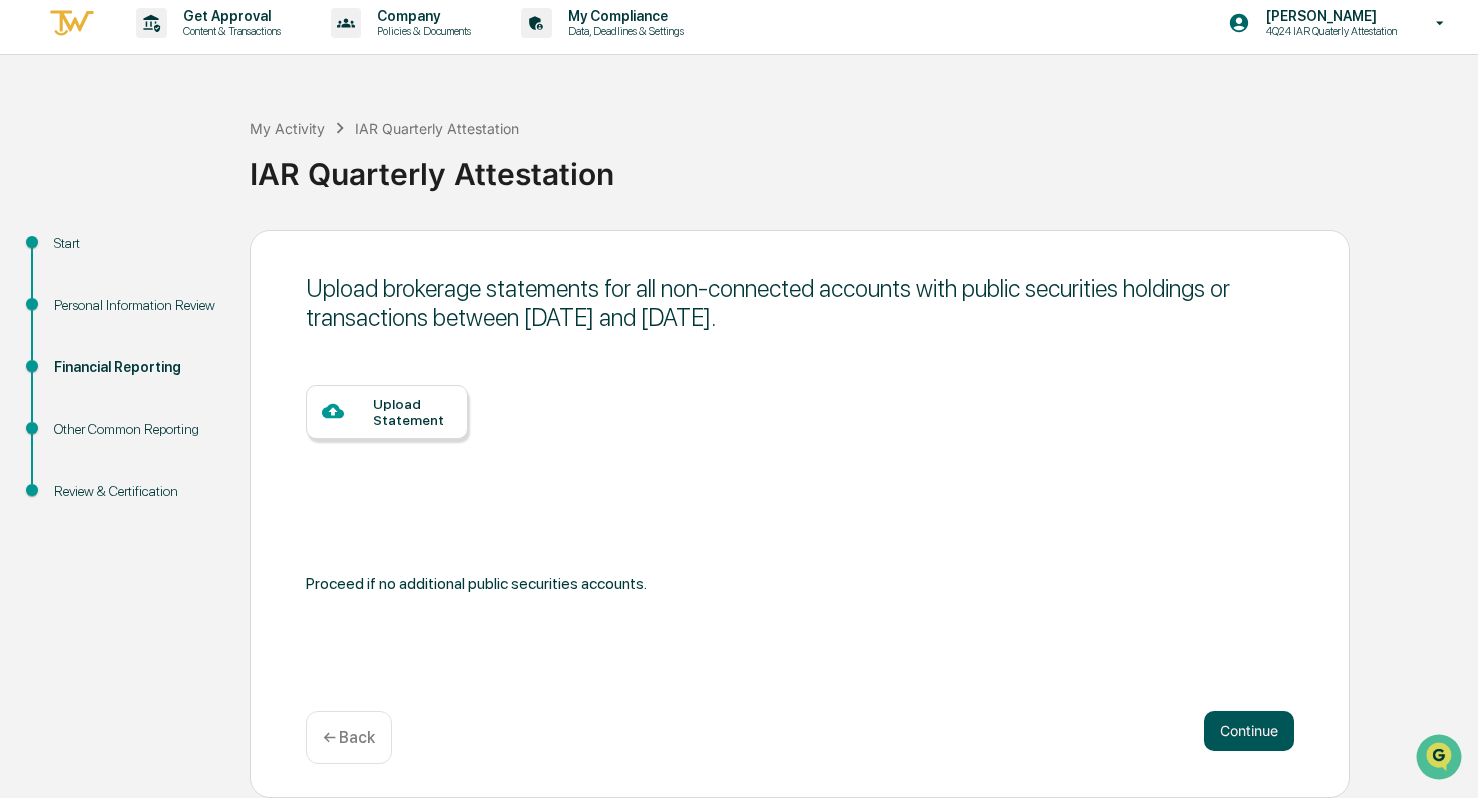 click on "Continue" at bounding box center [1249, 731] 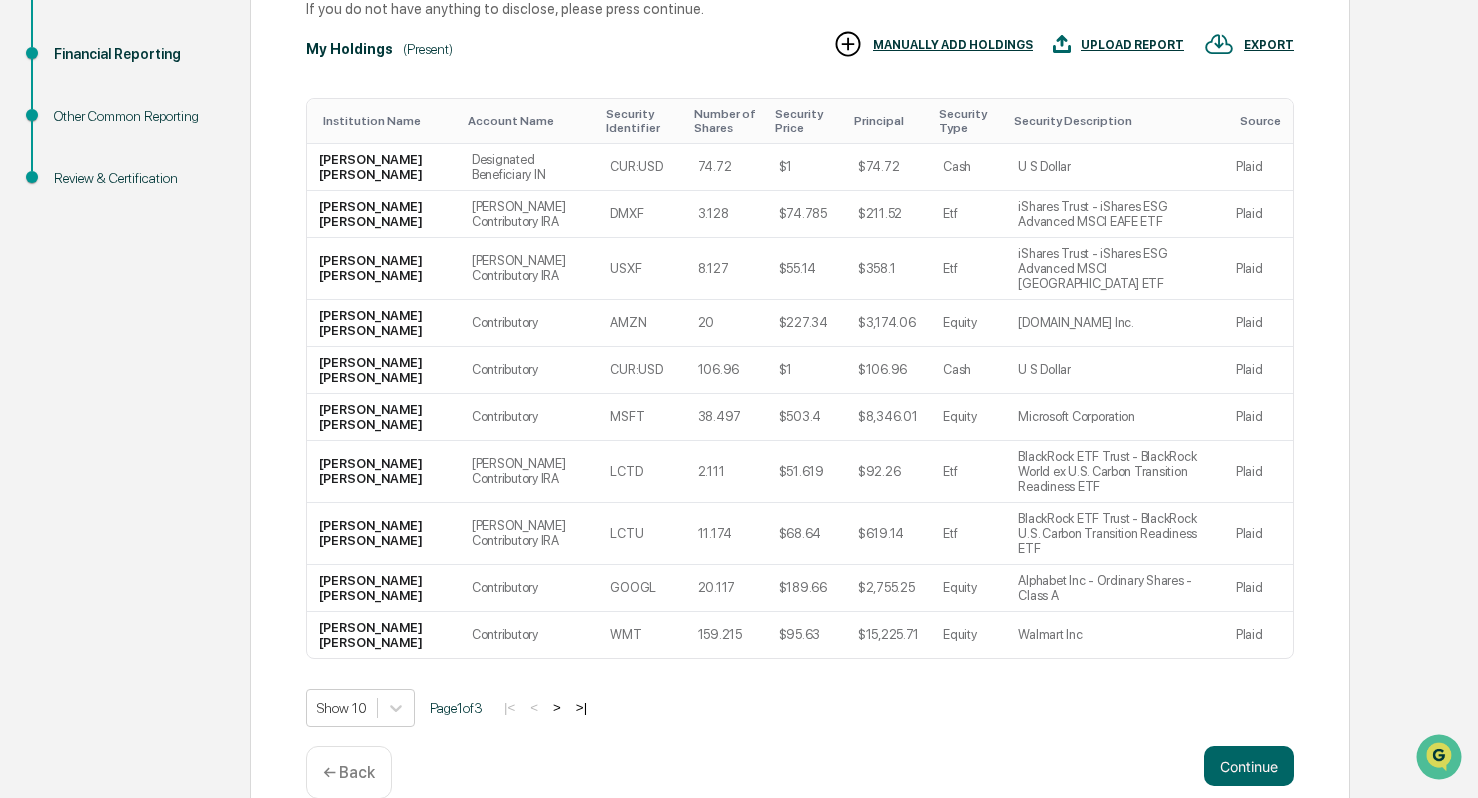 scroll, scrollTop: 326, scrollLeft: 0, axis: vertical 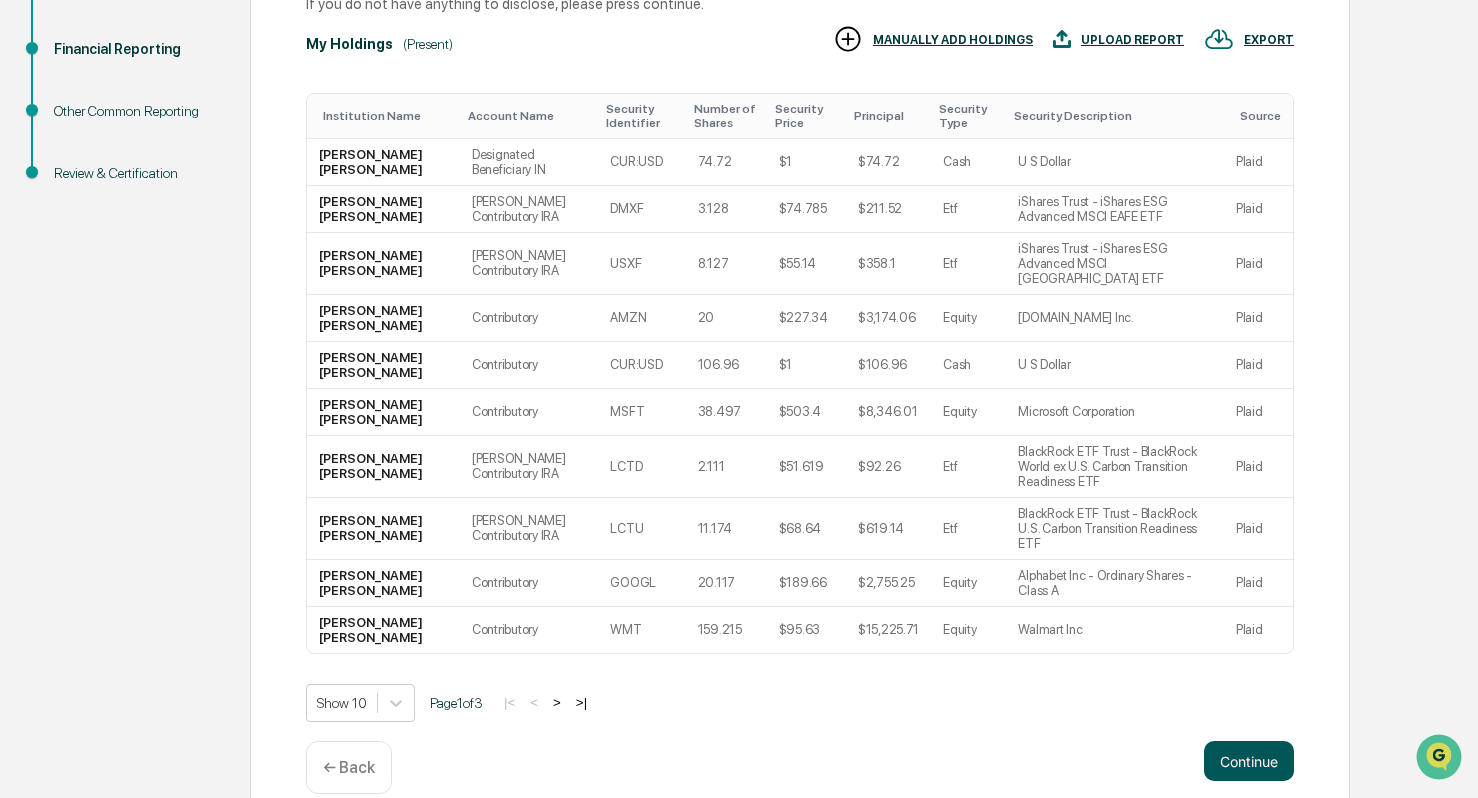 click on "Continue" at bounding box center [1249, 761] 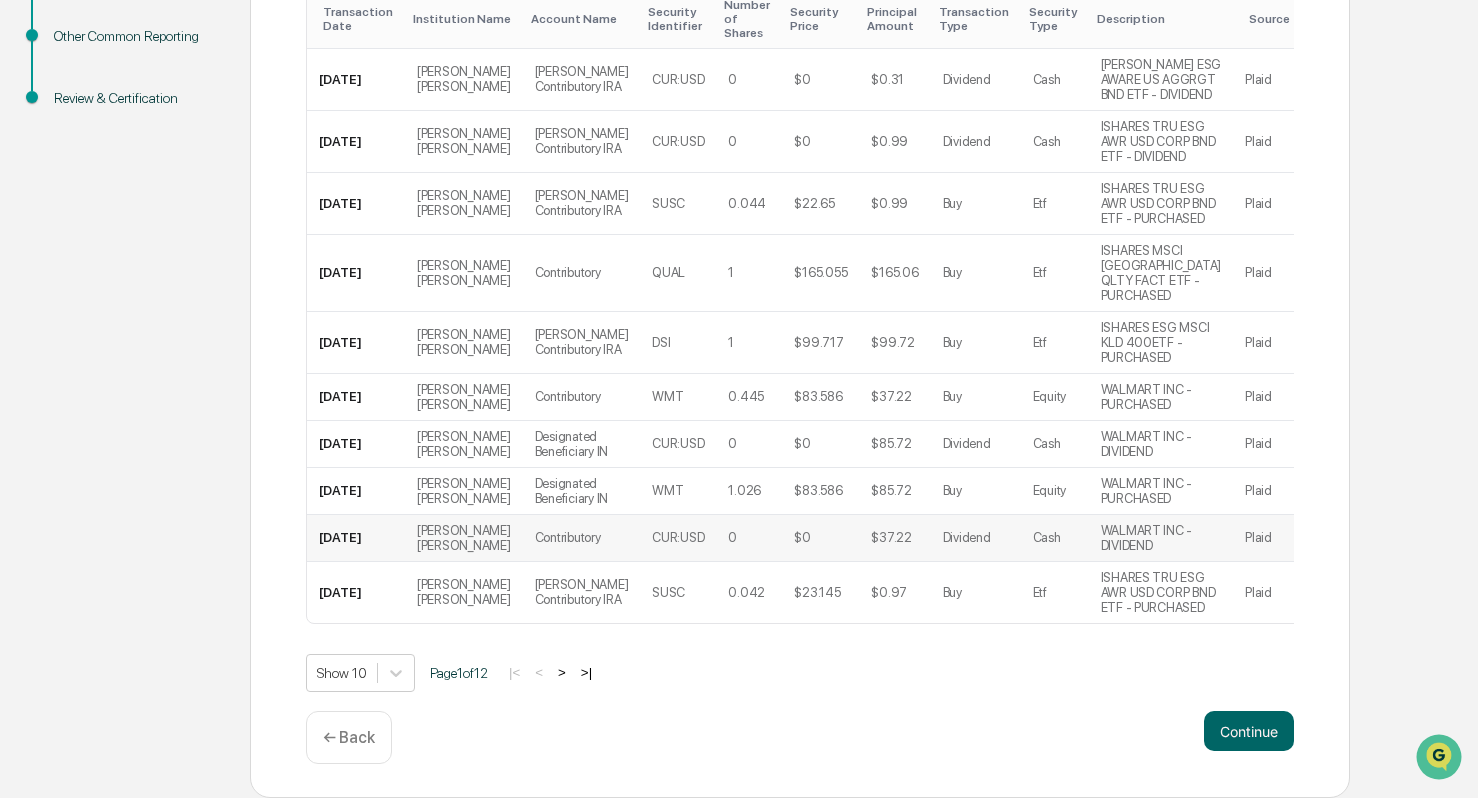 scroll, scrollTop: 475, scrollLeft: 0, axis: vertical 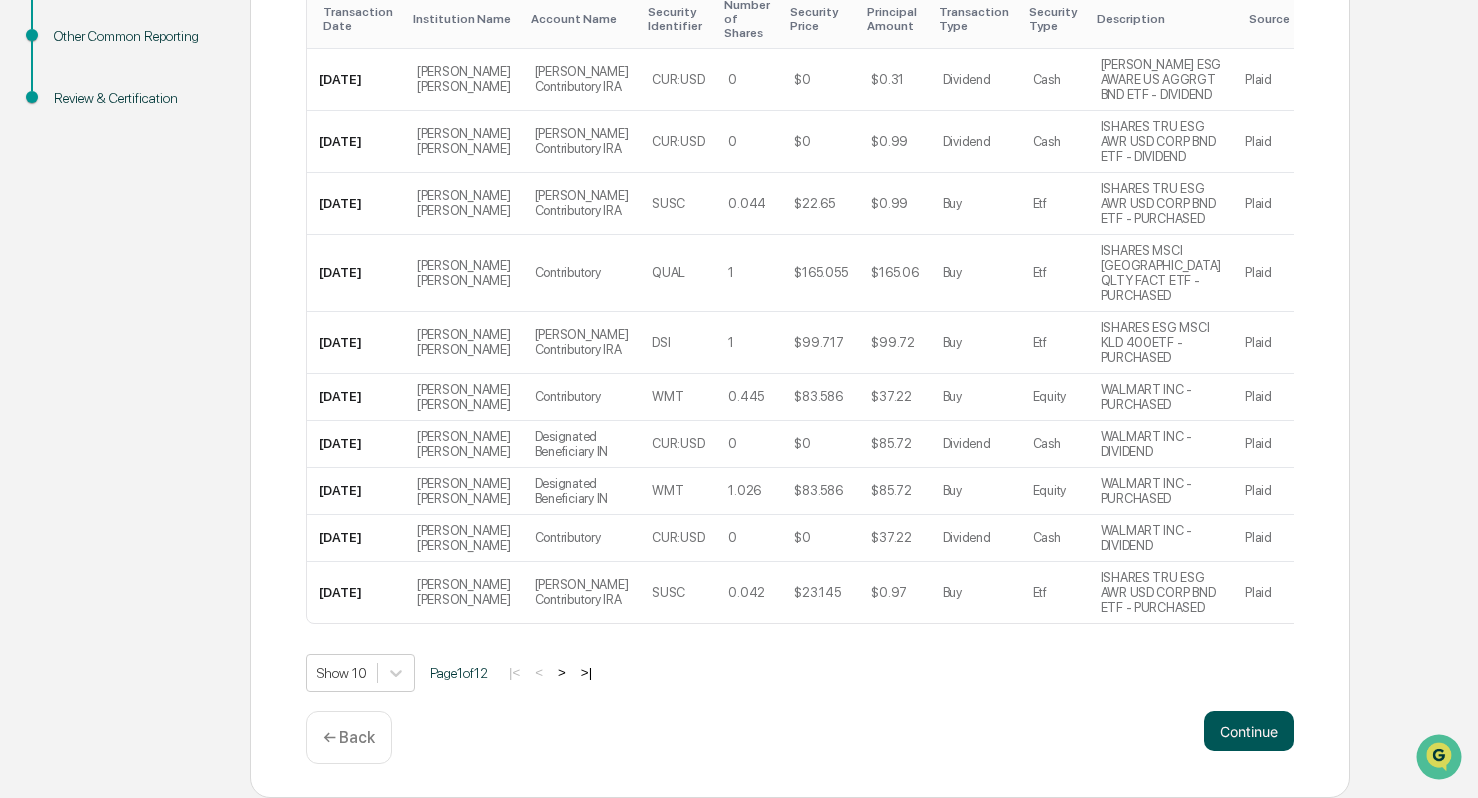 click on "Continue" at bounding box center (1249, 731) 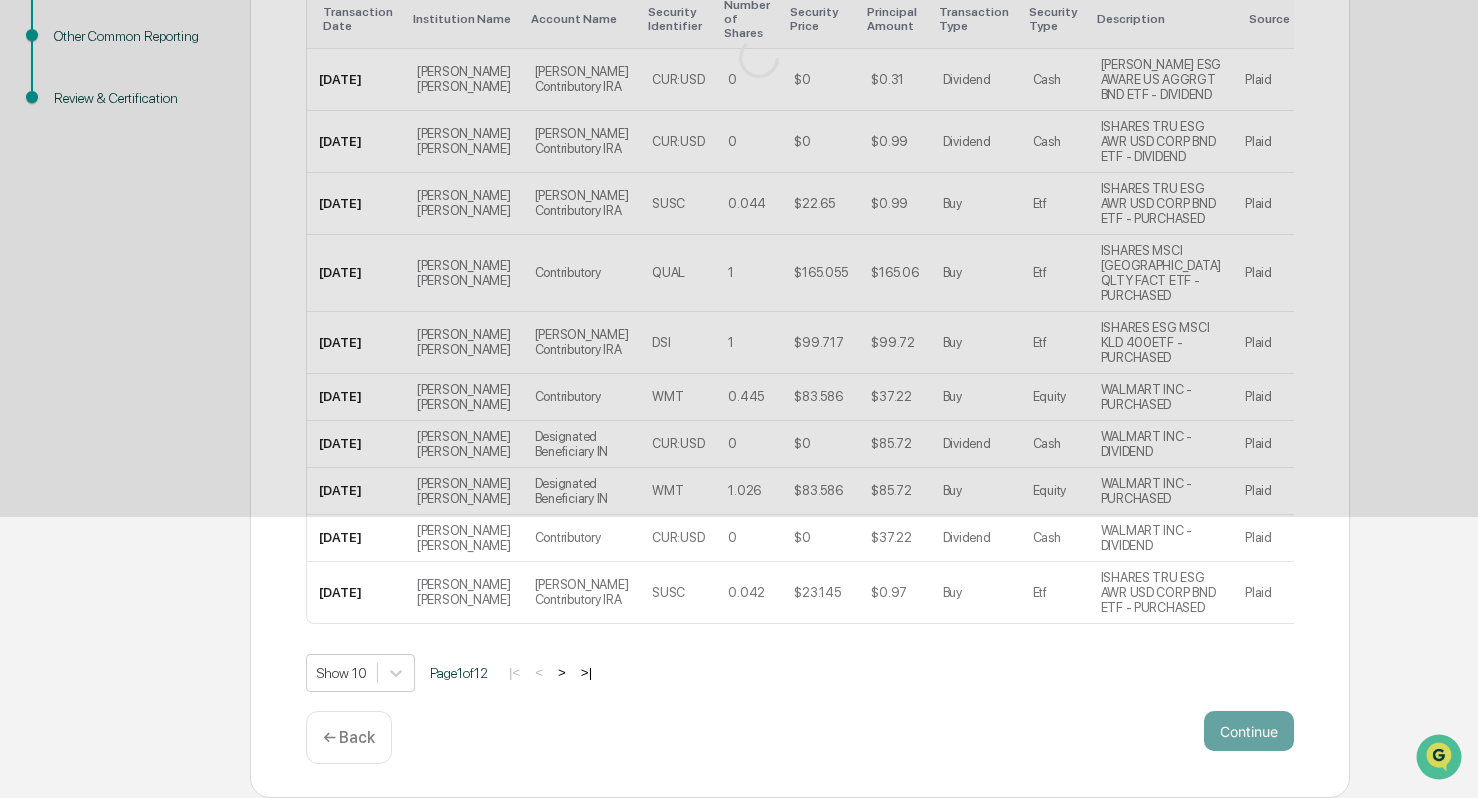 scroll, scrollTop: 8, scrollLeft: 0, axis: vertical 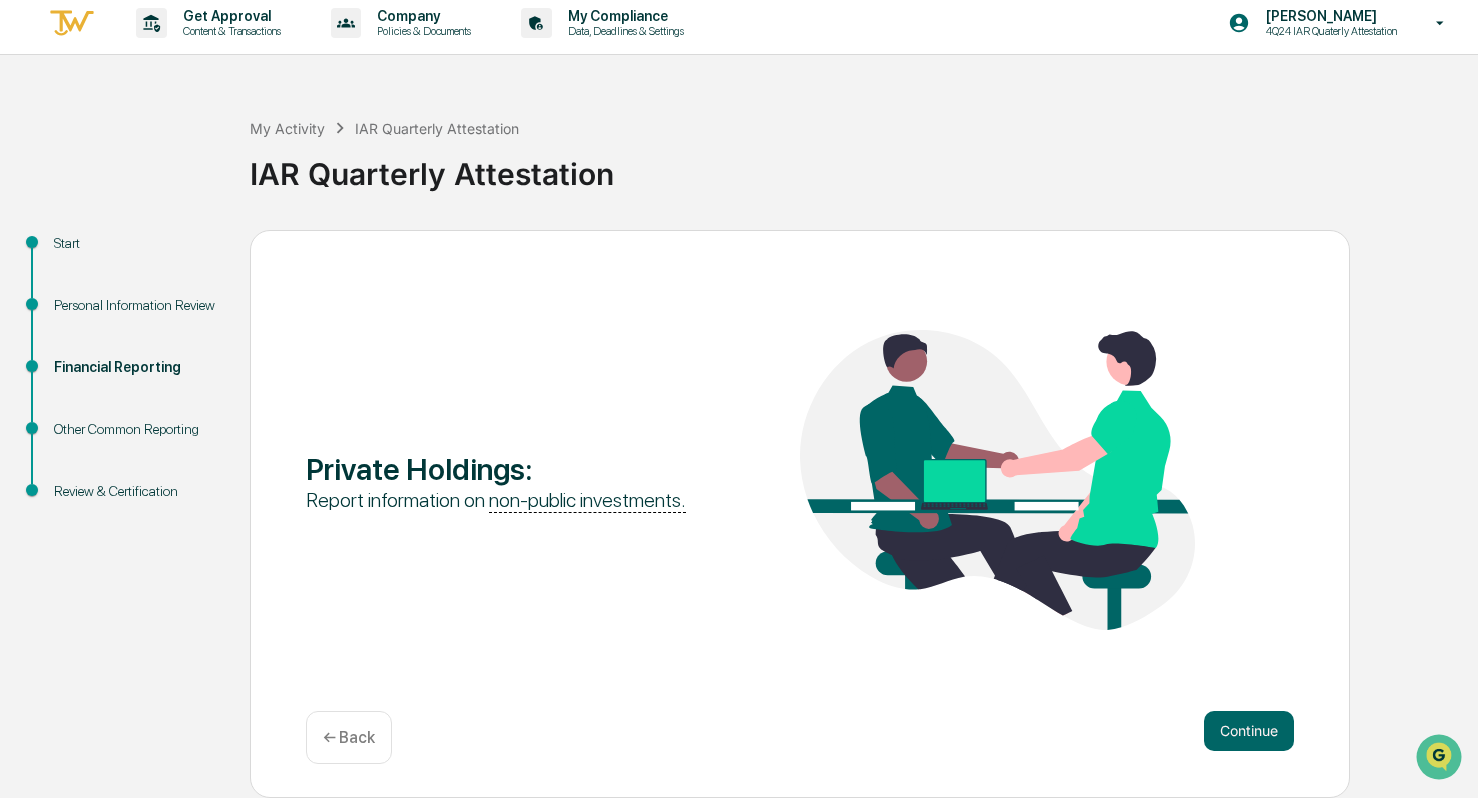 click on "My Activity IAR Quarterly Attestation  IAR Quarterly Attestation" at bounding box center (859, 158) 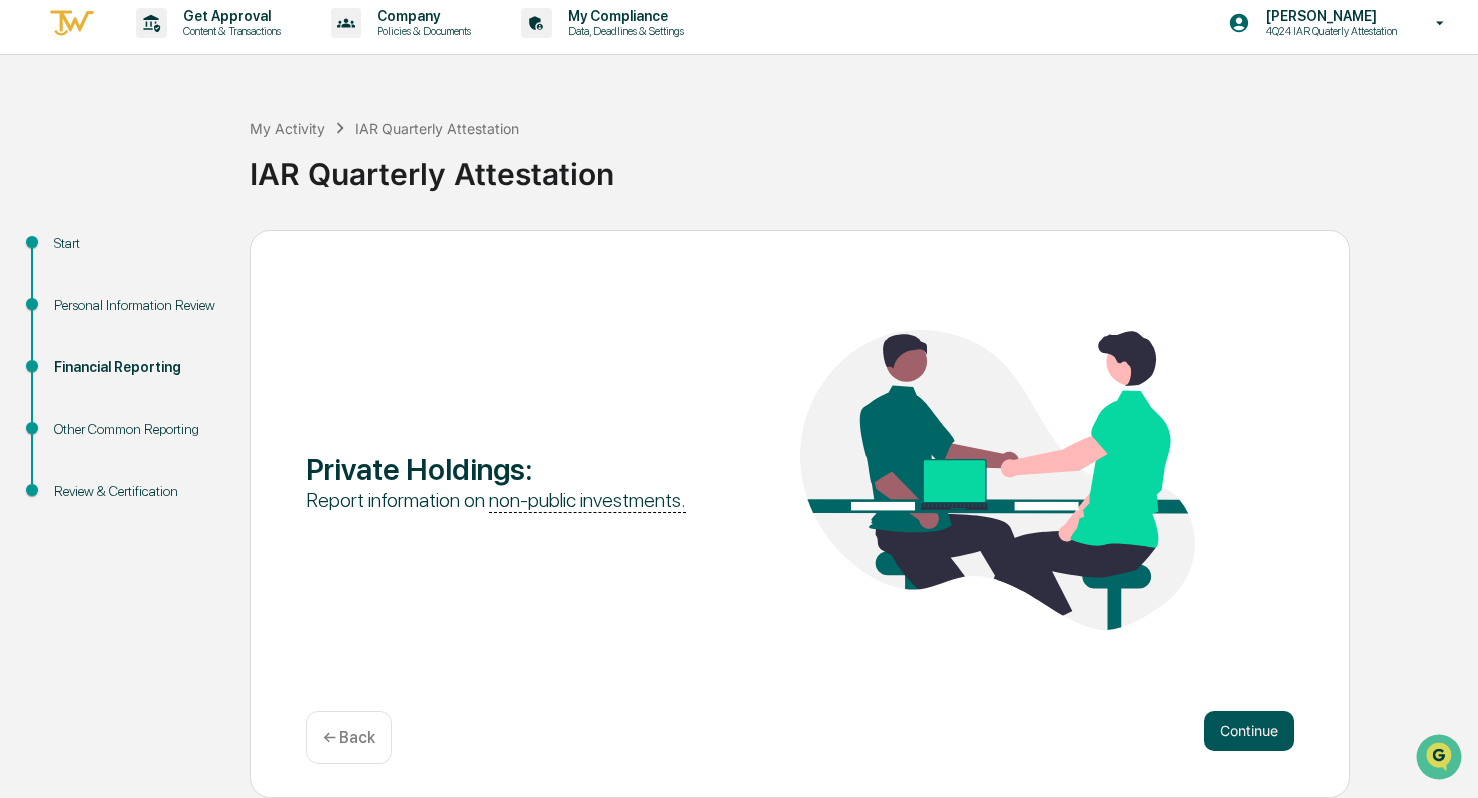 click on "Continue" at bounding box center [1249, 731] 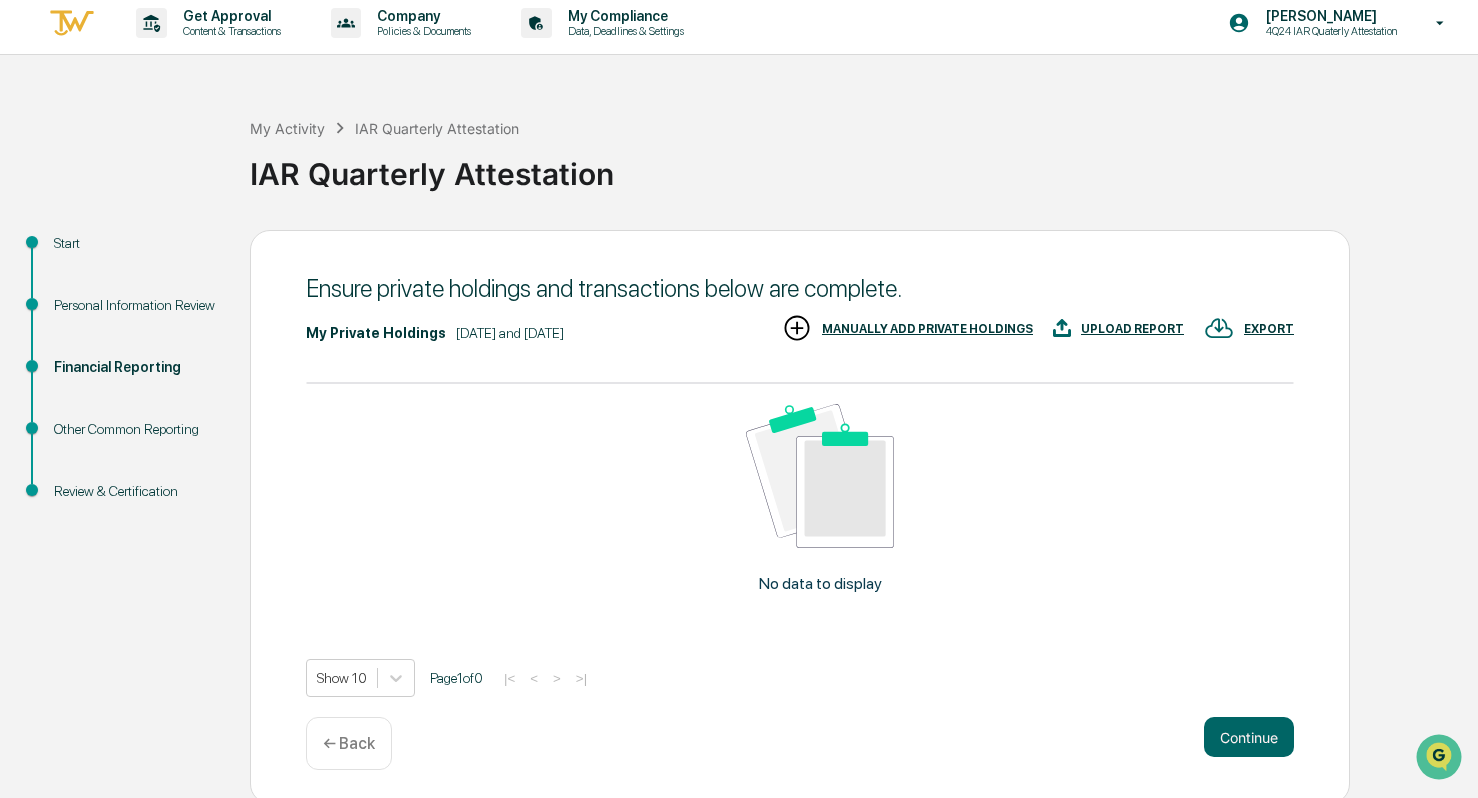click on "MANUALLY ADD PRIVATE HOLDINGS" at bounding box center (927, 329) 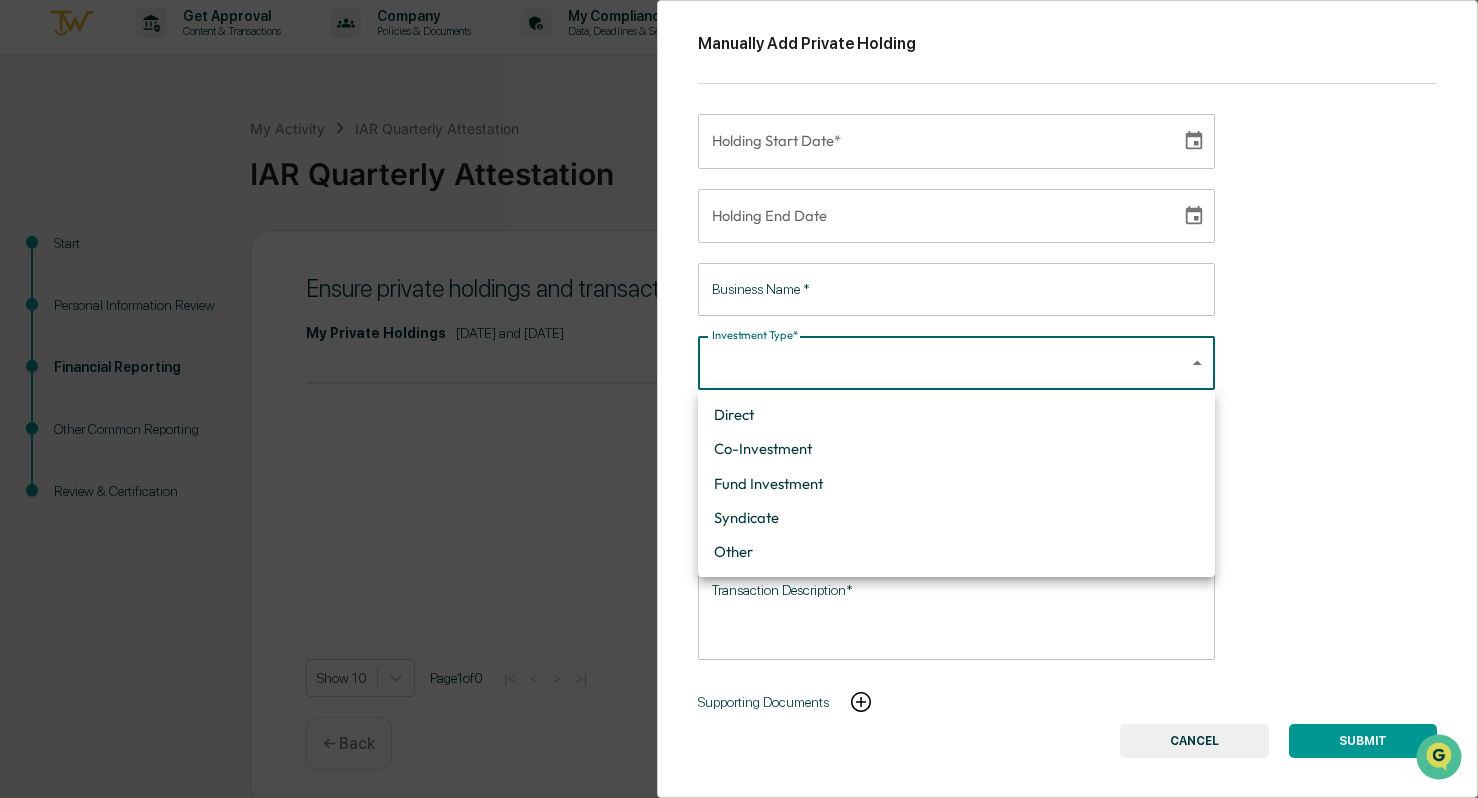 click on "Get Approval Content & Transactions Company Policies & Documents My Compliance Data, Deadlines & Settings [PERSON_NAME] 4Q24 IAR Quaterly Attestation My Activity IAR Quarterly Attestation  IAR Quarterly Attestation  Start Personal Information Review Financial Reporting Other Common Reporting Review & Certification Ensure private holdings and transactions below are complete. My Private Holdings [DATE] and [DATE] EXPORT UPLOAD REPORT MANUALLY ADD PRIVATE HOLDINGS No data to display Show 10 Page  1  of  0   |<   <   >   >|   Continue ← Back     Logout Manually Add Private Holding Holding Start Date* Holding Start Date* Holding End Date Holding End Date Business Name   * Business Name   * Investment Type* ​ Investment Type Principal Amount Currency ​ Currency Principal Amount ​ Principal Amount Transaction Description* * Transaction Description* Supporting Documents SUBMIT CANCEL Direct Co-Investment Fund Investment Syndicate Other" at bounding box center [739, 398] 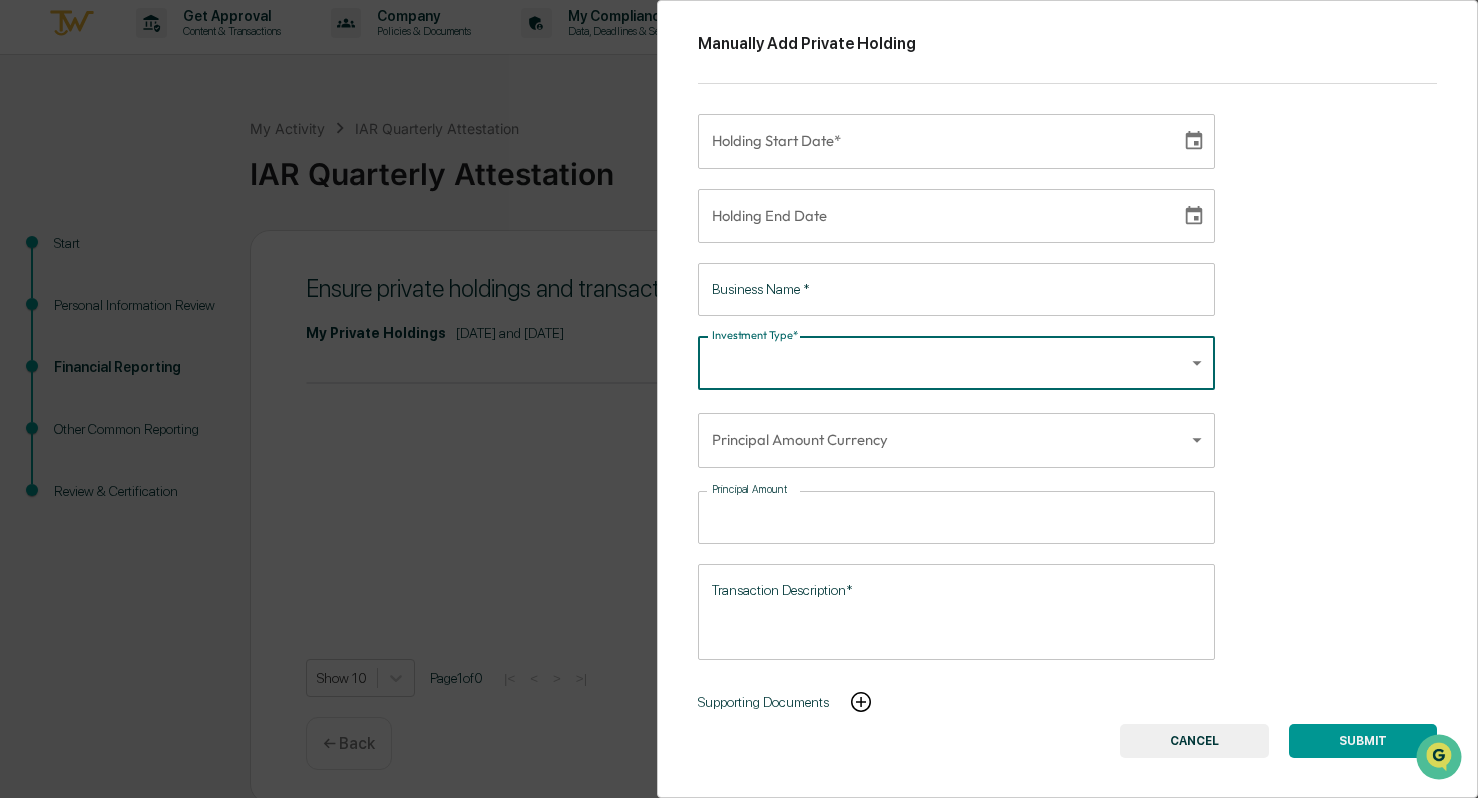 click on "CANCEL" at bounding box center (1194, 741) 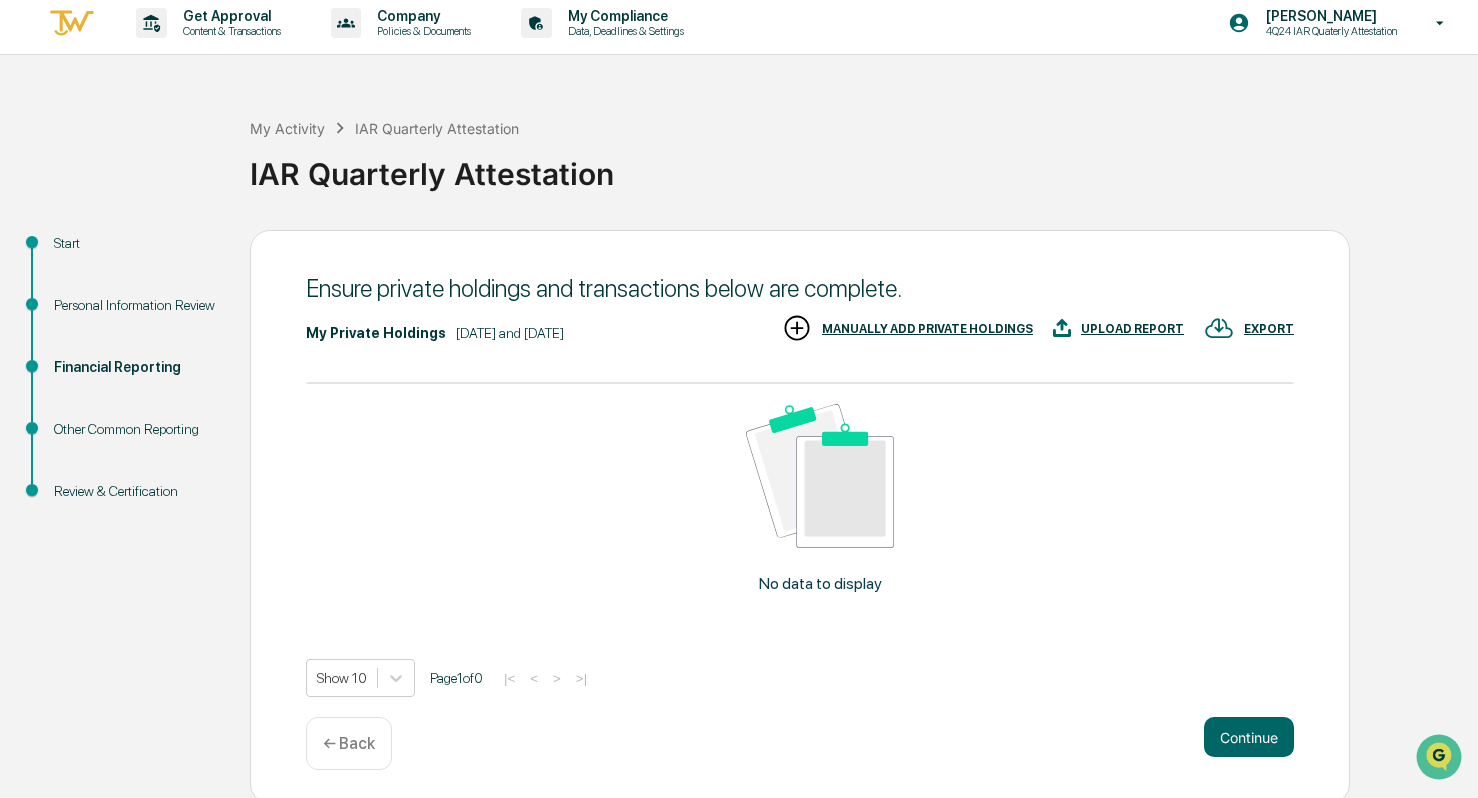 click on "← Back" at bounding box center [349, 743] 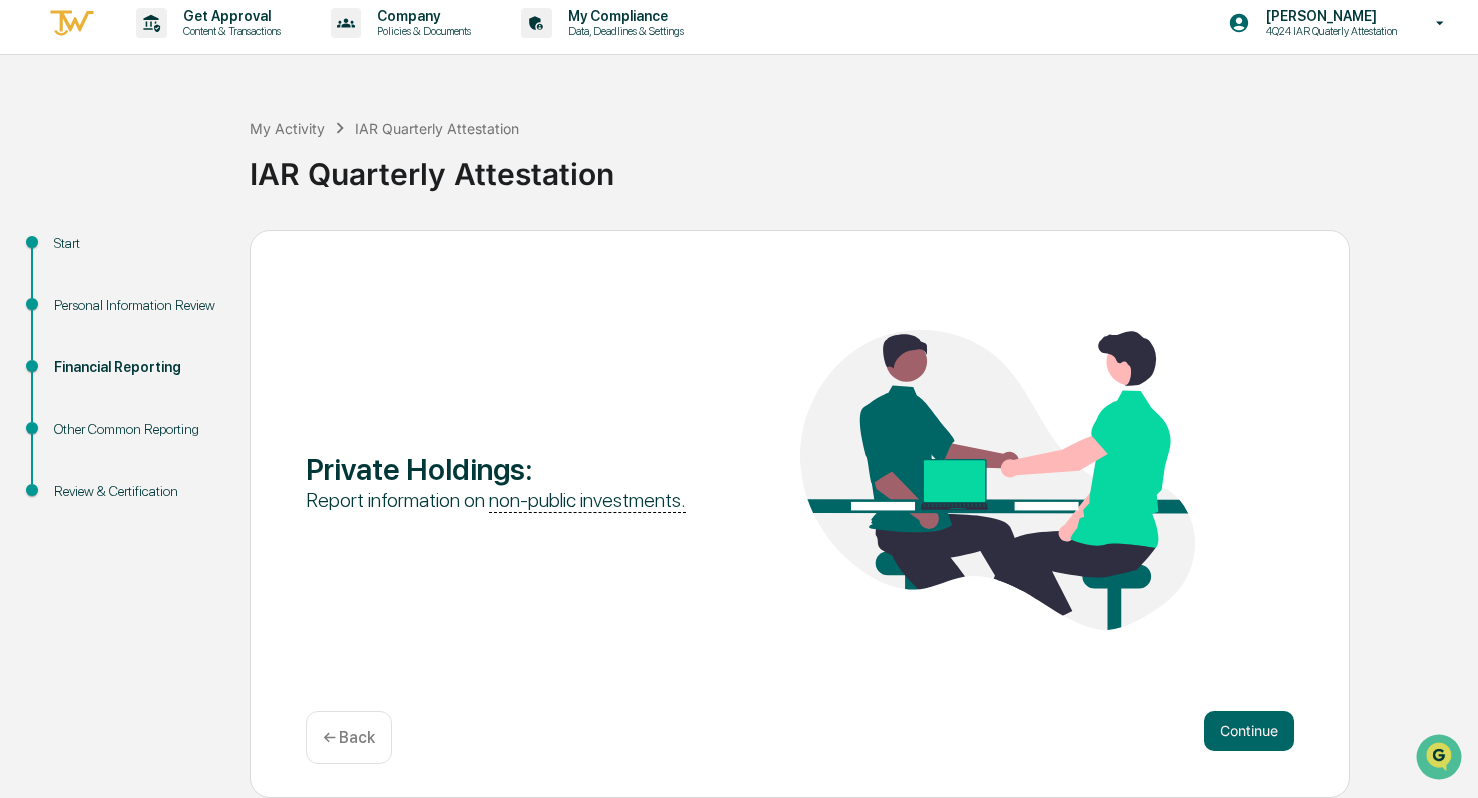 click on "← Back" at bounding box center (349, 737) 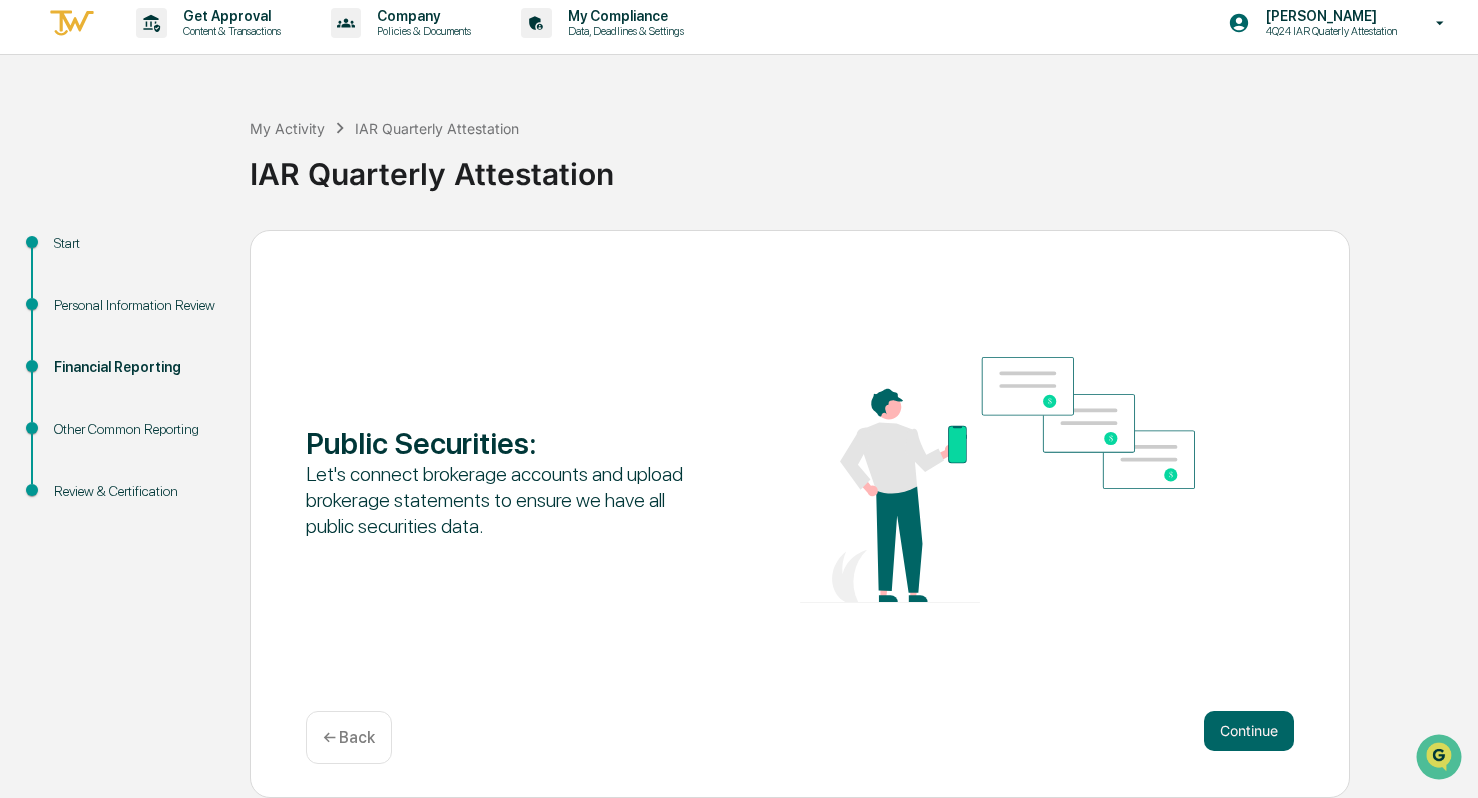 click on "← Back" at bounding box center (349, 737) 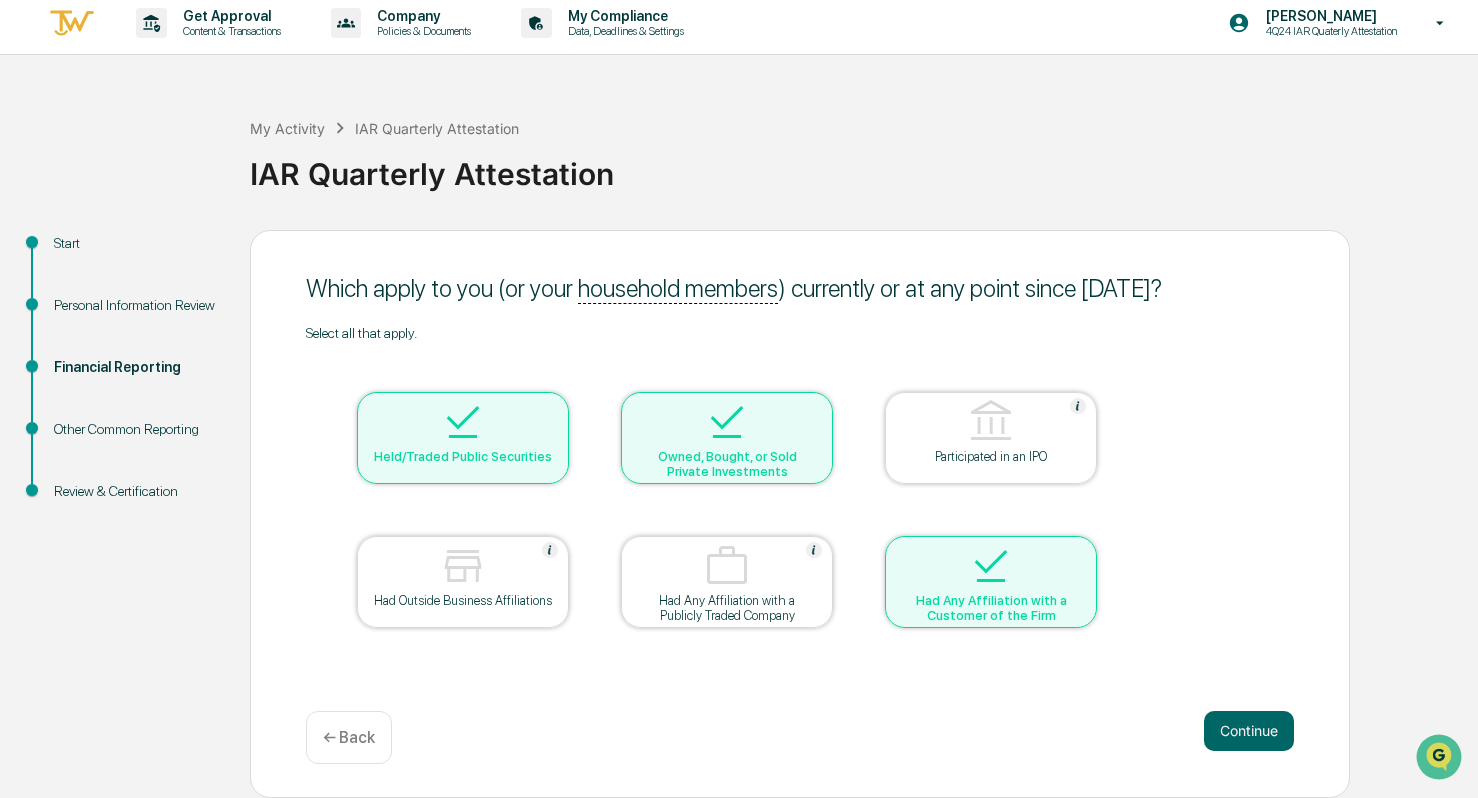 click at bounding box center (727, 422) 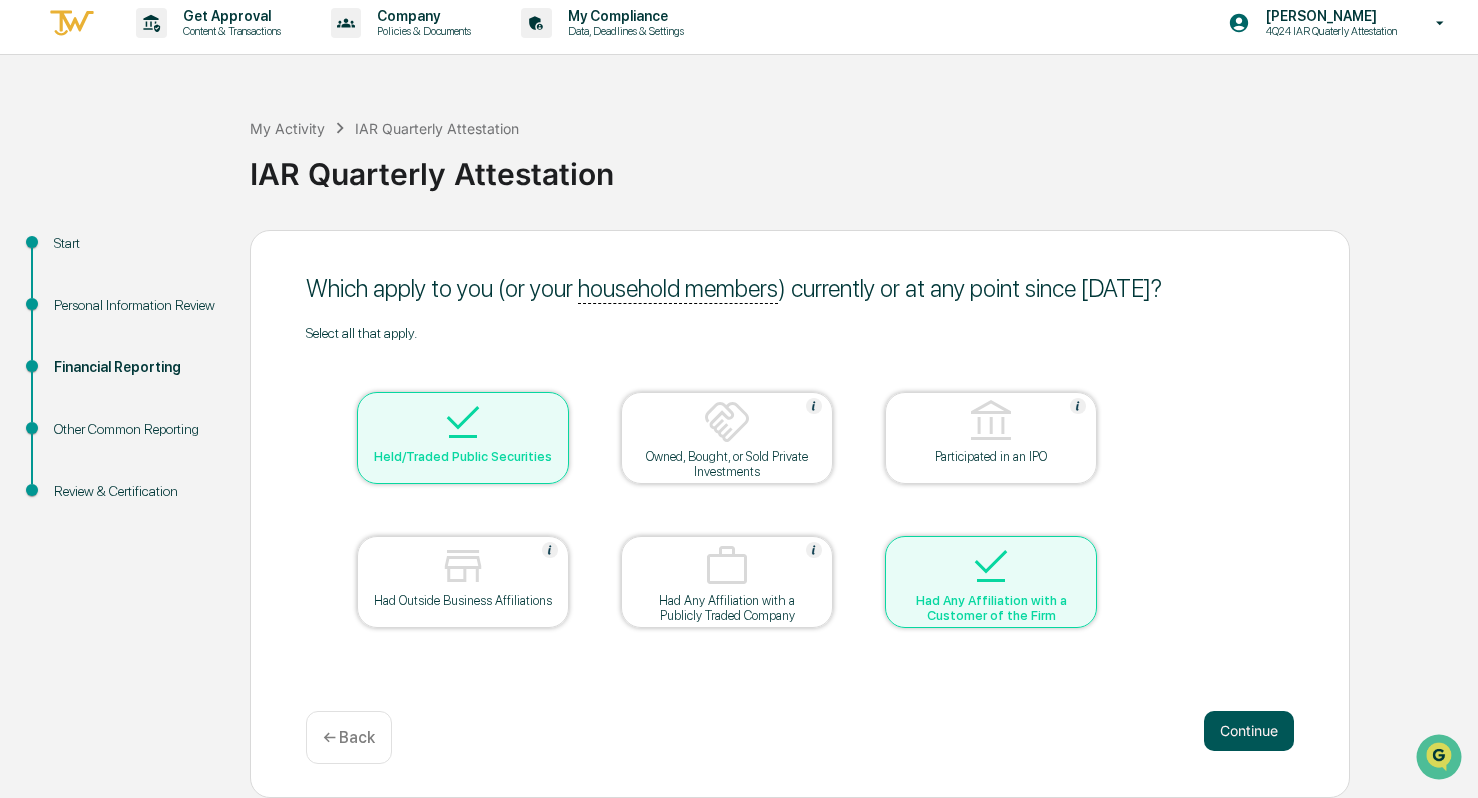 click on "Continue" at bounding box center [1249, 731] 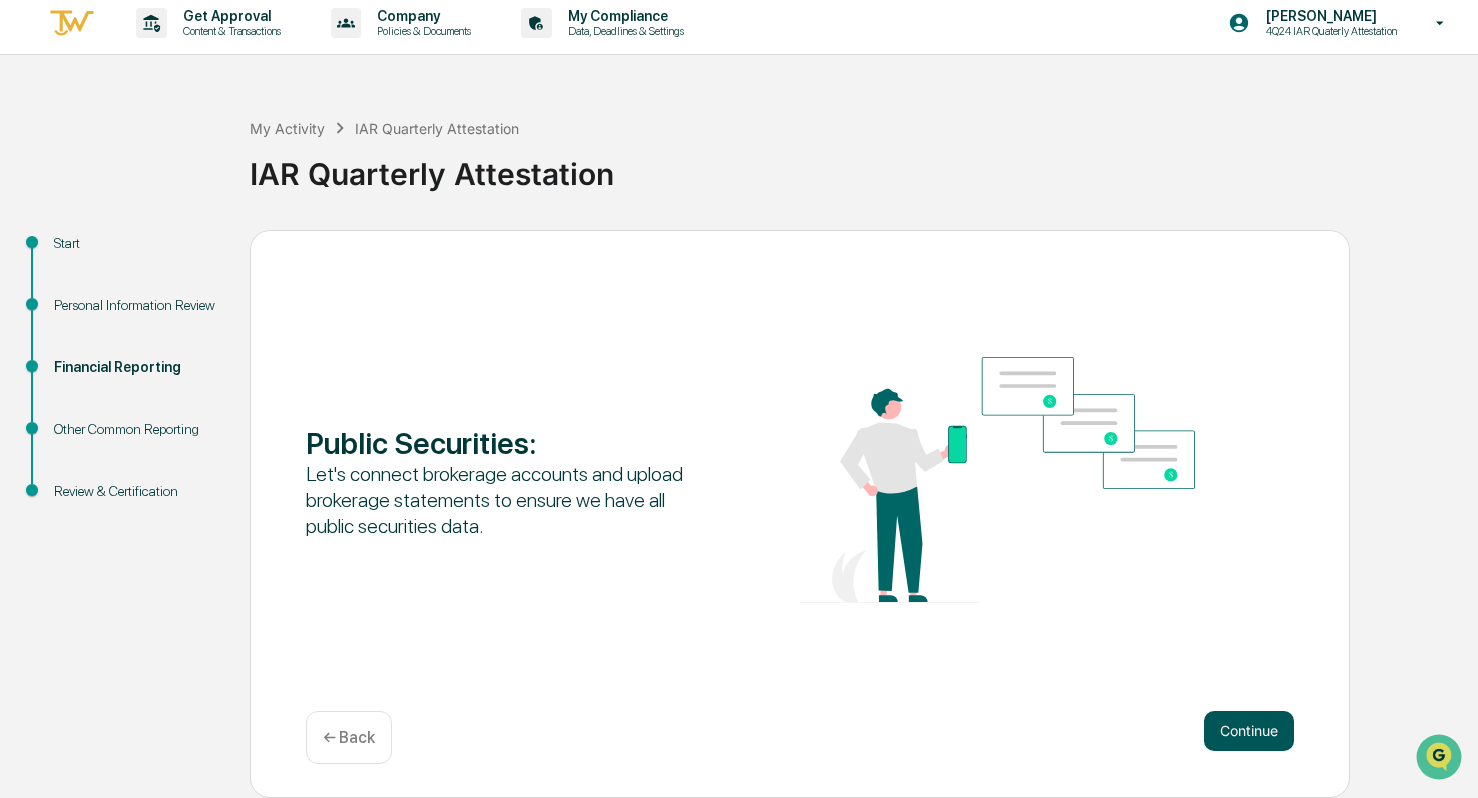 click on "Continue" at bounding box center (1249, 731) 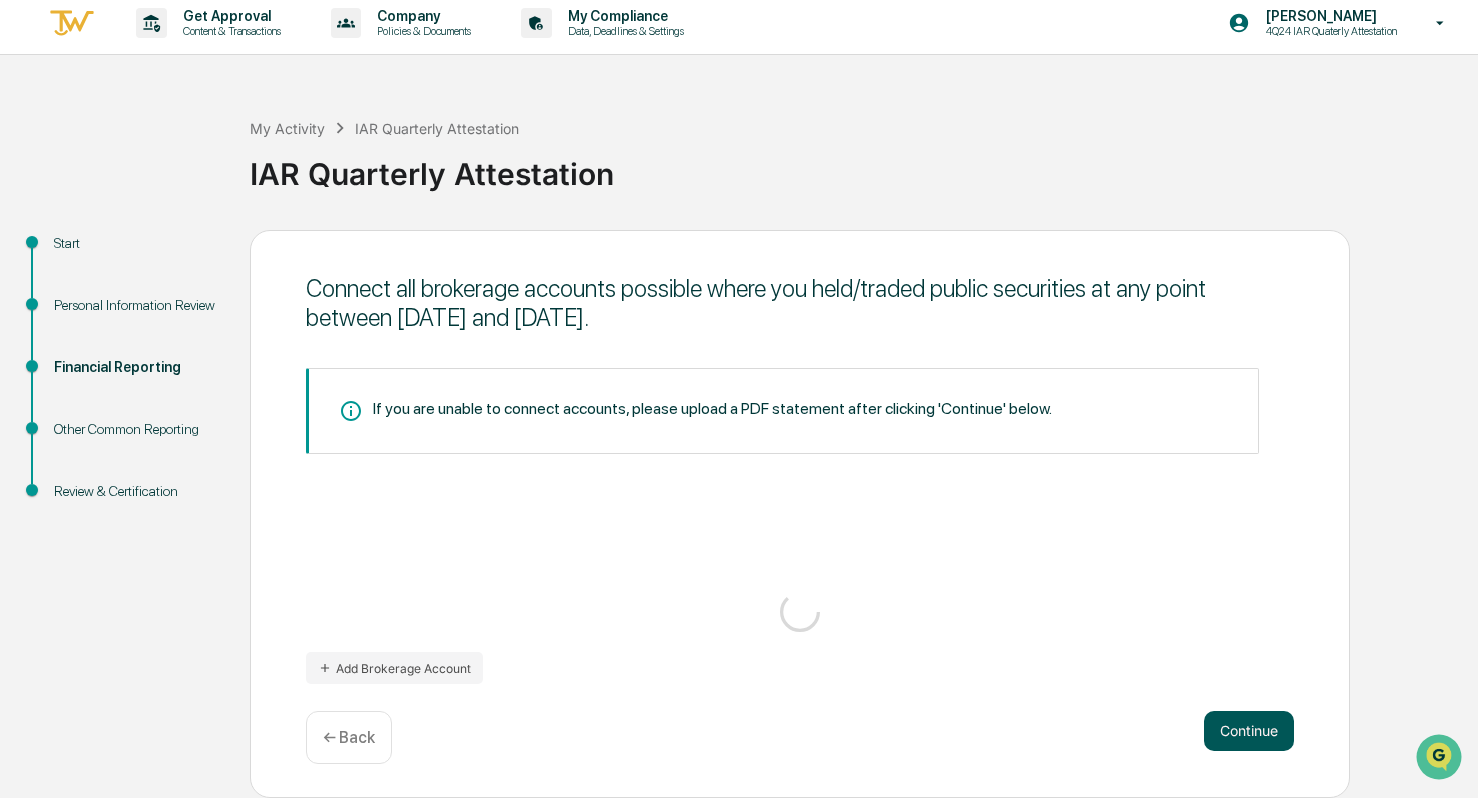 click on "Continue" at bounding box center (1249, 731) 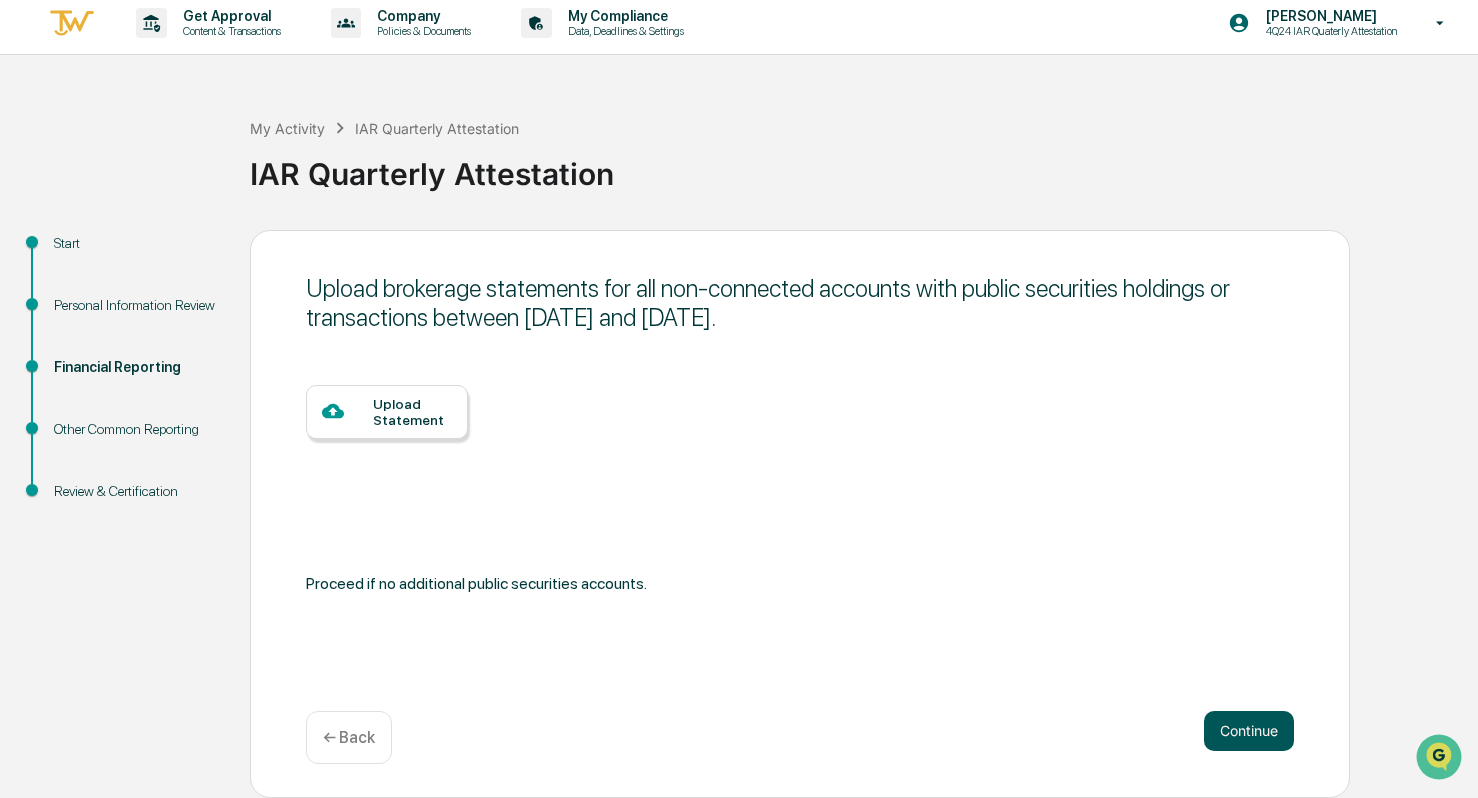 click on "Continue" at bounding box center (1249, 731) 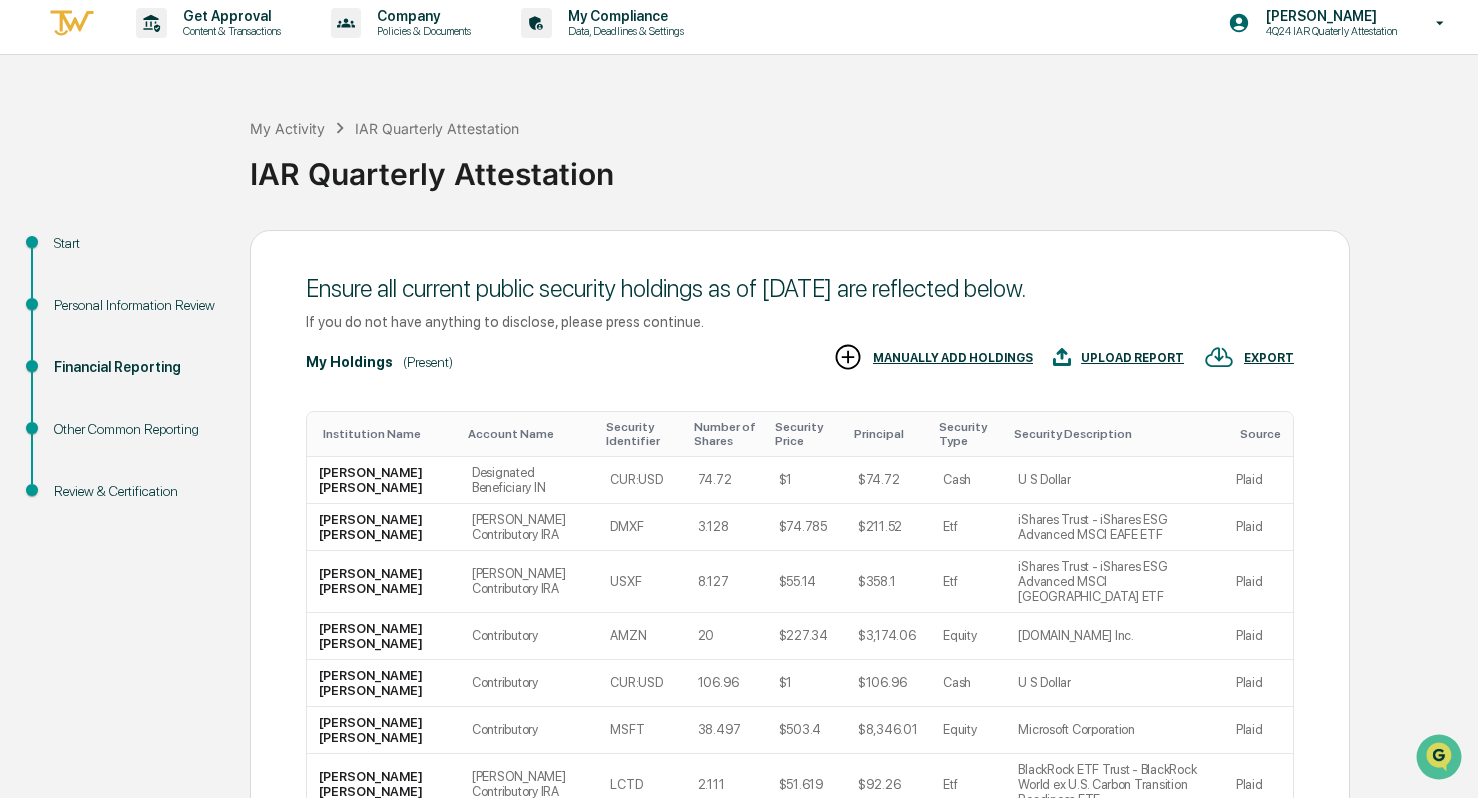 scroll, scrollTop: 326, scrollLeft: 0, axis: vertical 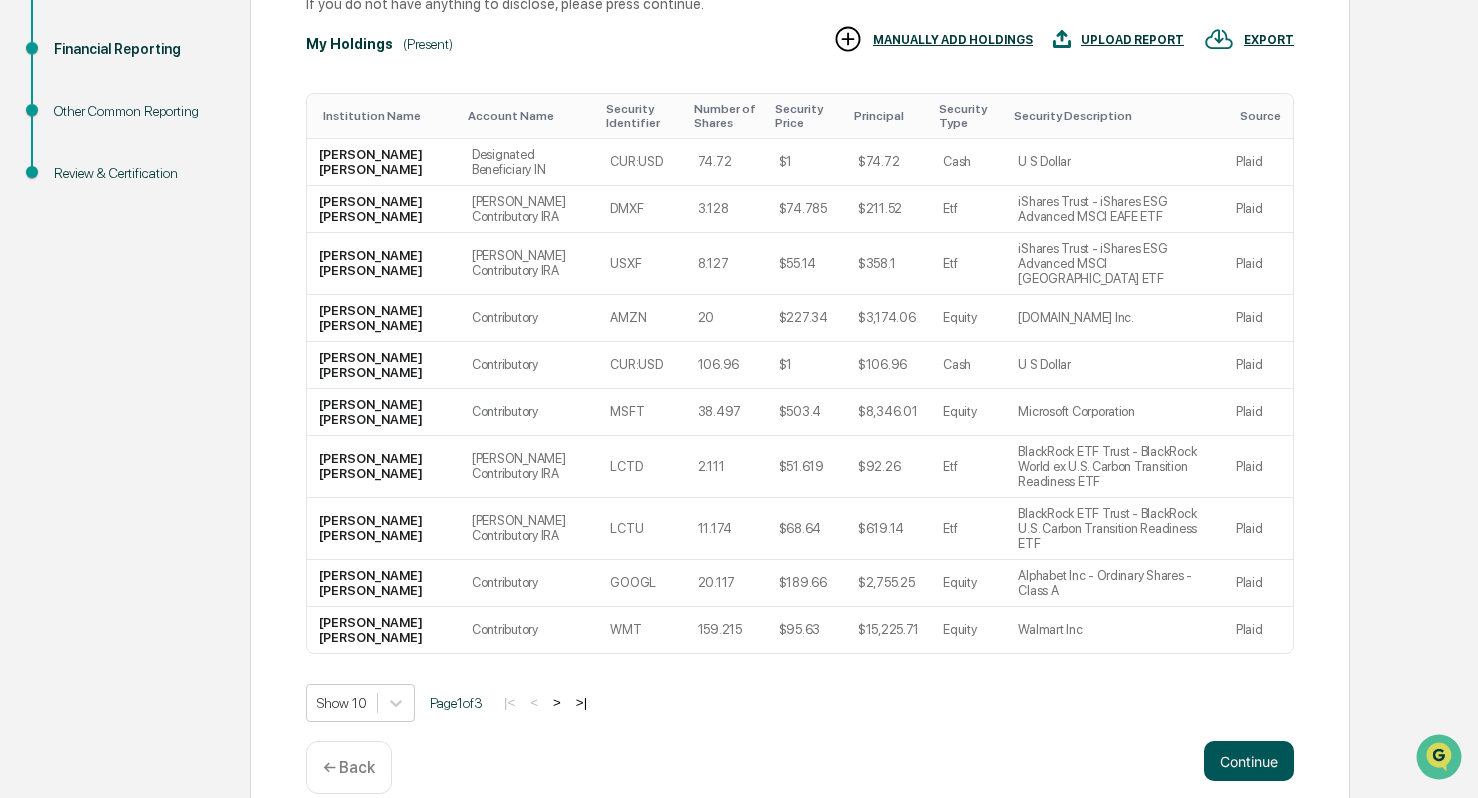 click on "Continue" at bounding box center (1249, 761) 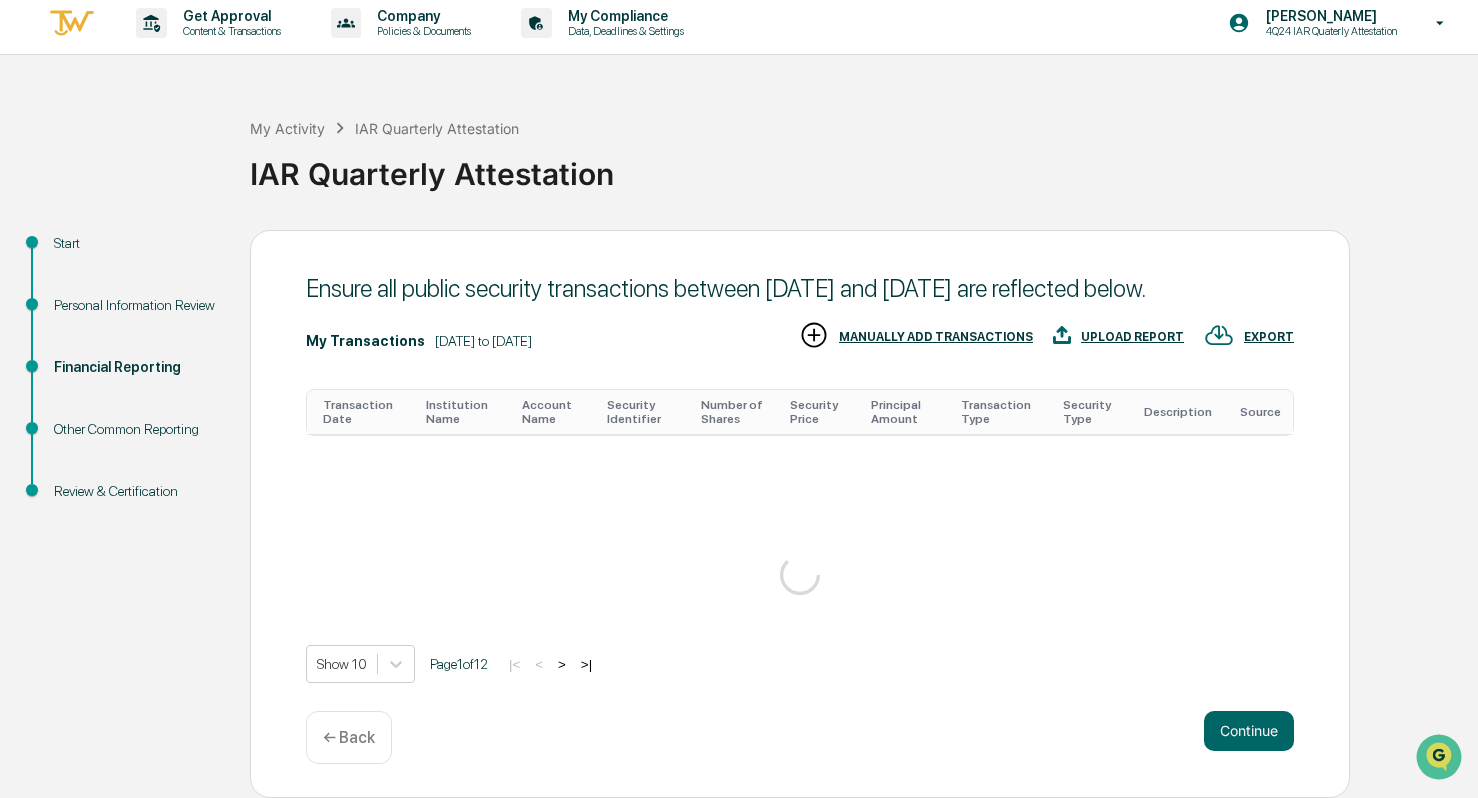 scroll, scrollTop: 475, scrollLeft: 0, axis: vertical 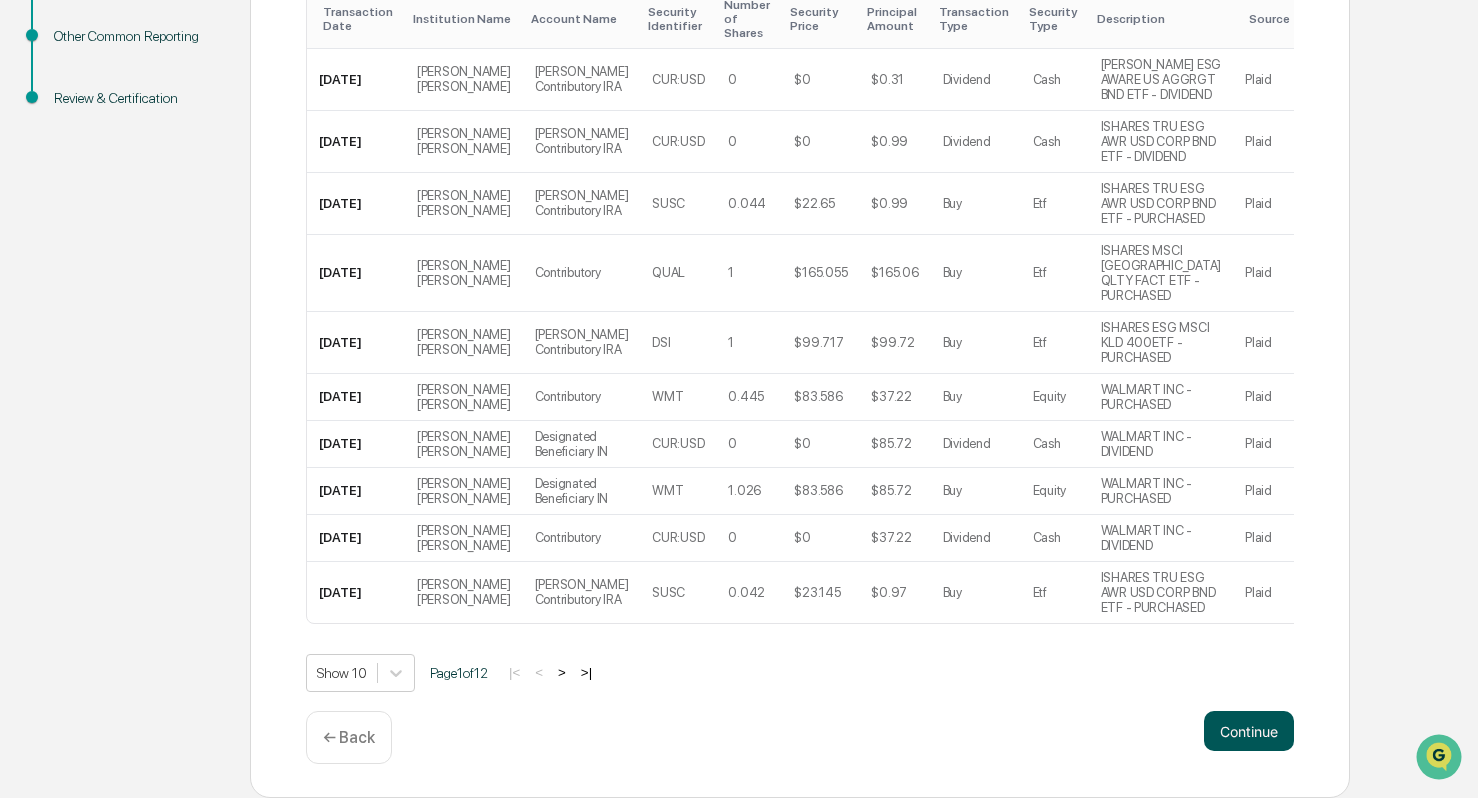 click on "Continue" at bounding box center [1249, 731] 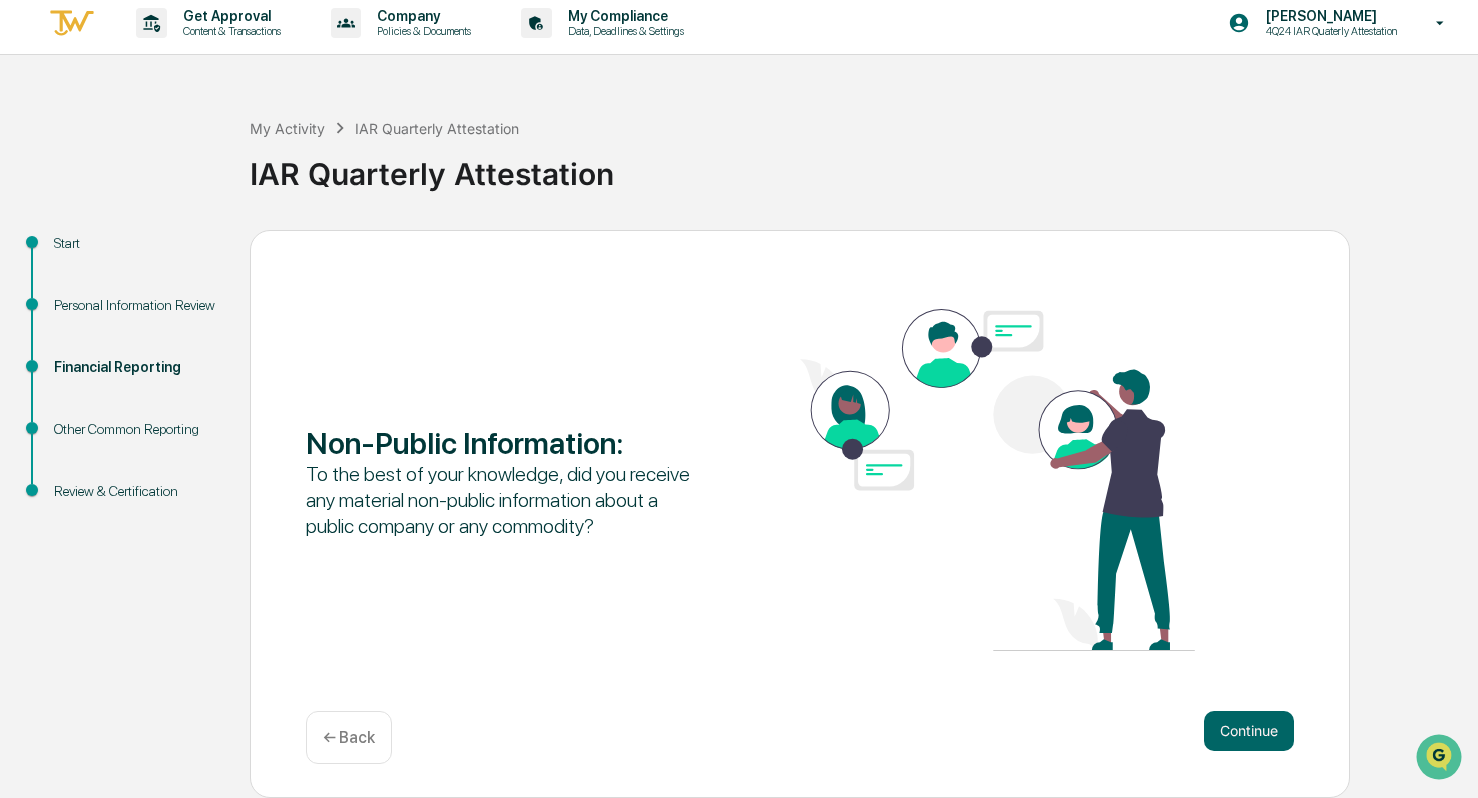 scroll, scrollTop: 8, scrollLeft: 0, axis: vertical 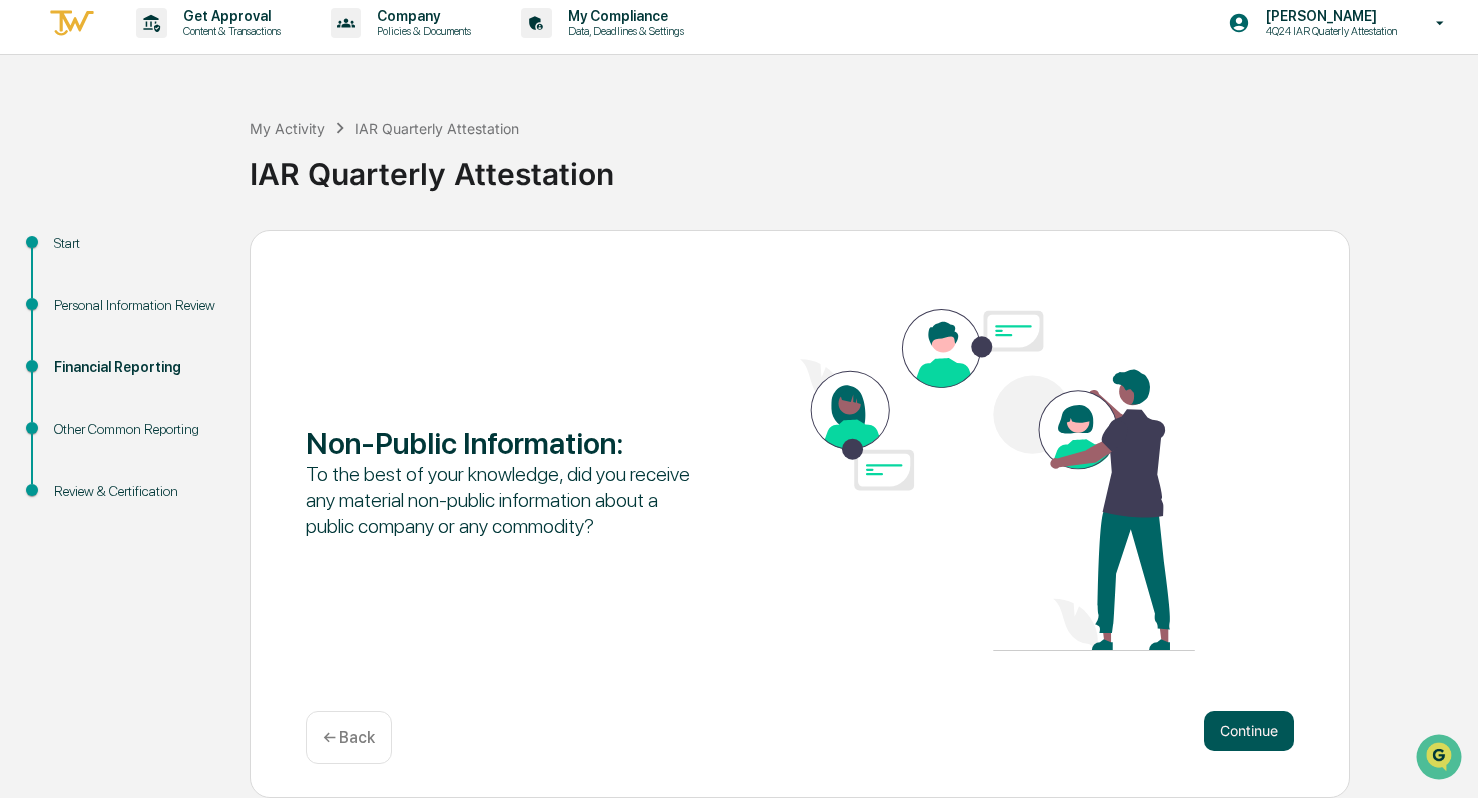 click on "Continue" at bounding box center [1249, 731] 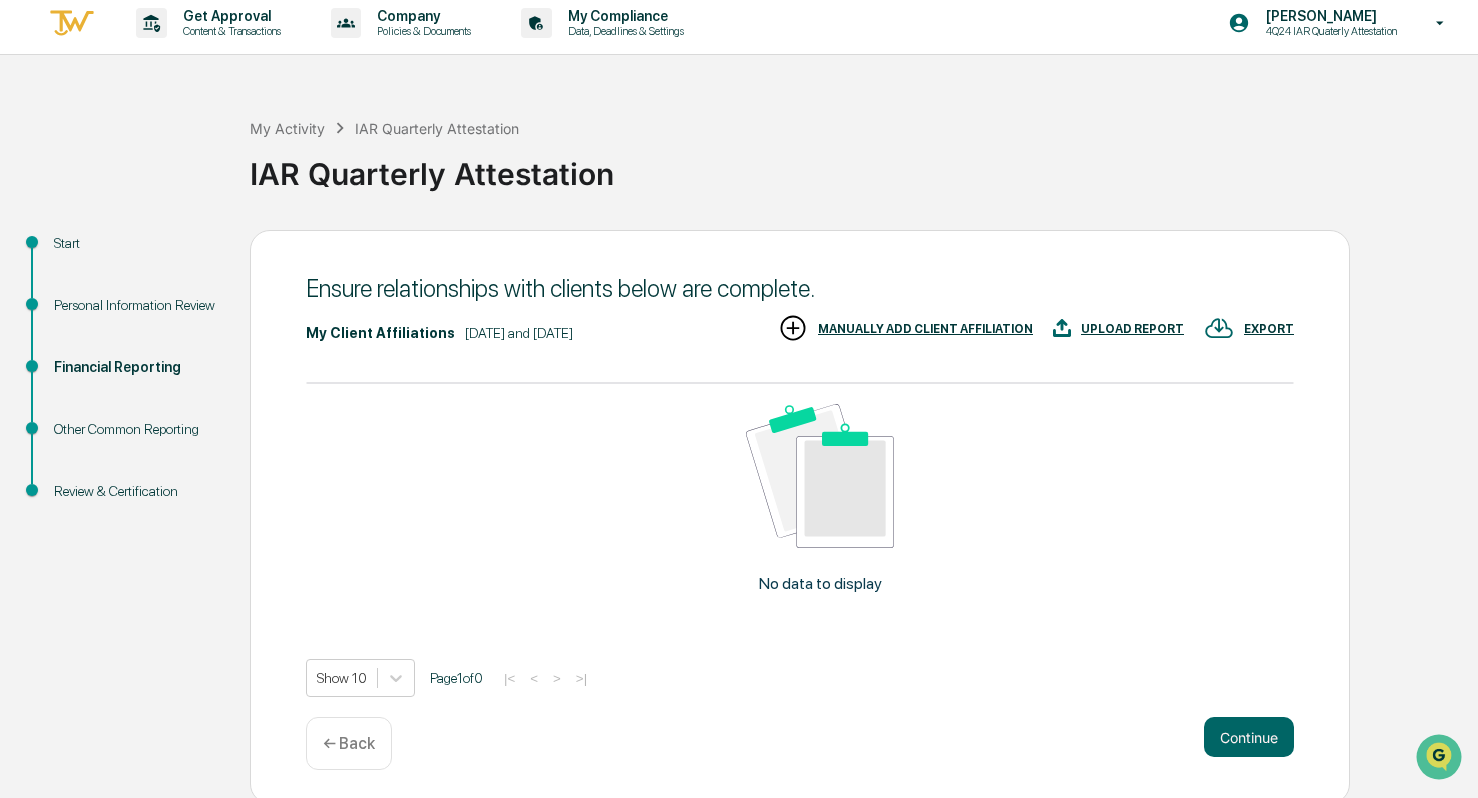 scroll, scrollTop: 14, scrollLeft: 0, axis: vertical 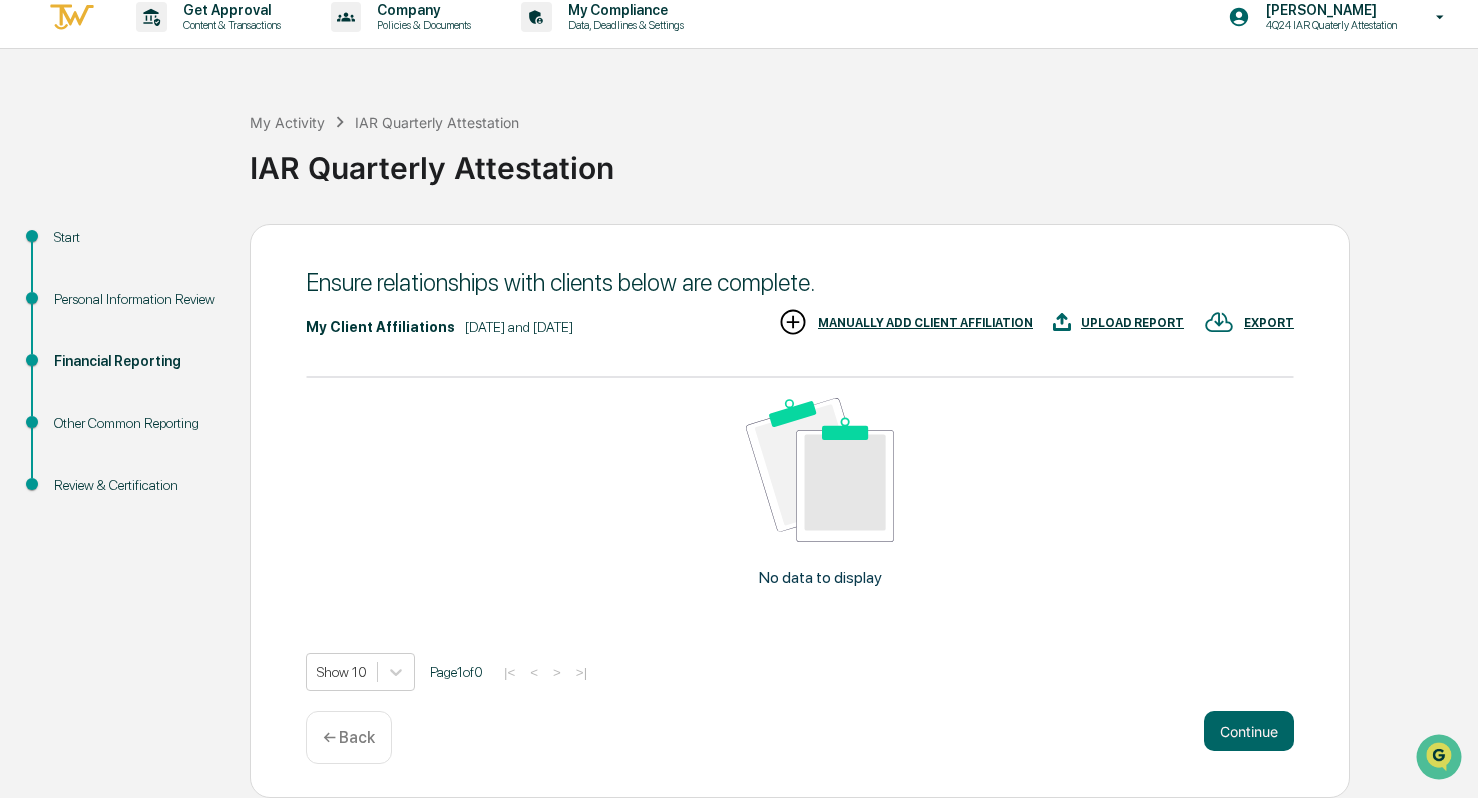 click on "MANUALLY ADD CLIENT AFFILIATION" at bounding box center (925, 323) 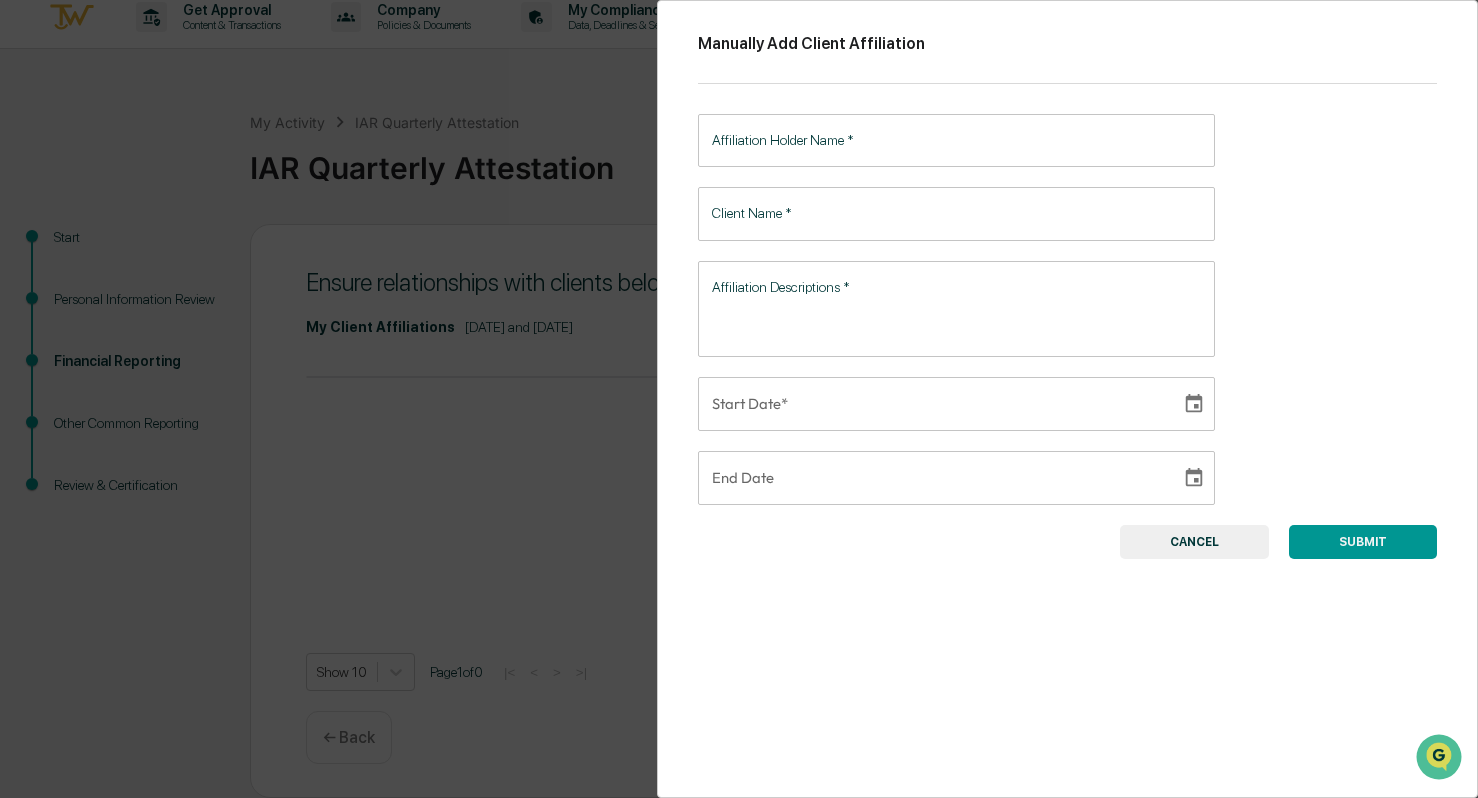 click on "Affiliation Holder Name   *" at bounding box center [956, 140] 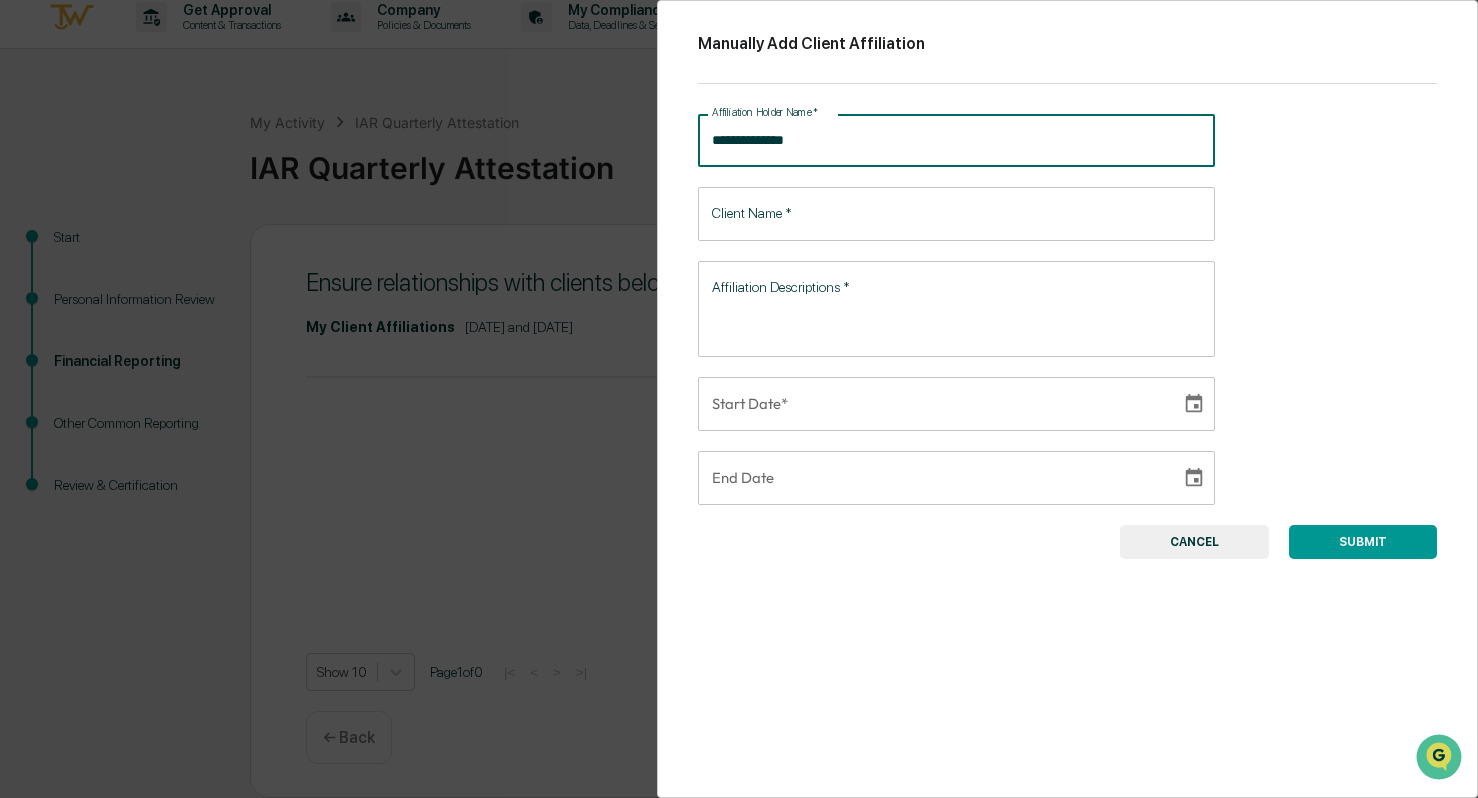 type on "**********" 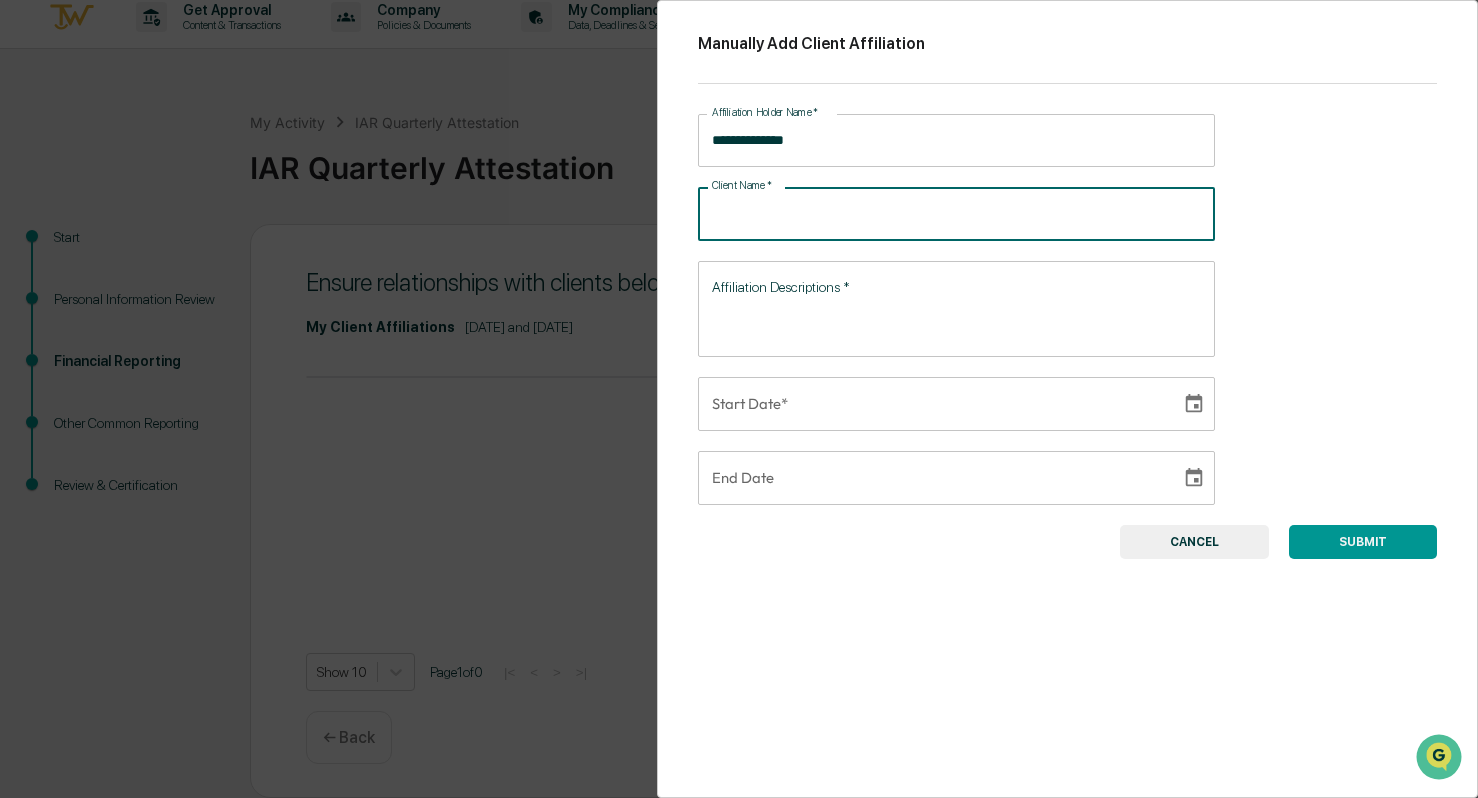 click on "Client Name   *" at bounding box center [956, 213] 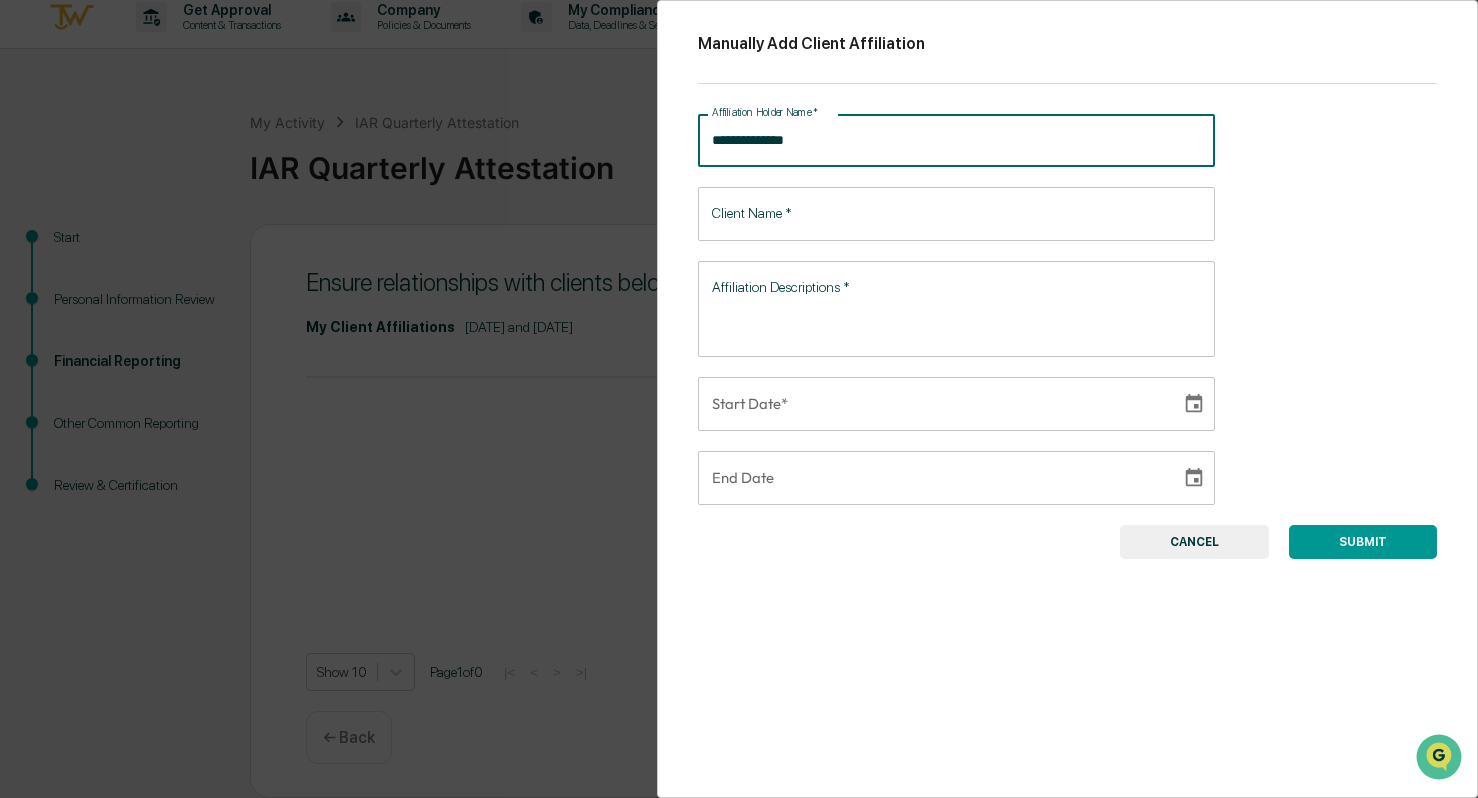 drag, startPoint x: 825, startPoint y: 157, endPoint x: 681, endPoint y: 145, distance: 144.49913 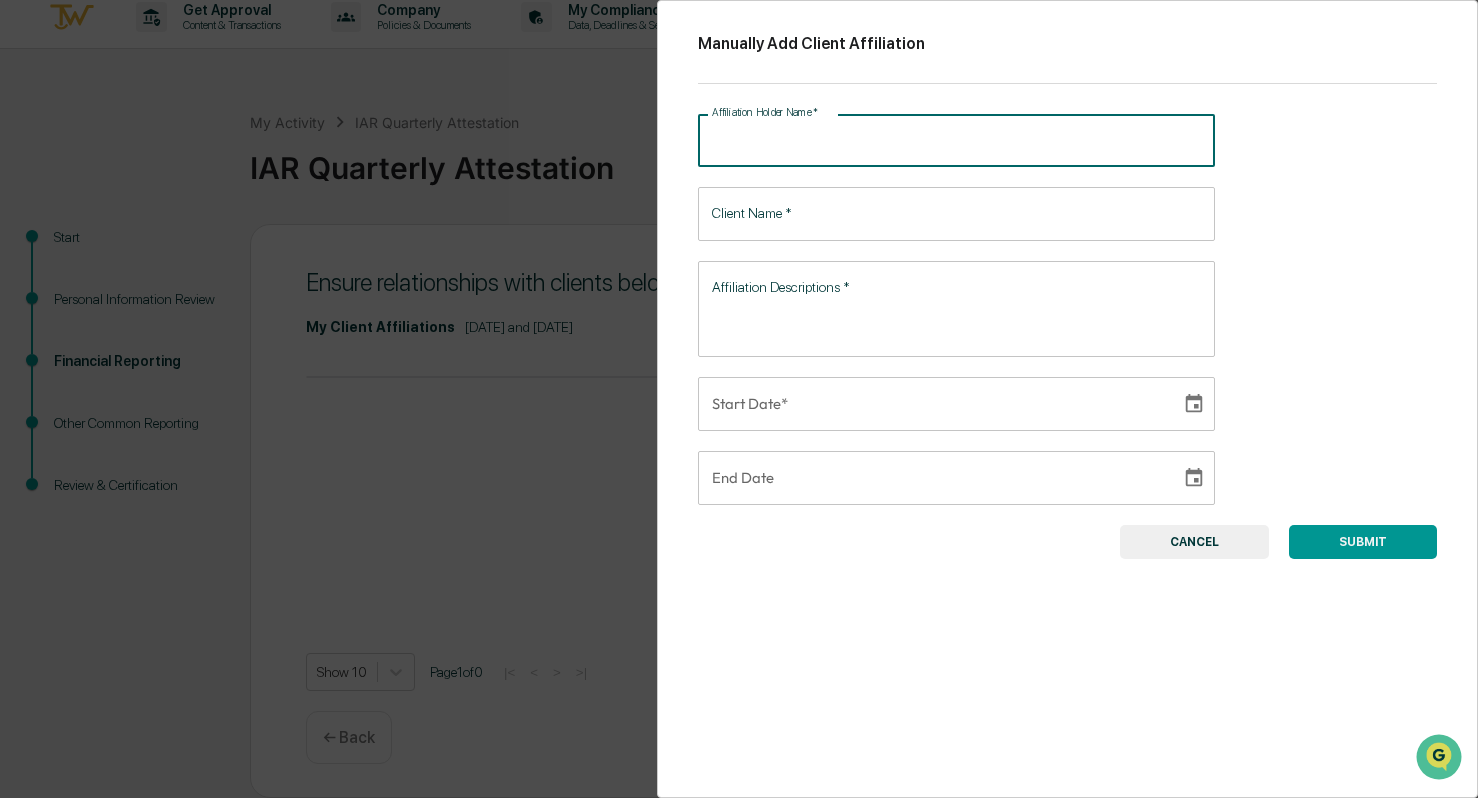 type 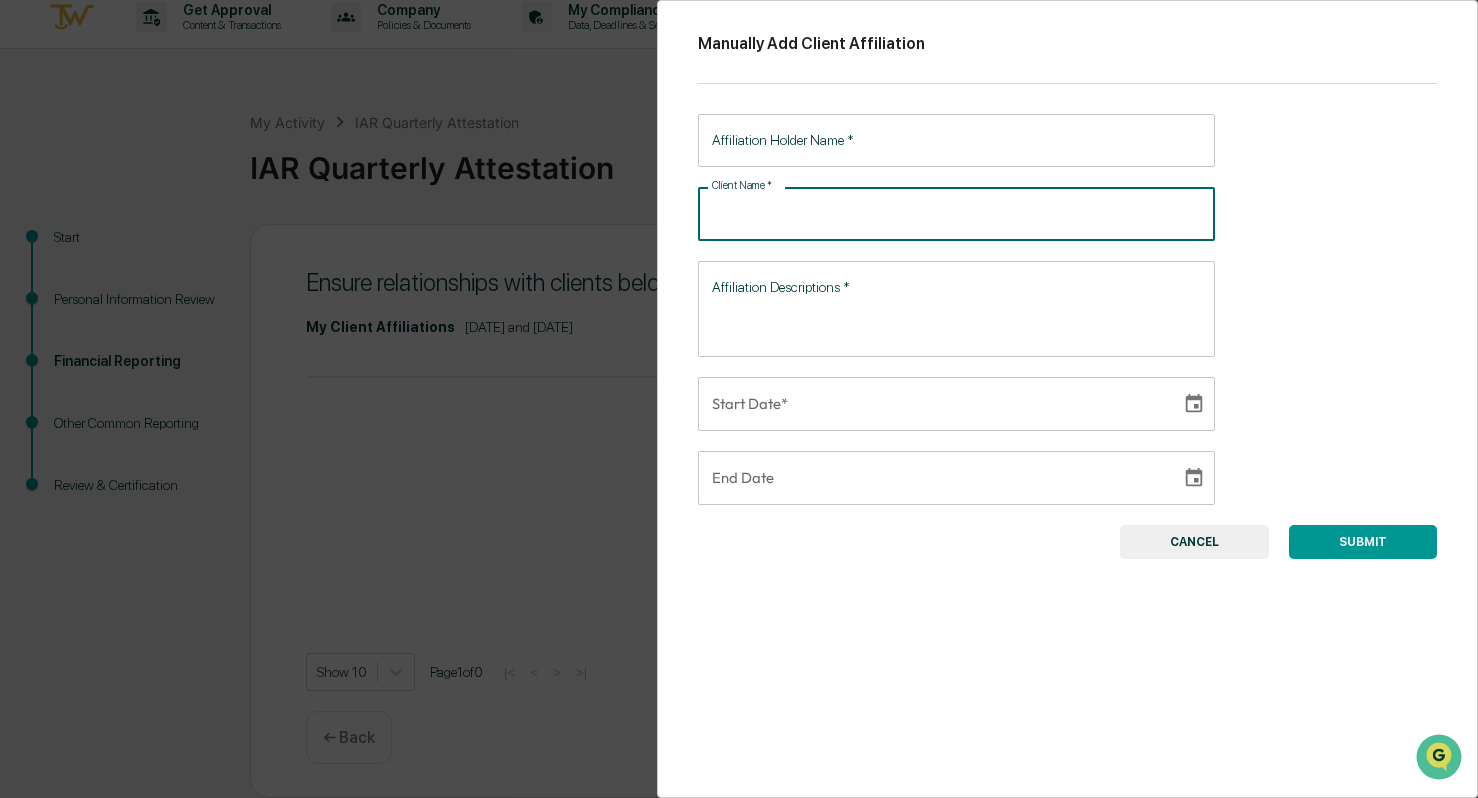 click on "Client Name   *" at bounding box center [956, 213] 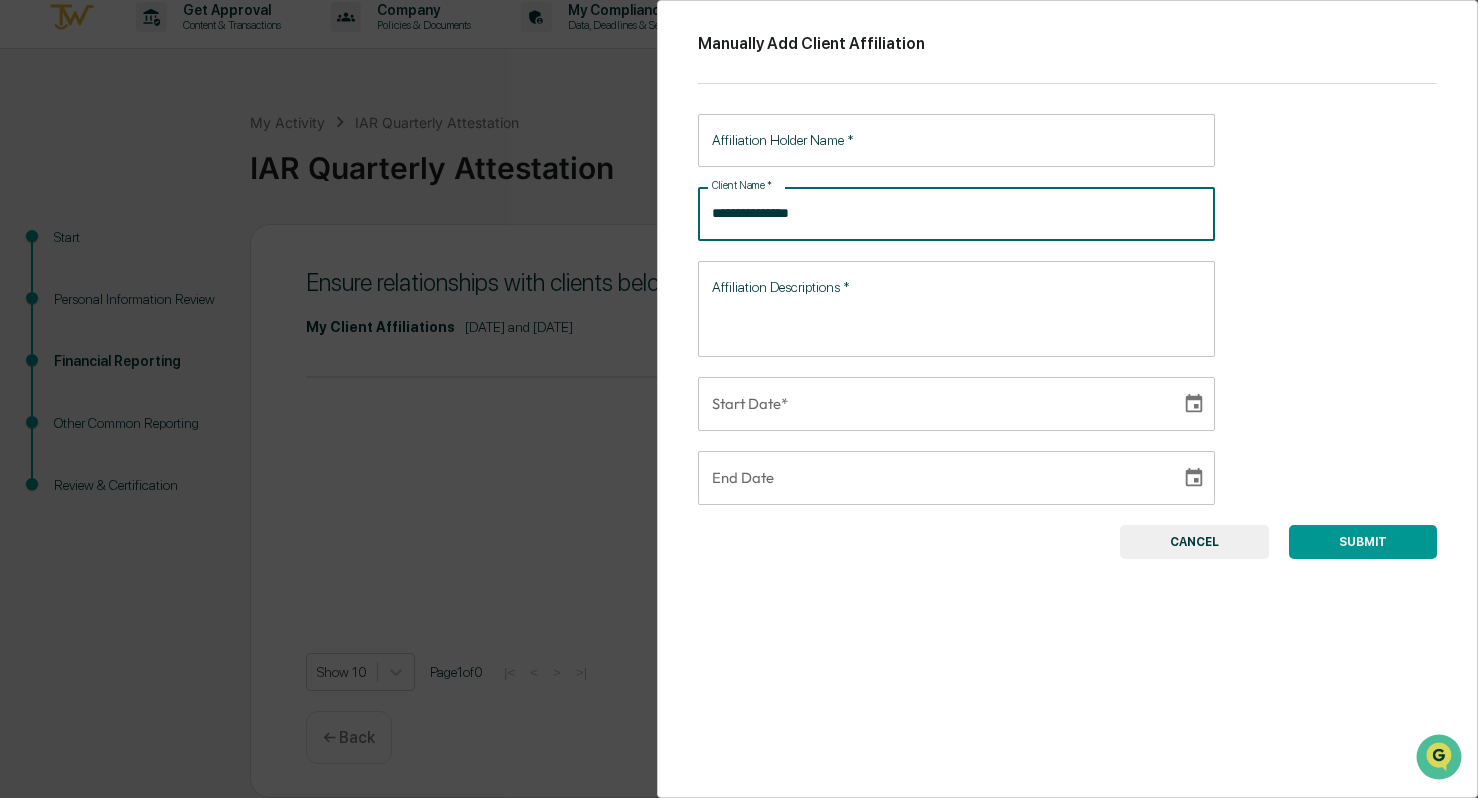 type on "**********" 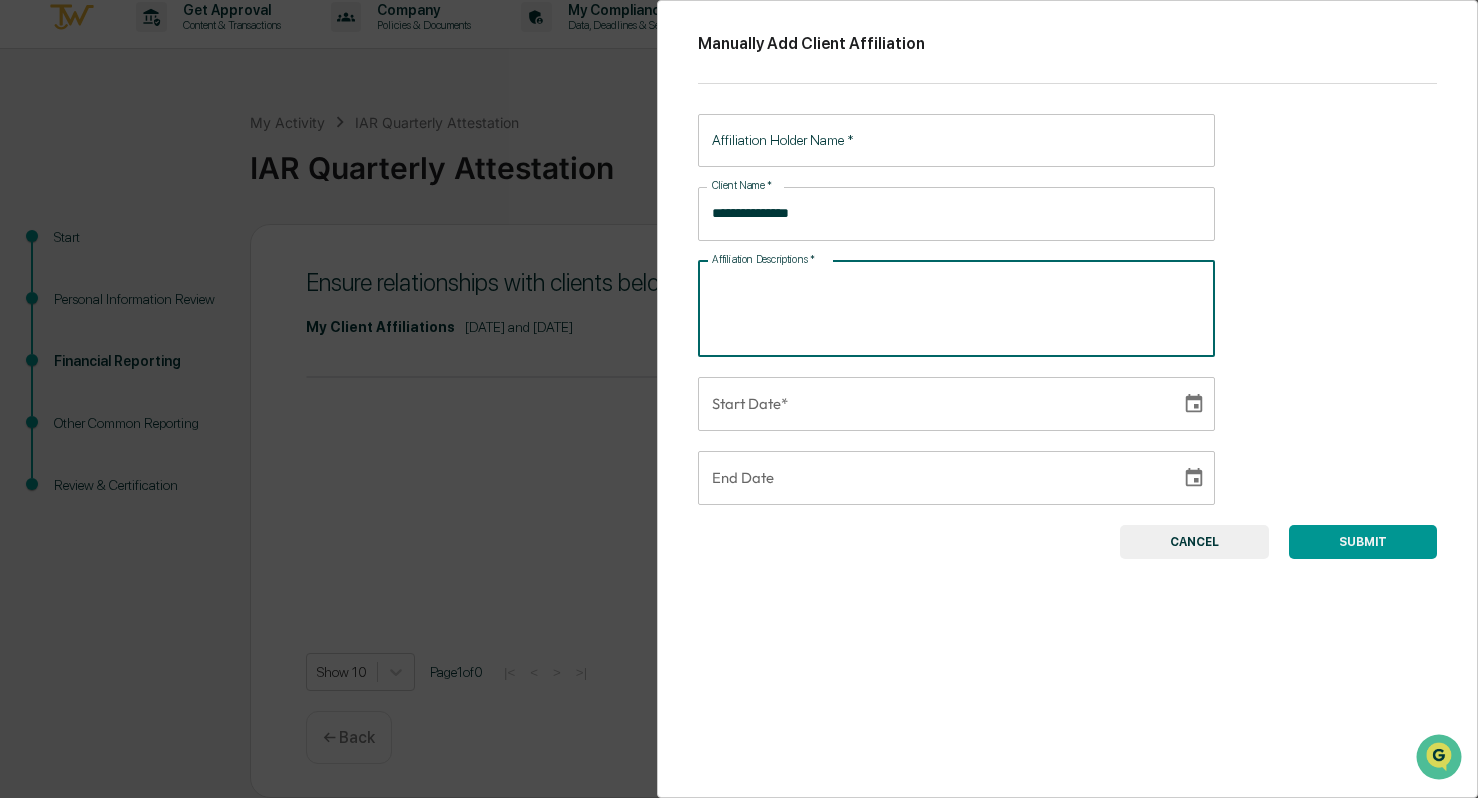 click on "Affiliation Descriptions   *" at bounding box center (956, 308) 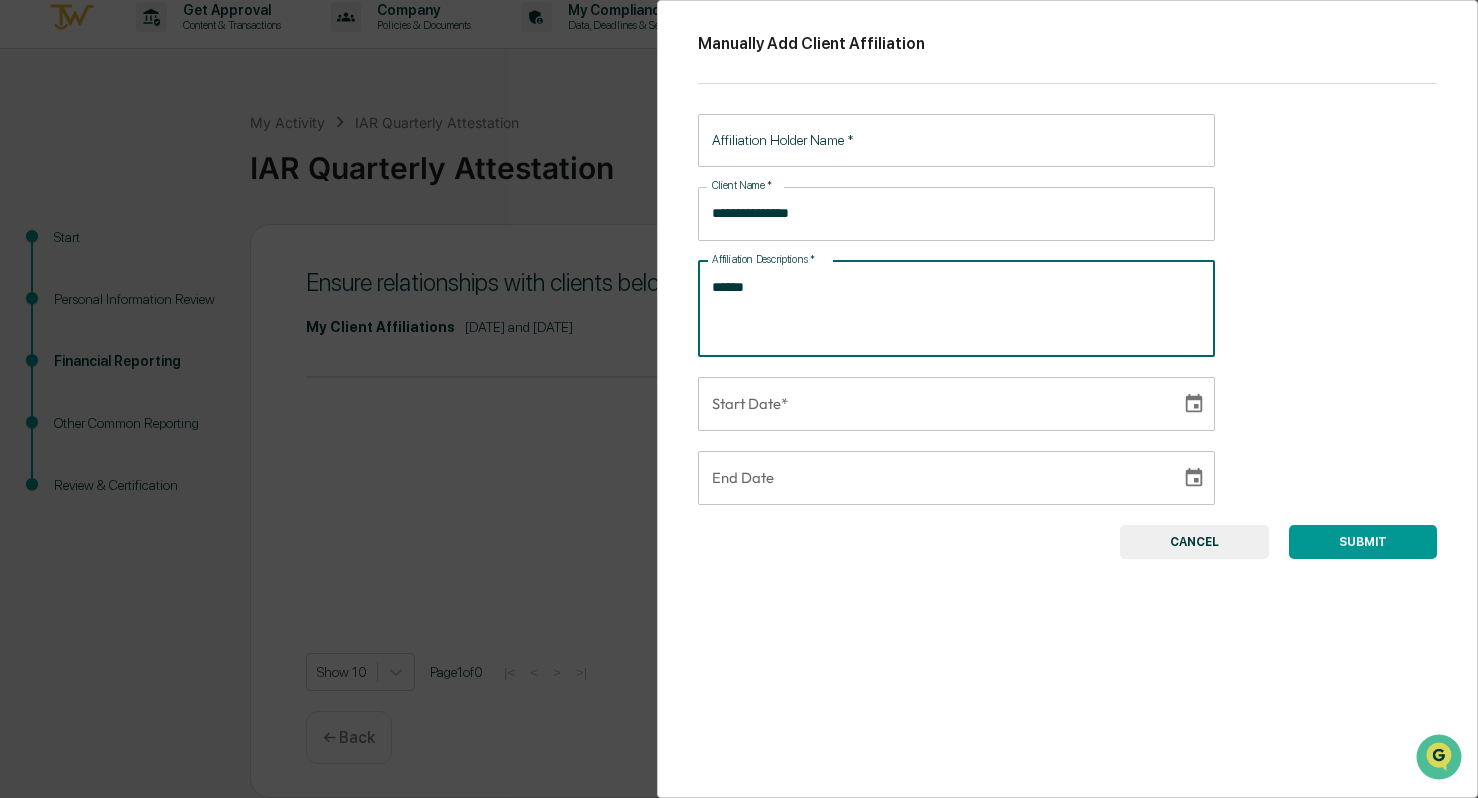 type on "******" 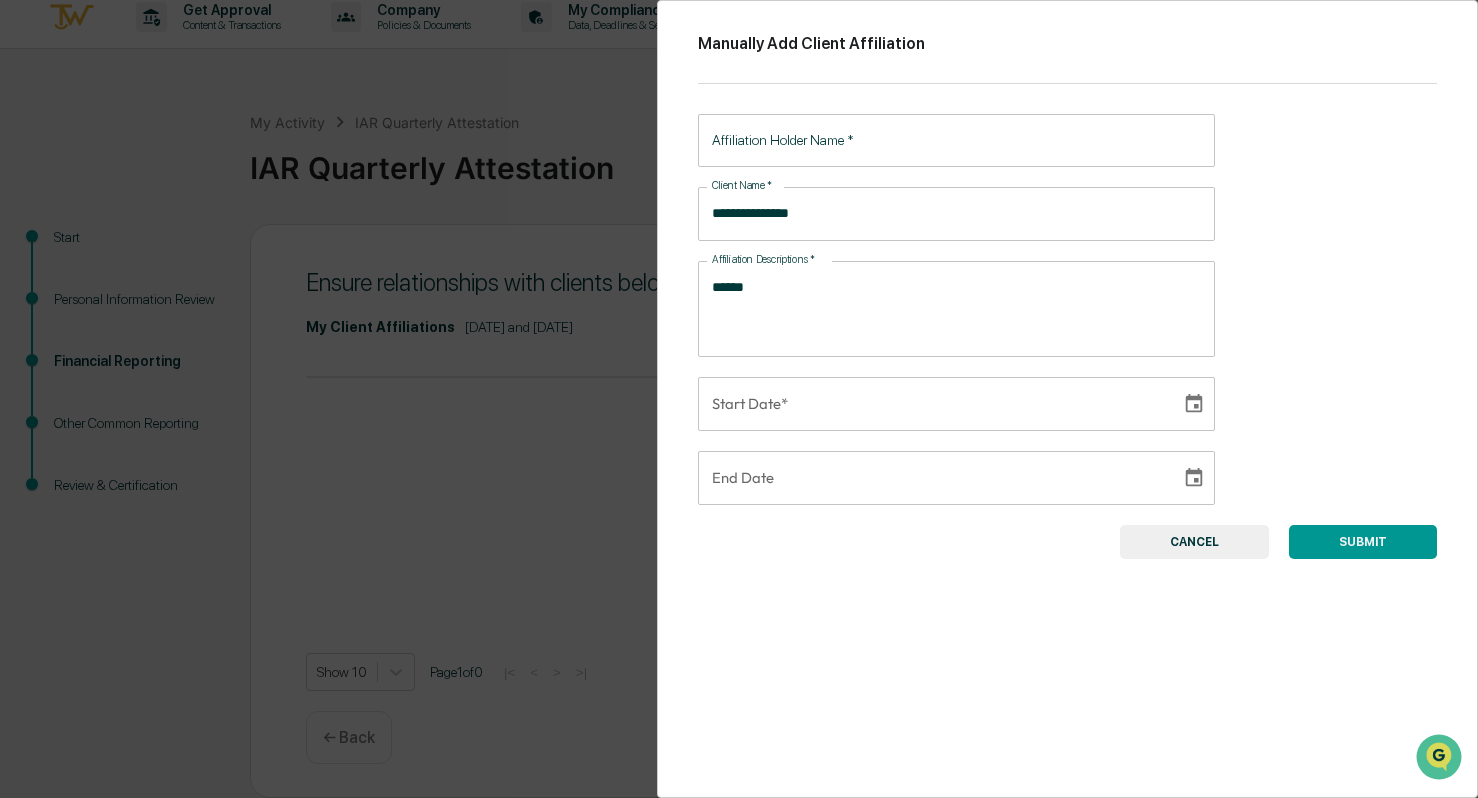 click on "**********" at bounding box center [739, 399] 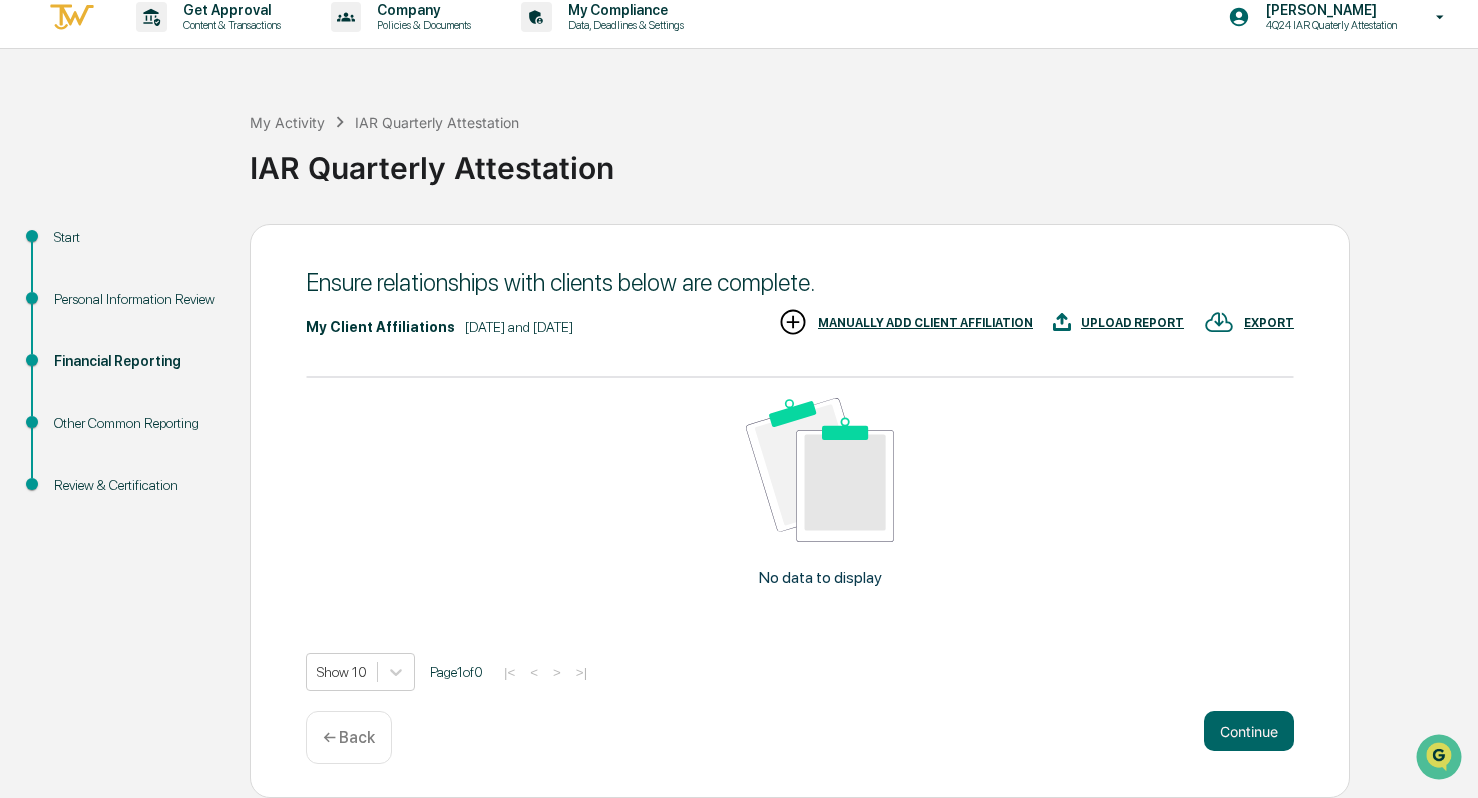 click on "MANUALLY ADD CLIENT AFFILIATION" at bounding box center [925, 323] 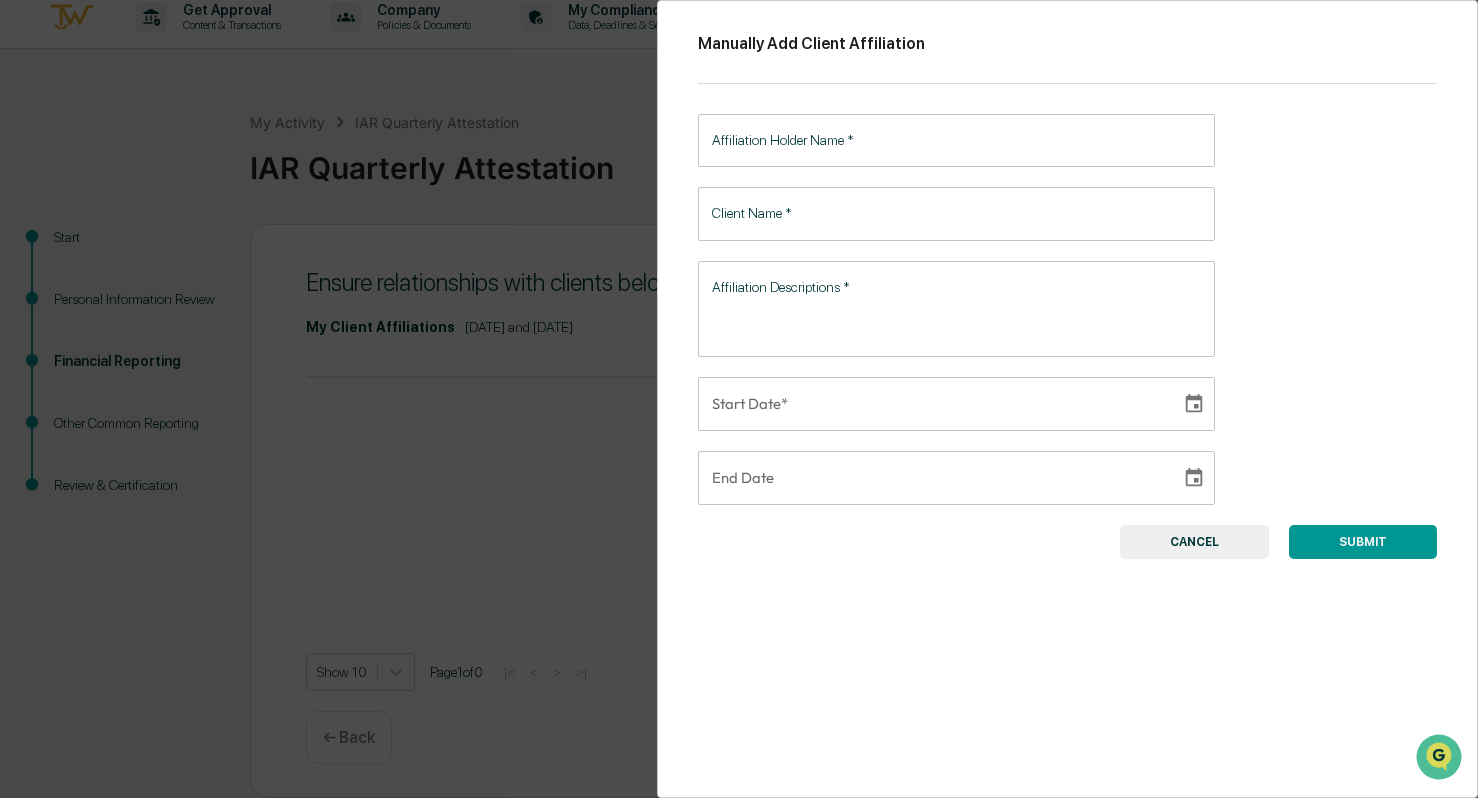 click on "Affiliation Holder Name   *" at bounding box center [956, 140] 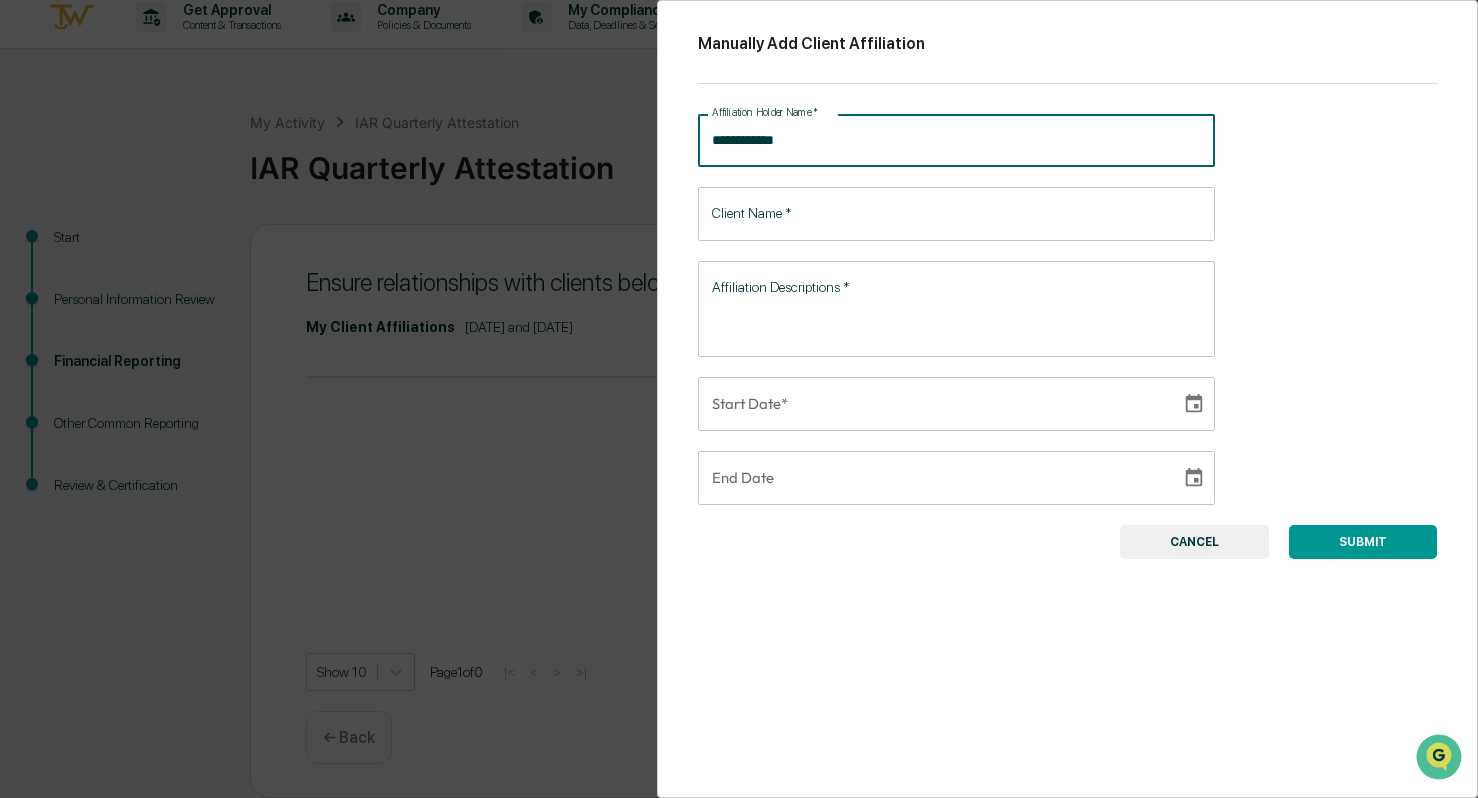 type on "**********" 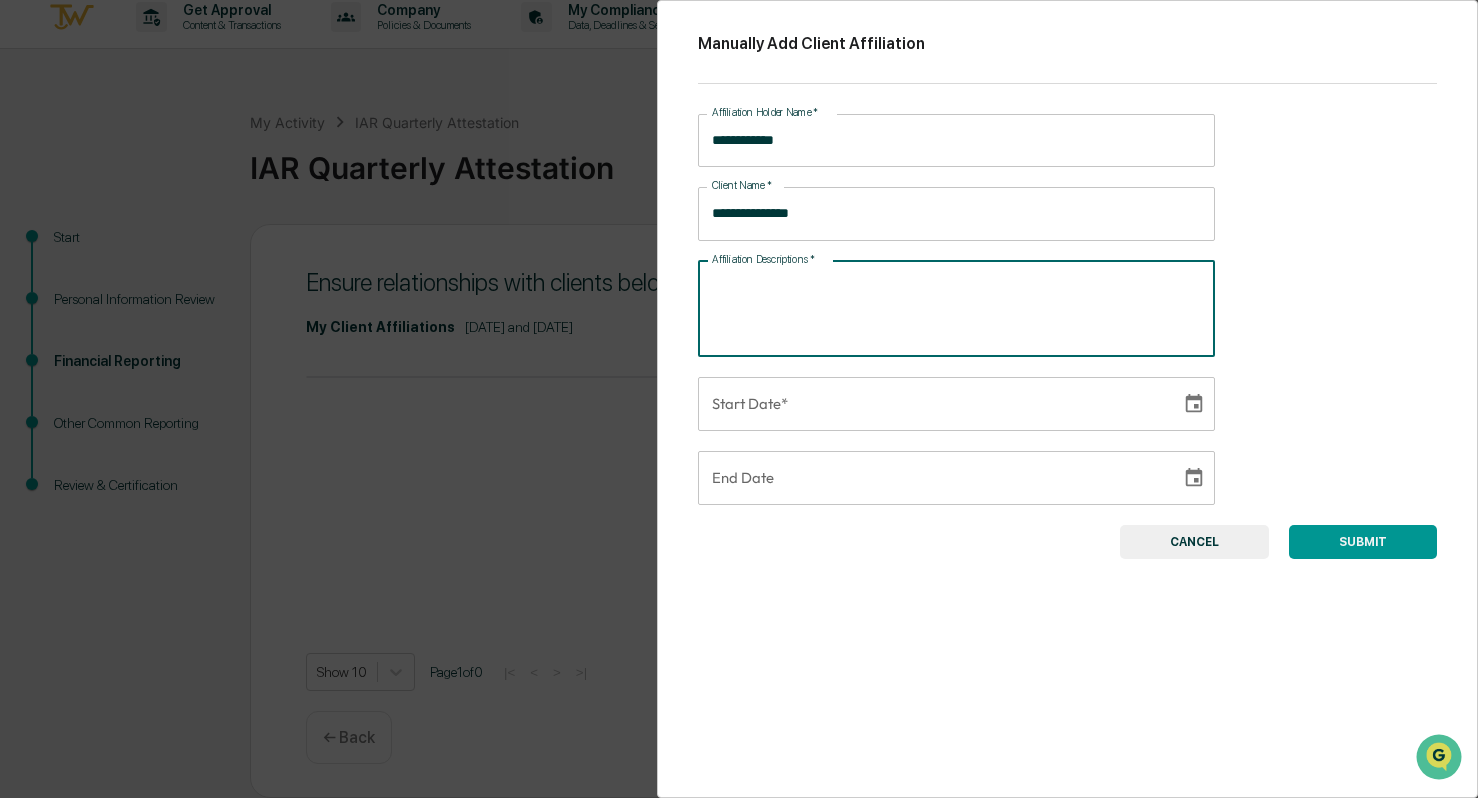 click on "**********" at bounding box center (956, 213) 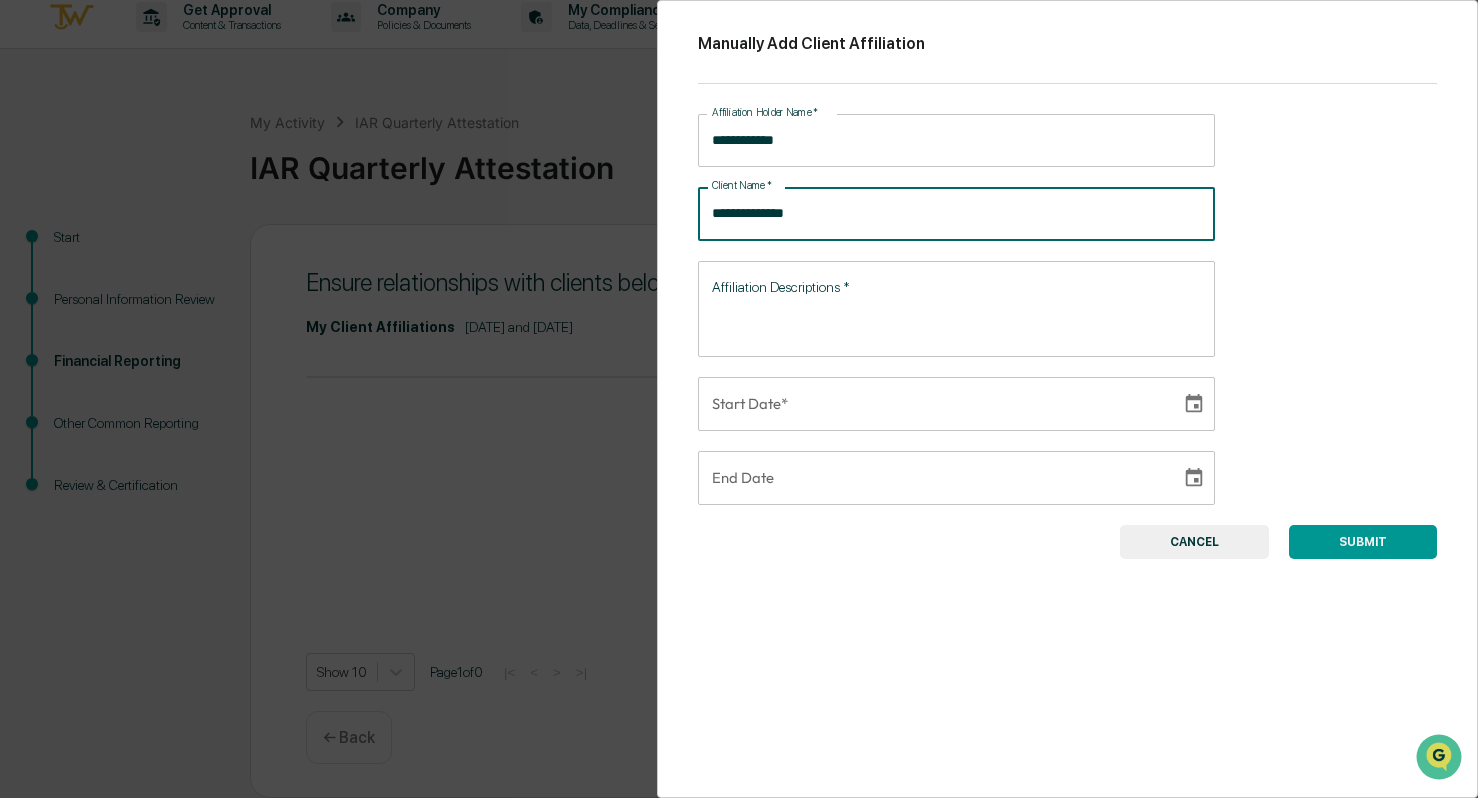 type on "**********" 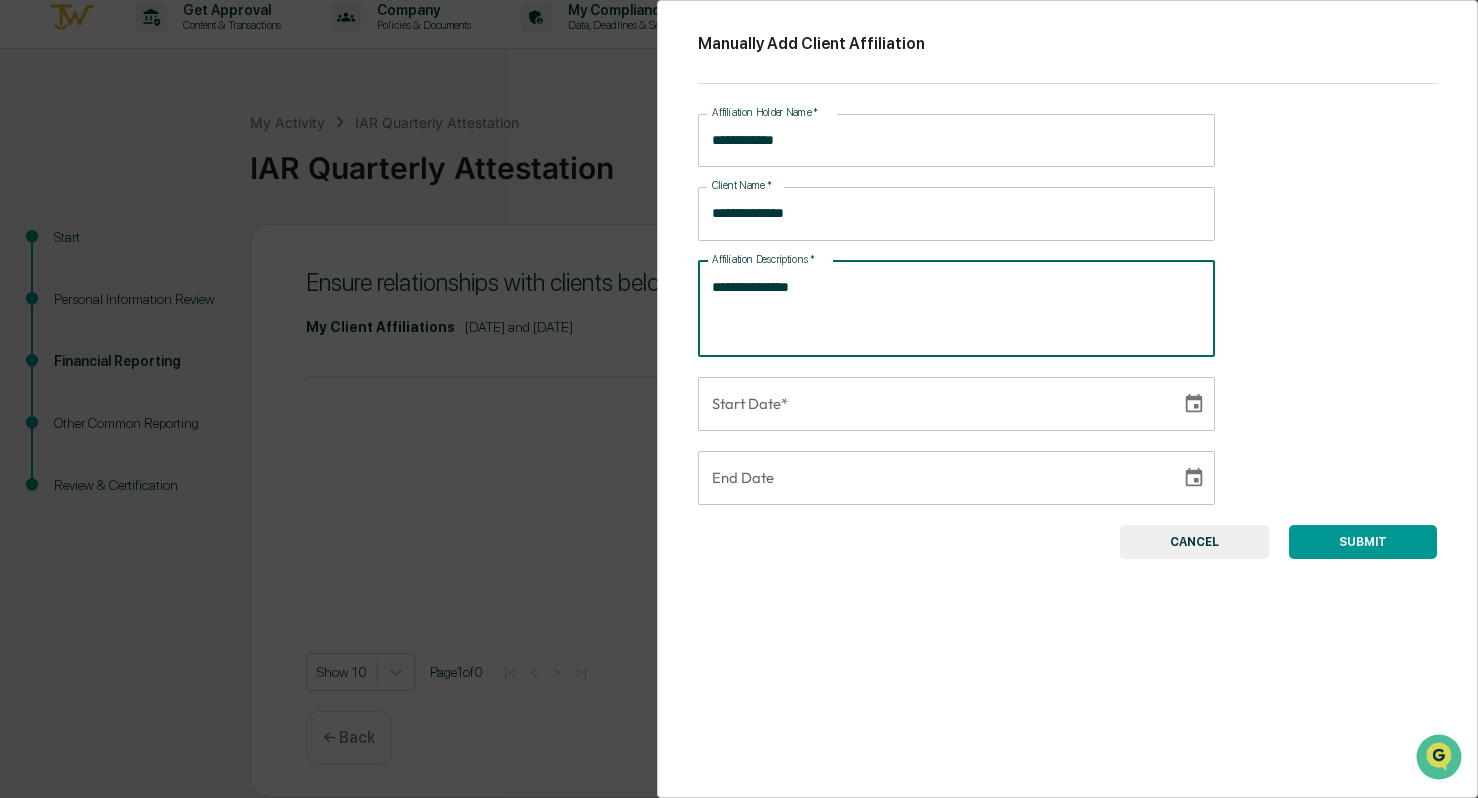 type on "**********" 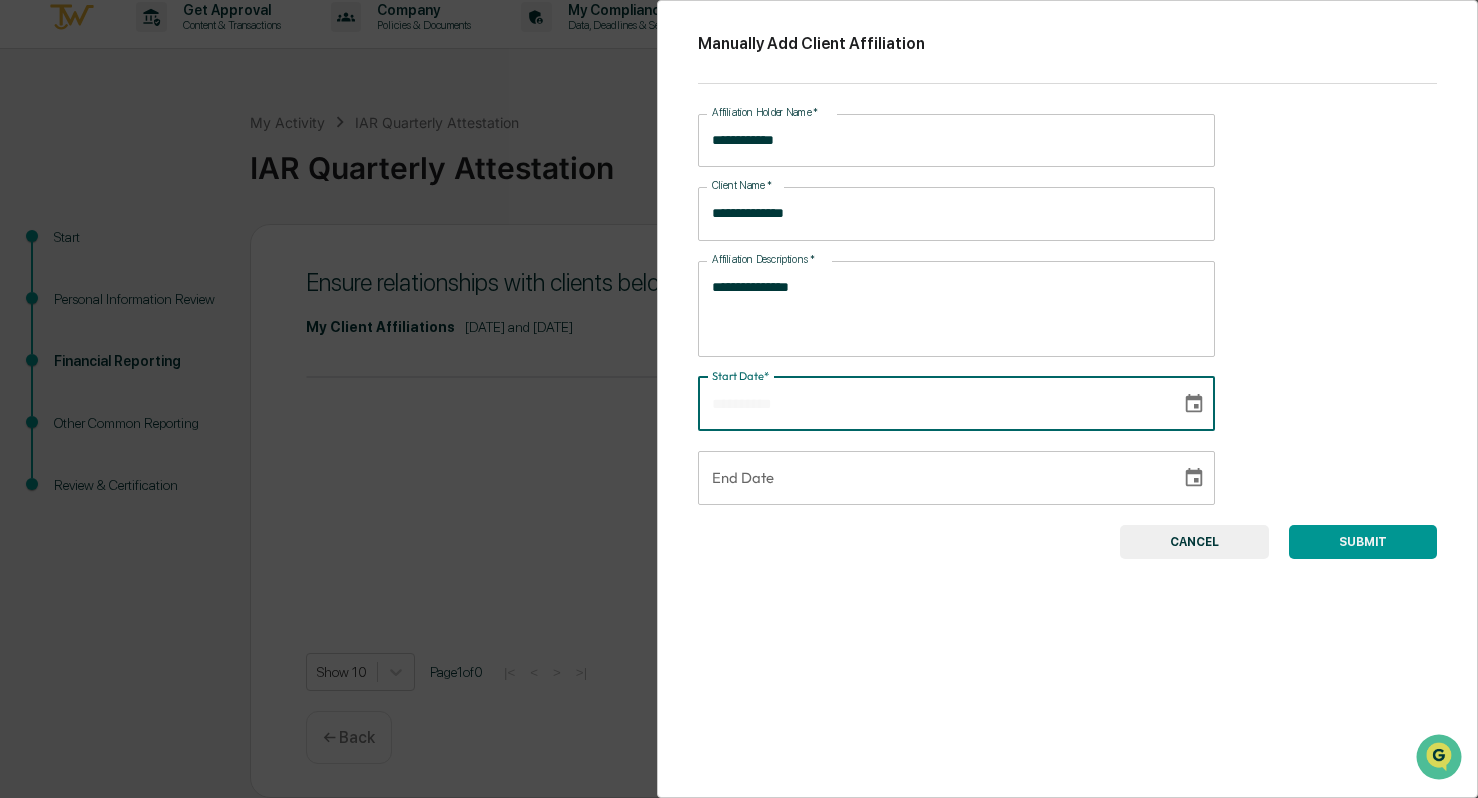 type on "**********" 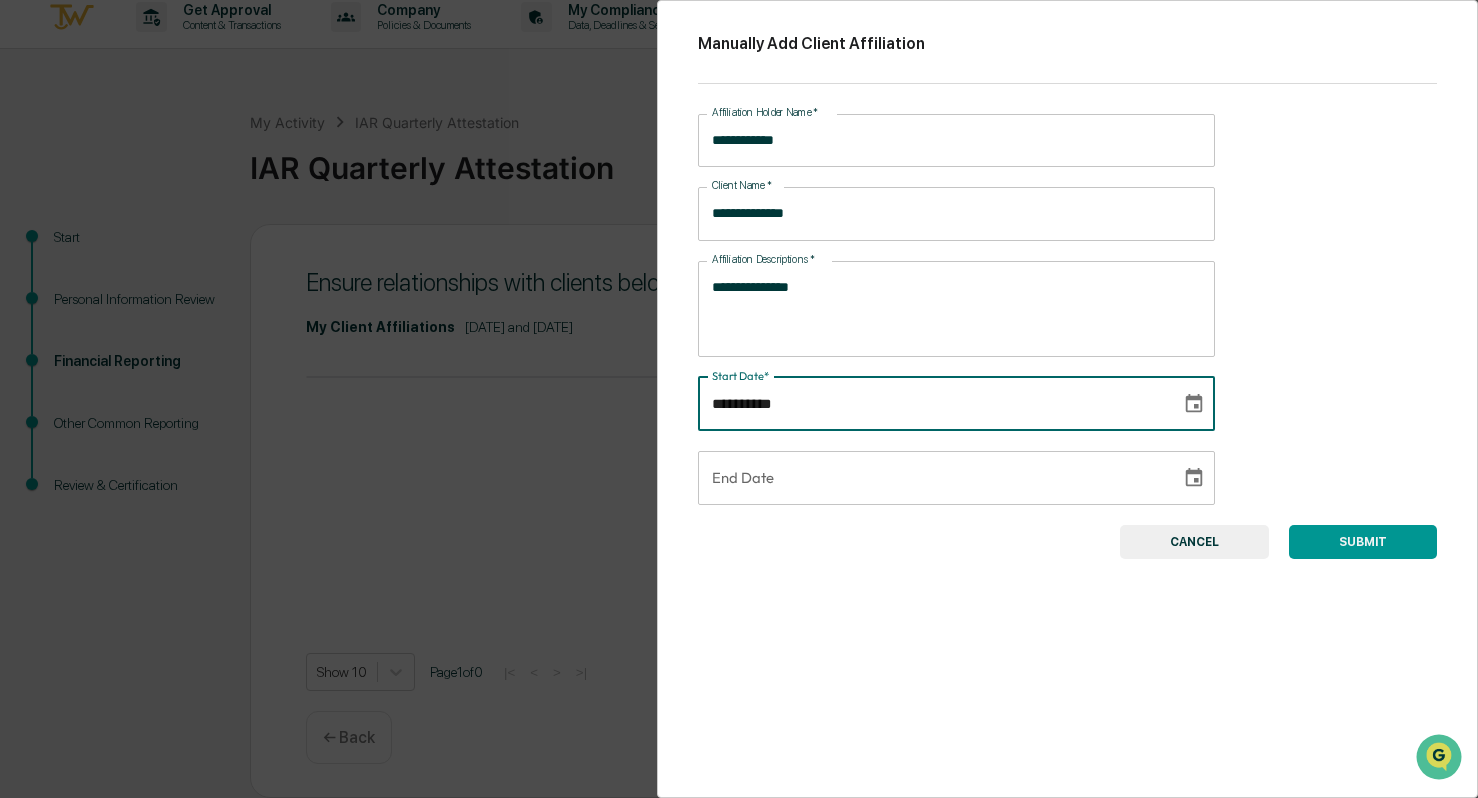 click on "**********" at bounding box center (932, 404) 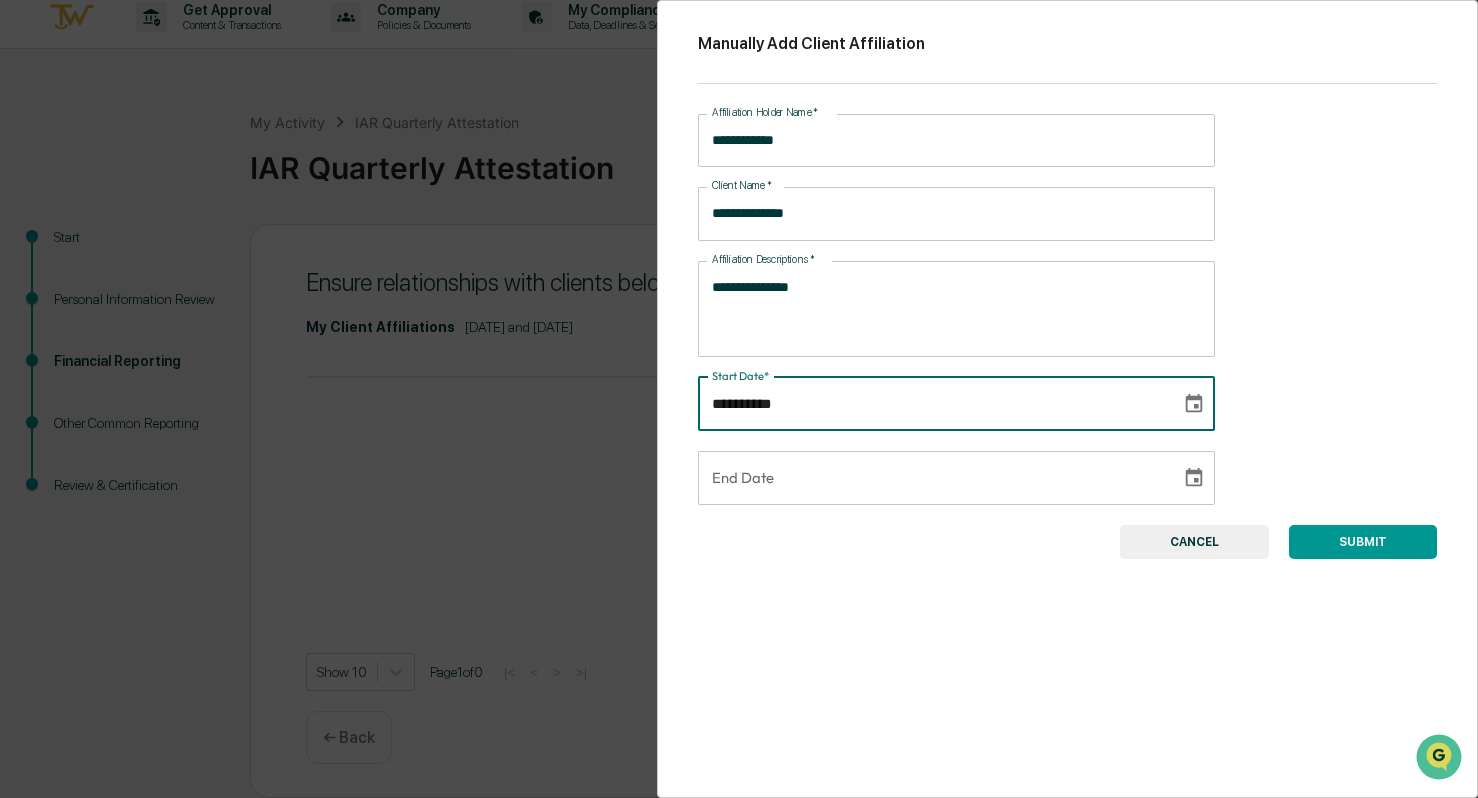 type 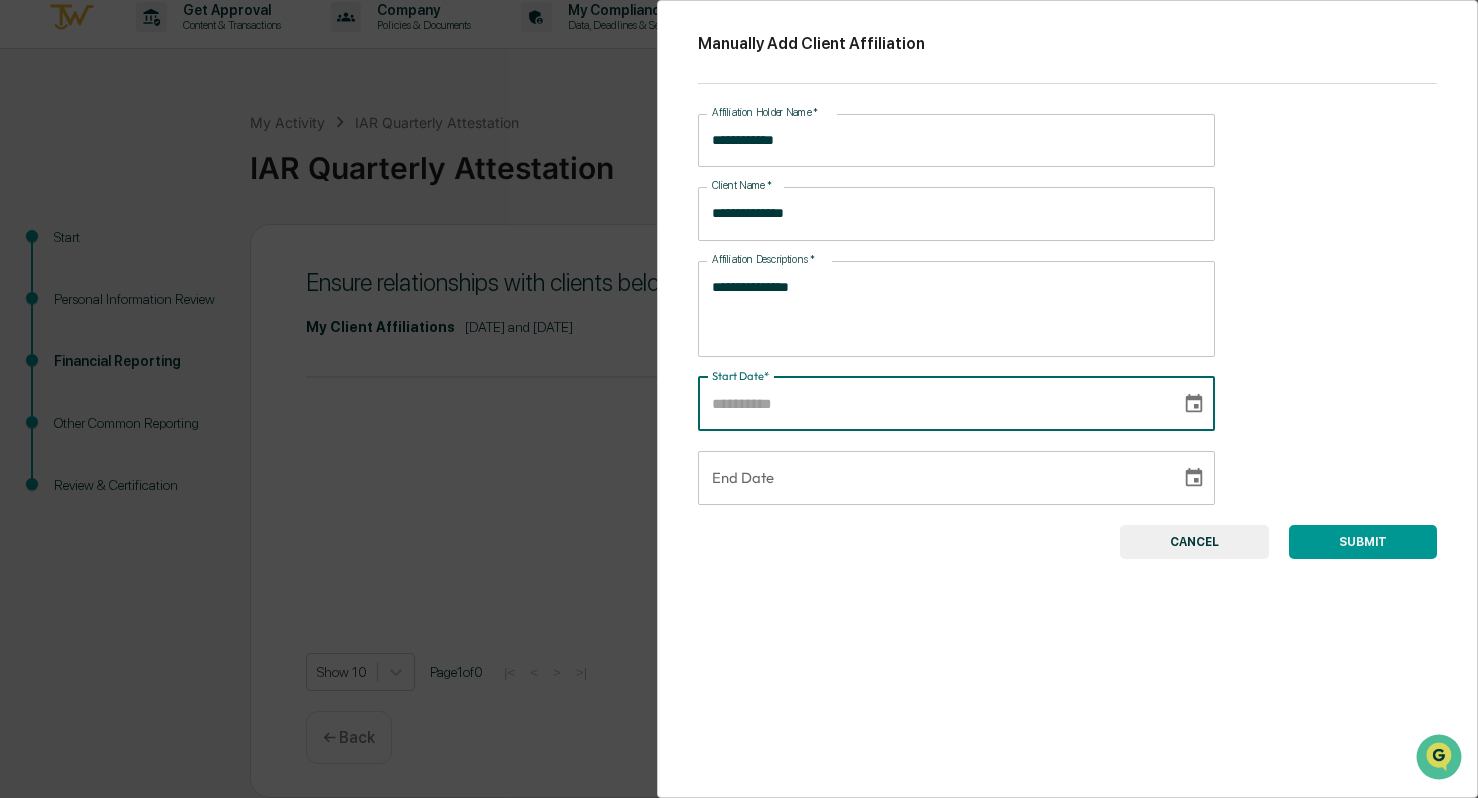 click on "CANCEL" at bounding box center [1194, 542] 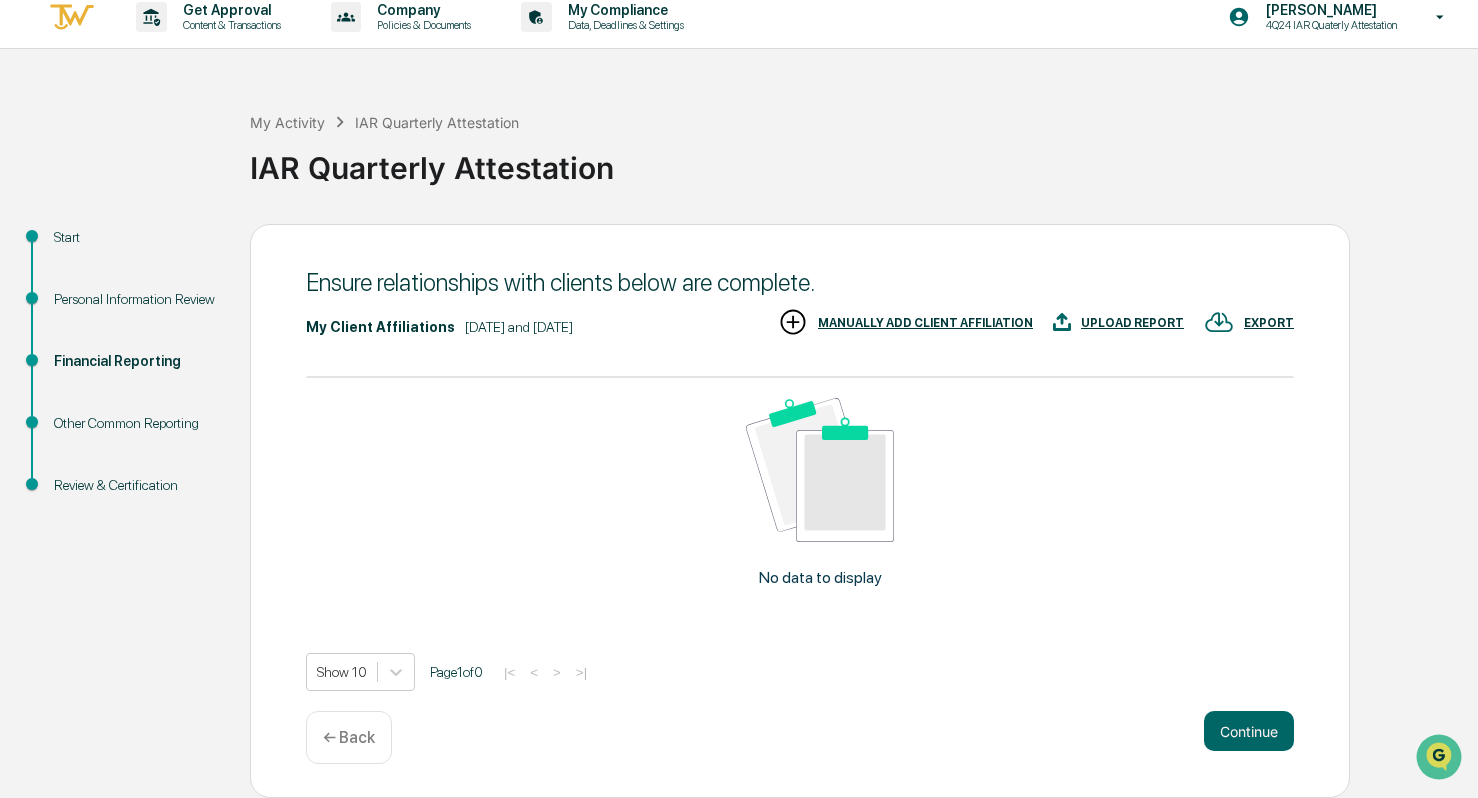 click on "MANUALLY ADD CLIENT AFFILIATION" at bounding box center [925, 323] 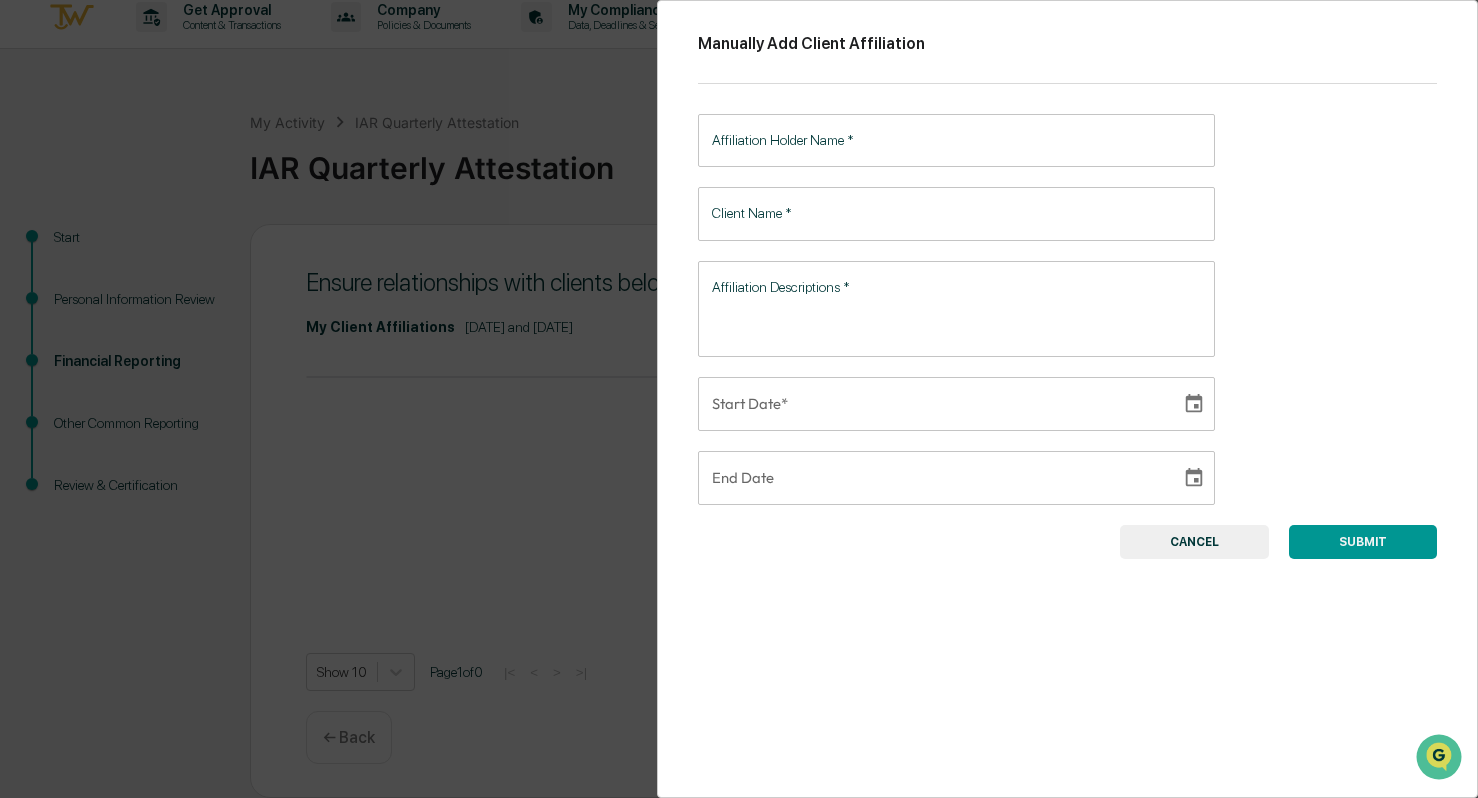 click on "Affiliation Holder Name   *" at bounding box center [956, 140] 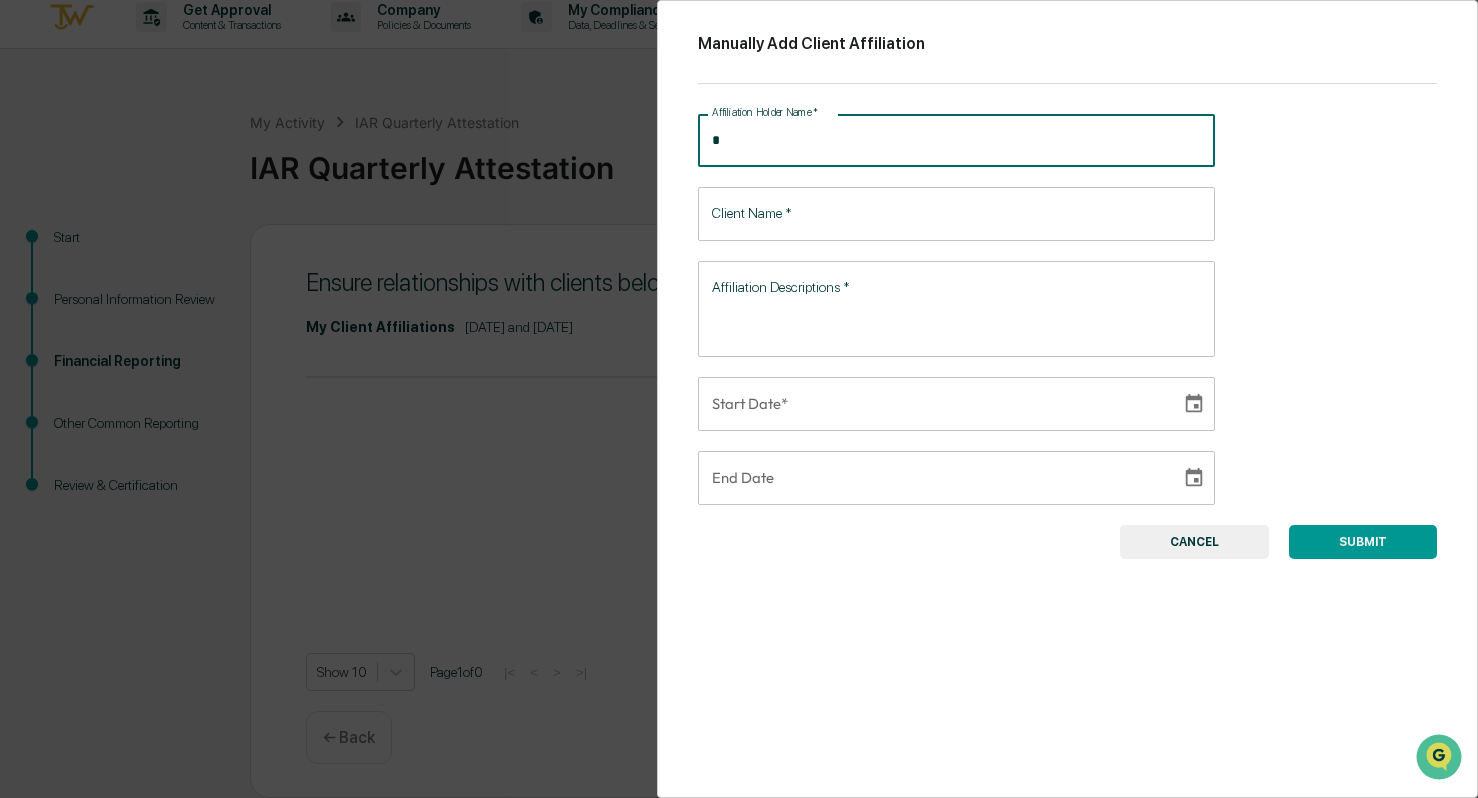 click on "*" at bounding box center (956, 140) 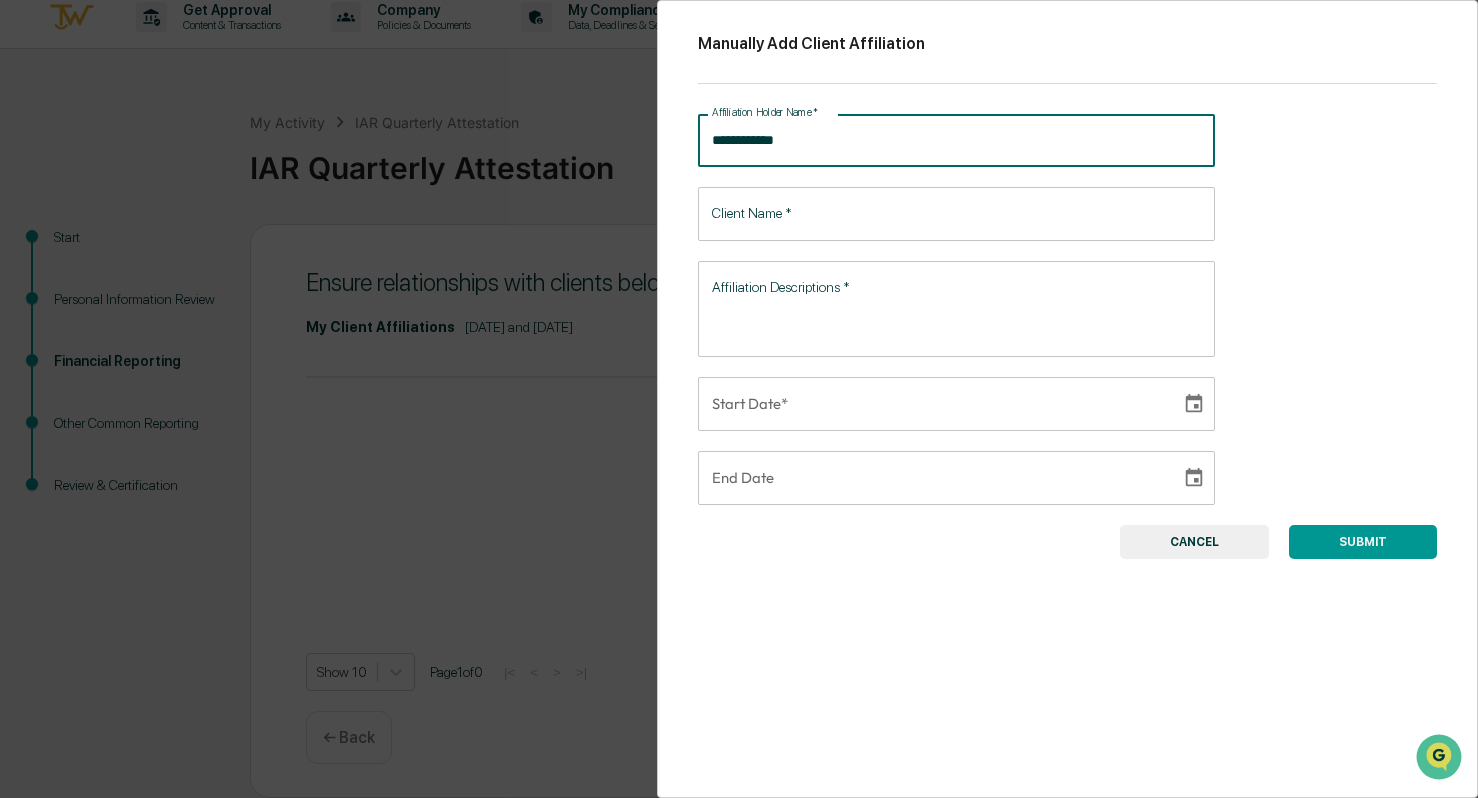 type on "**********" 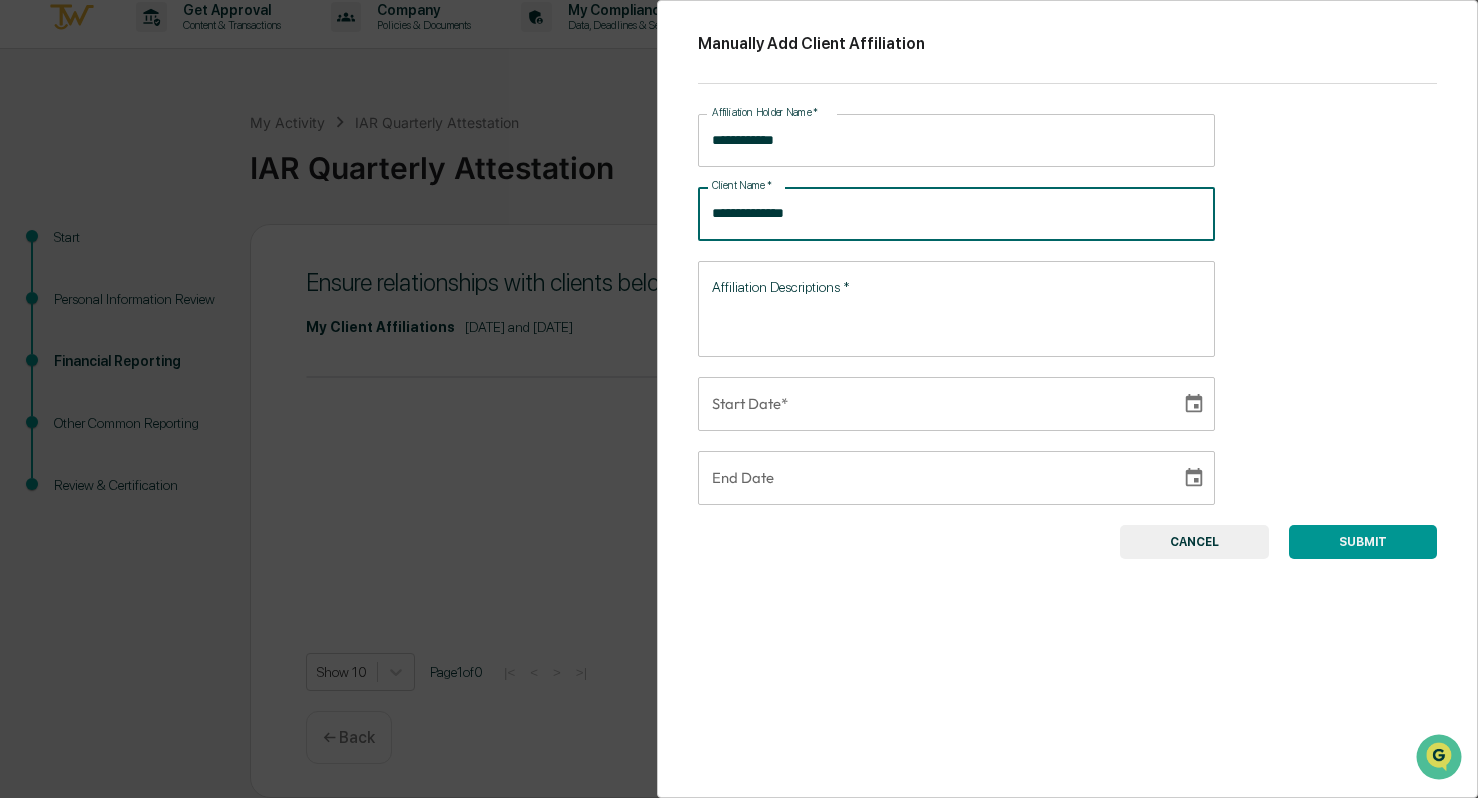 type on "**********" 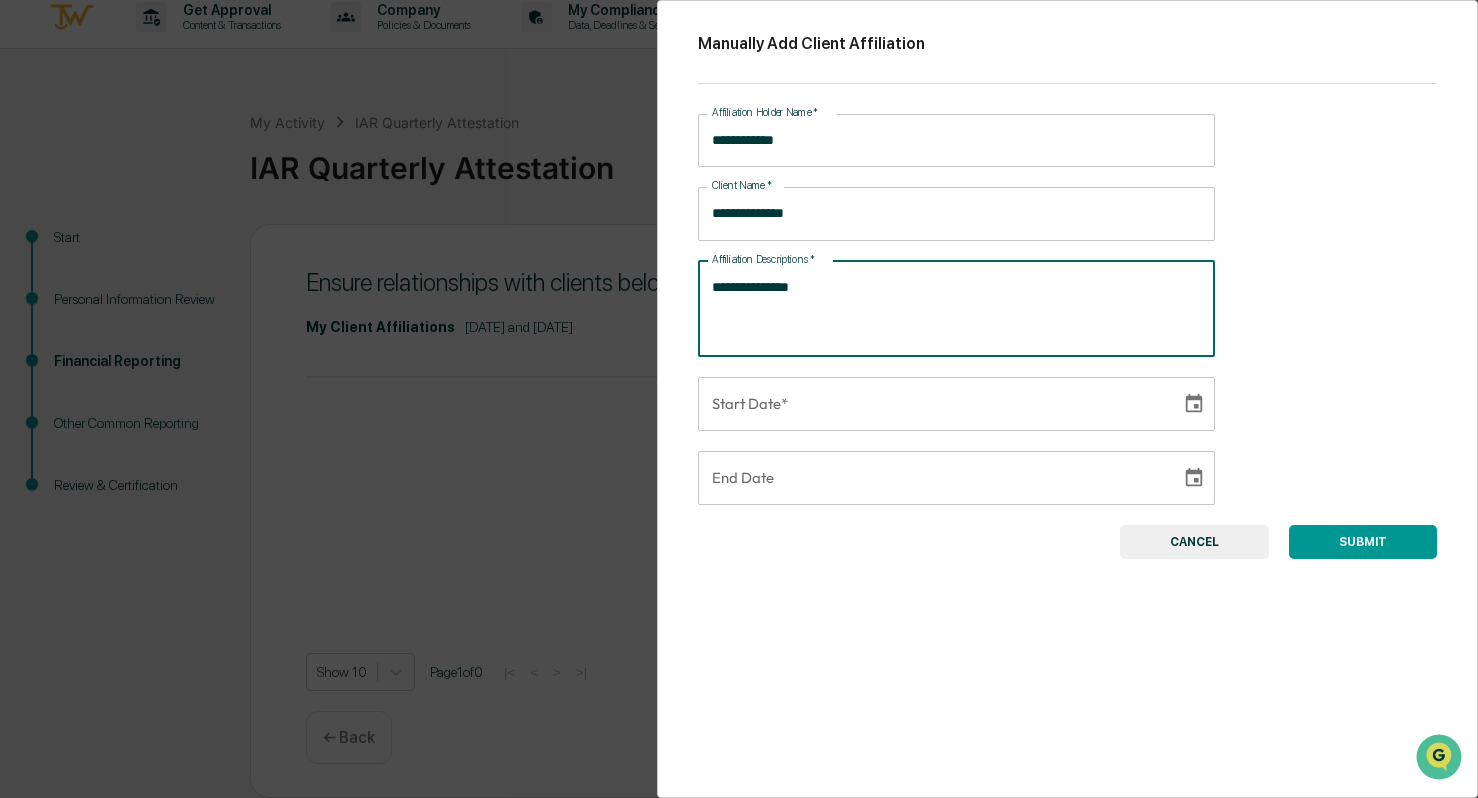 type on "**********" 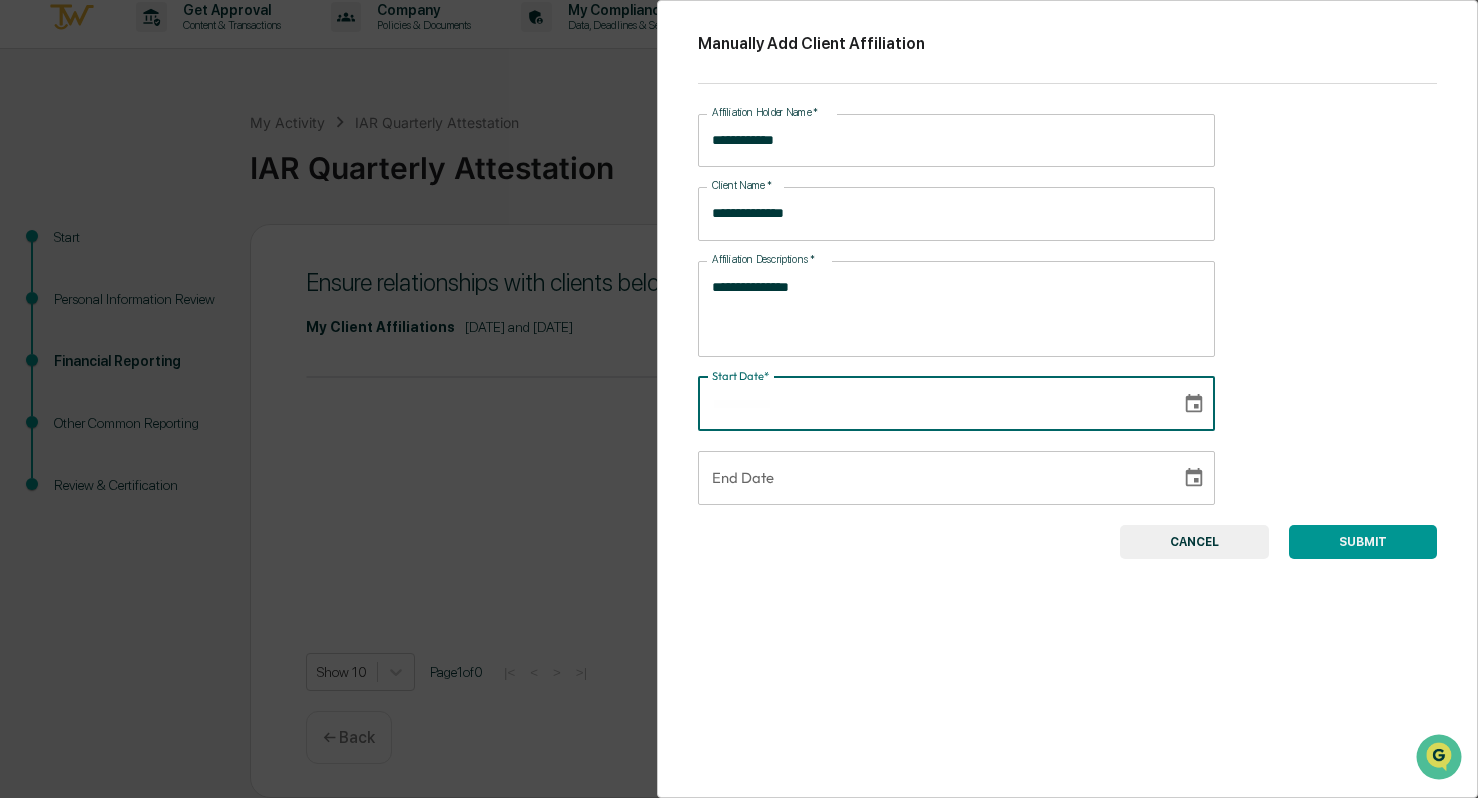 type on "**********" 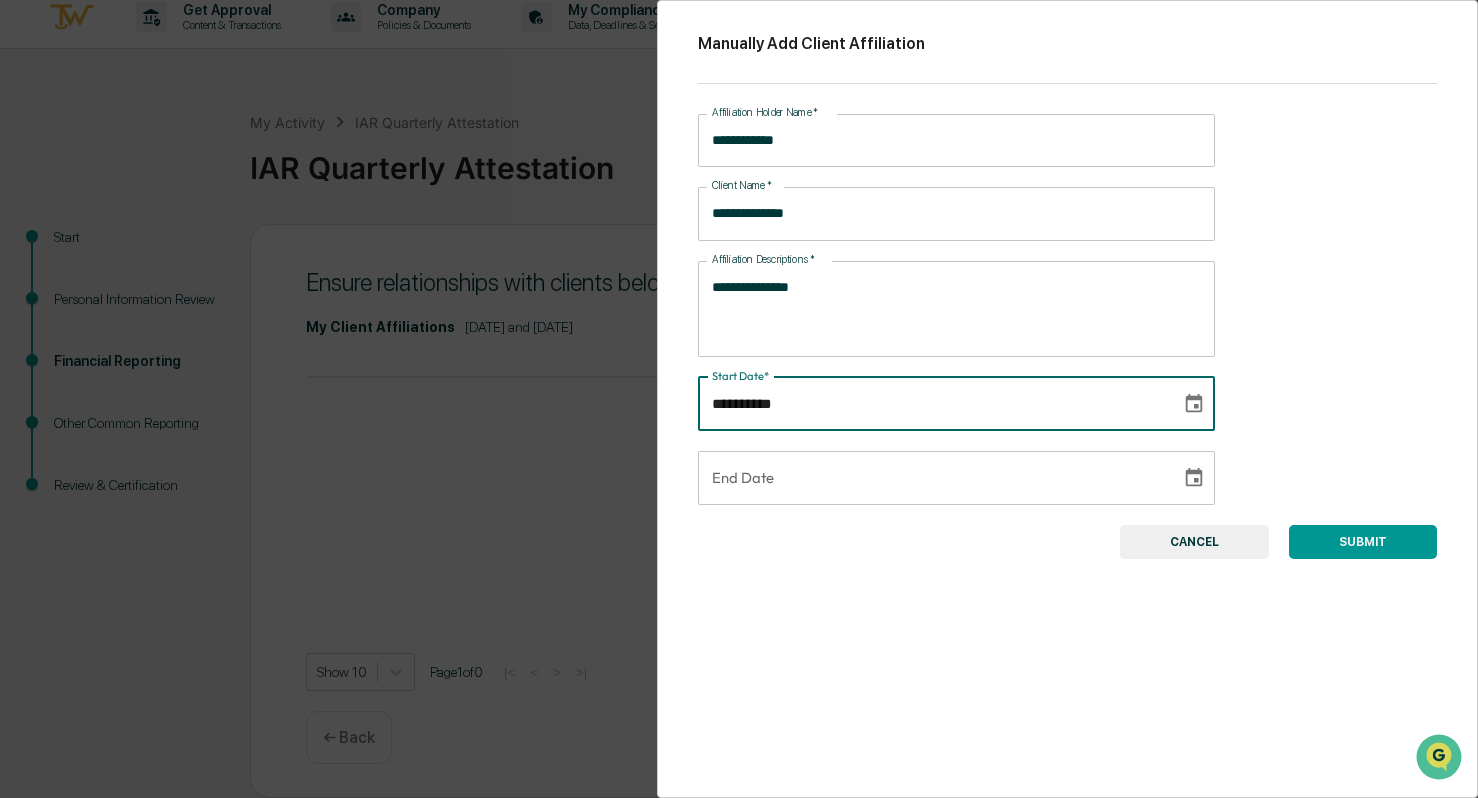 click on "**********" at bounding box center [932, 404] 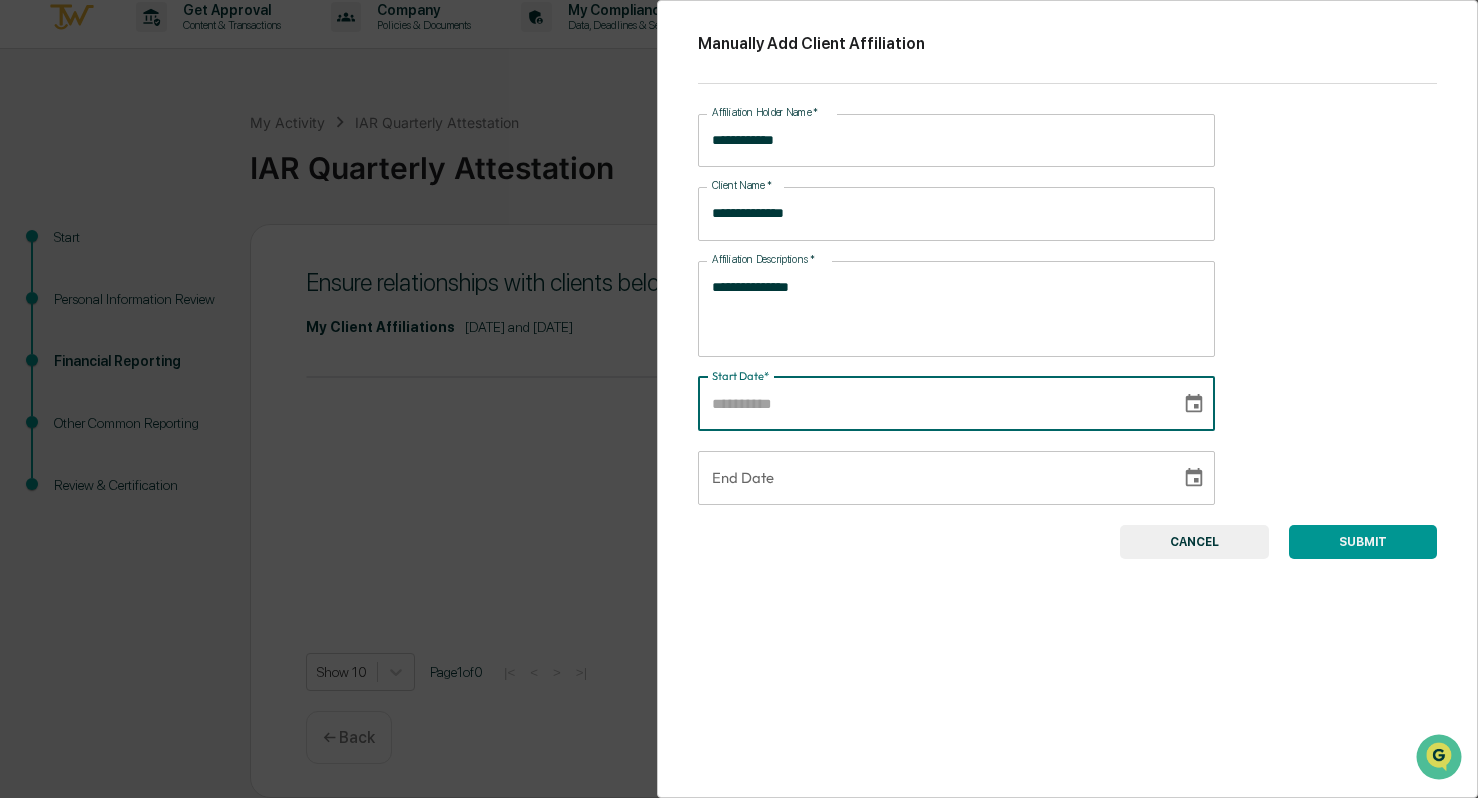 click 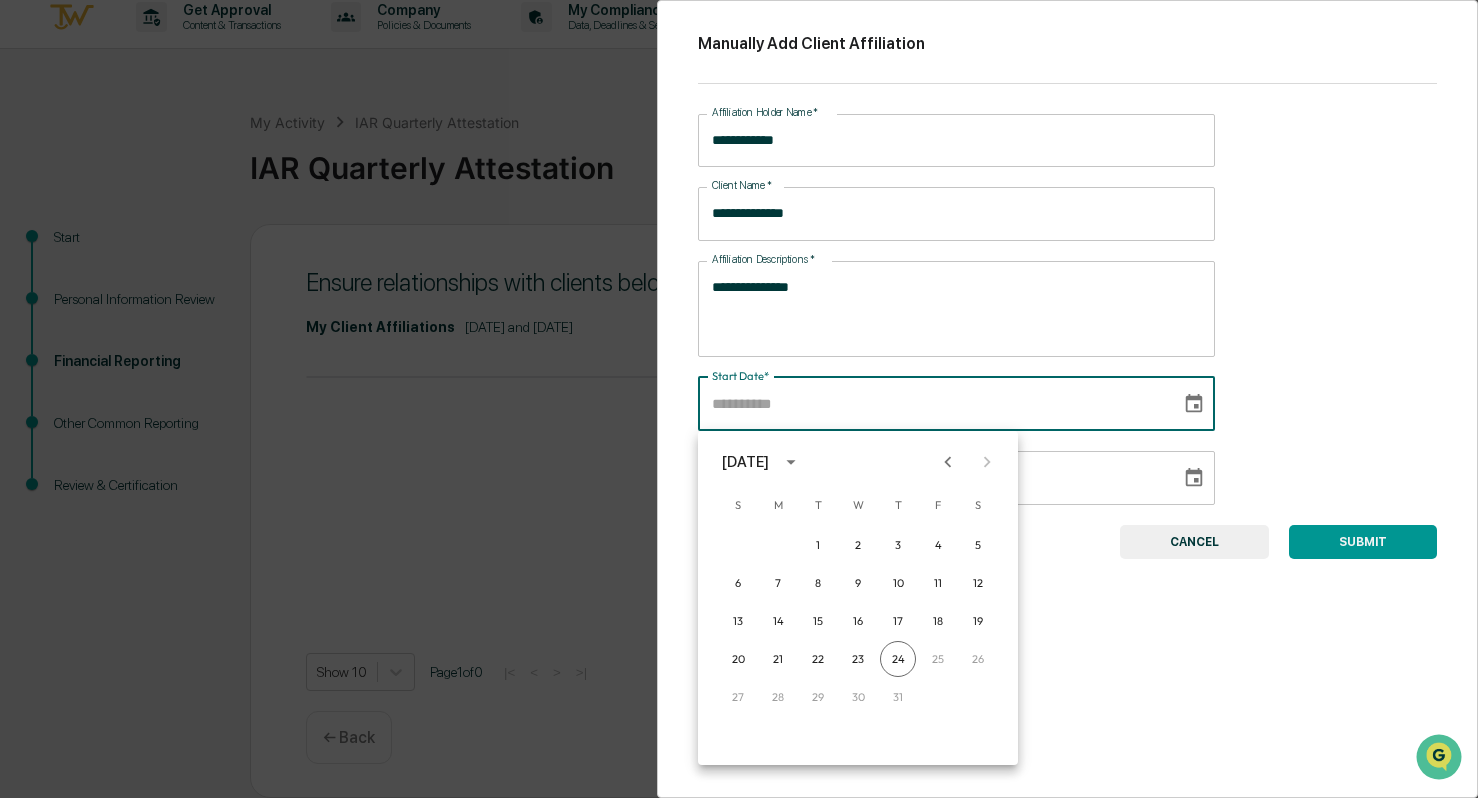 click 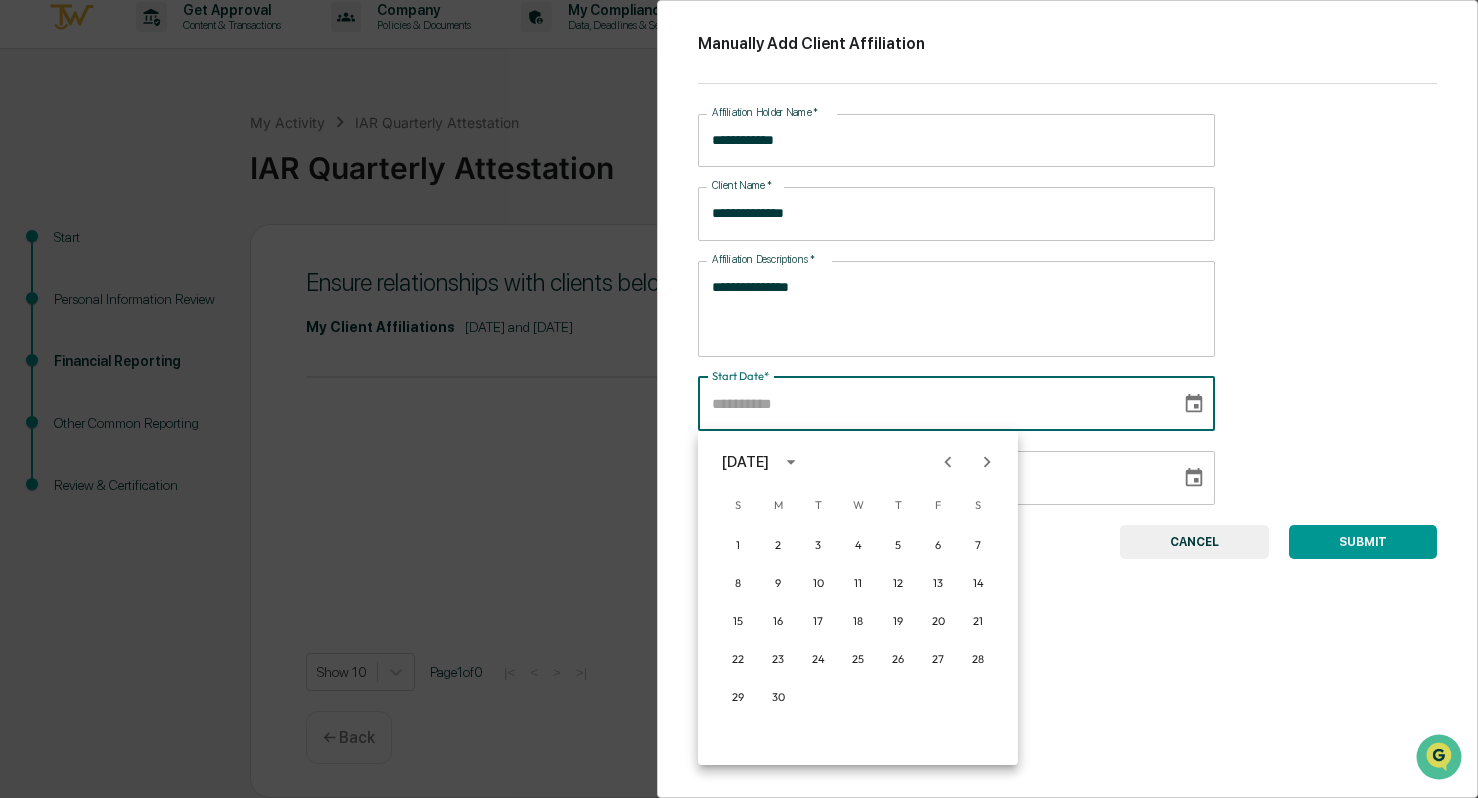 click 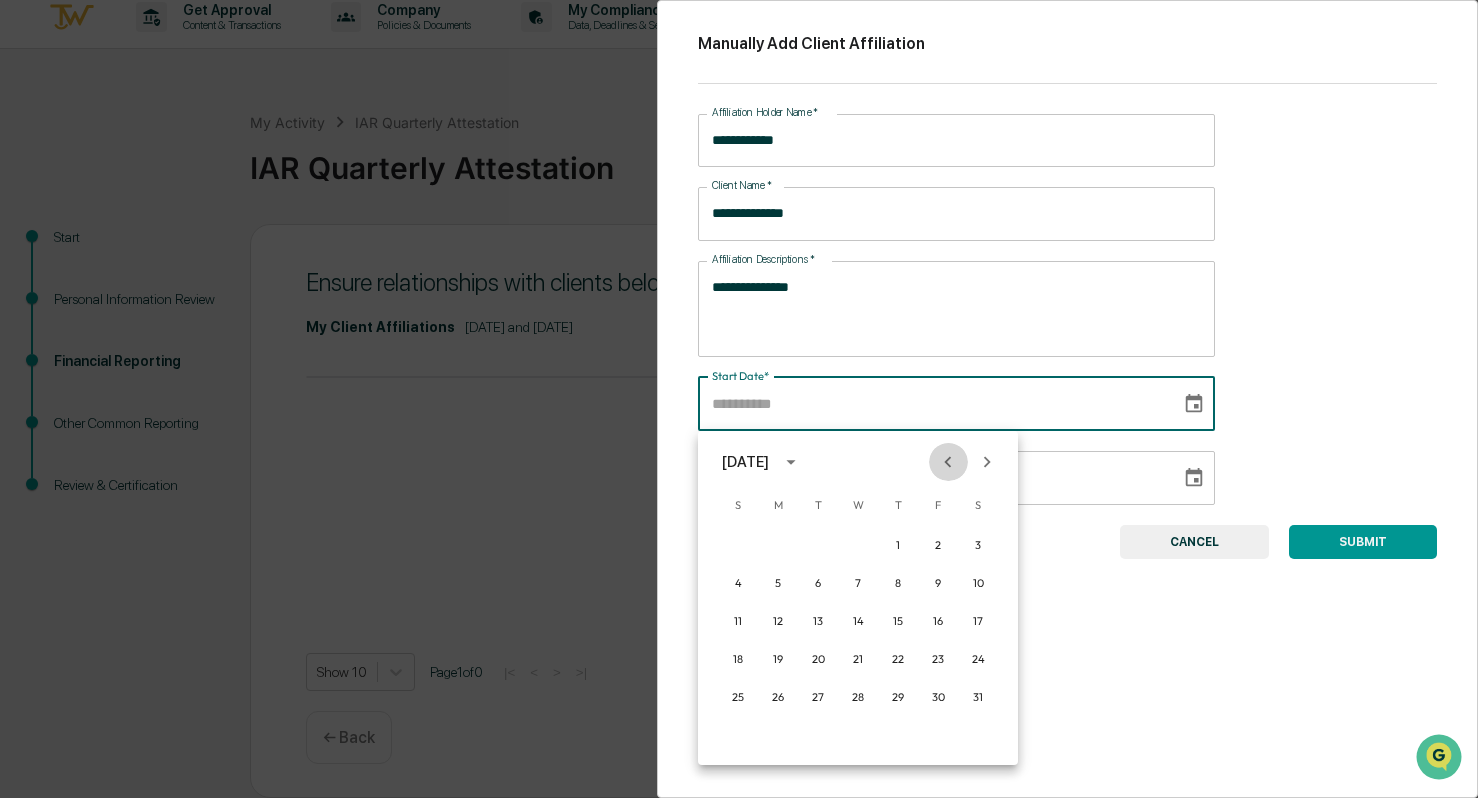 click 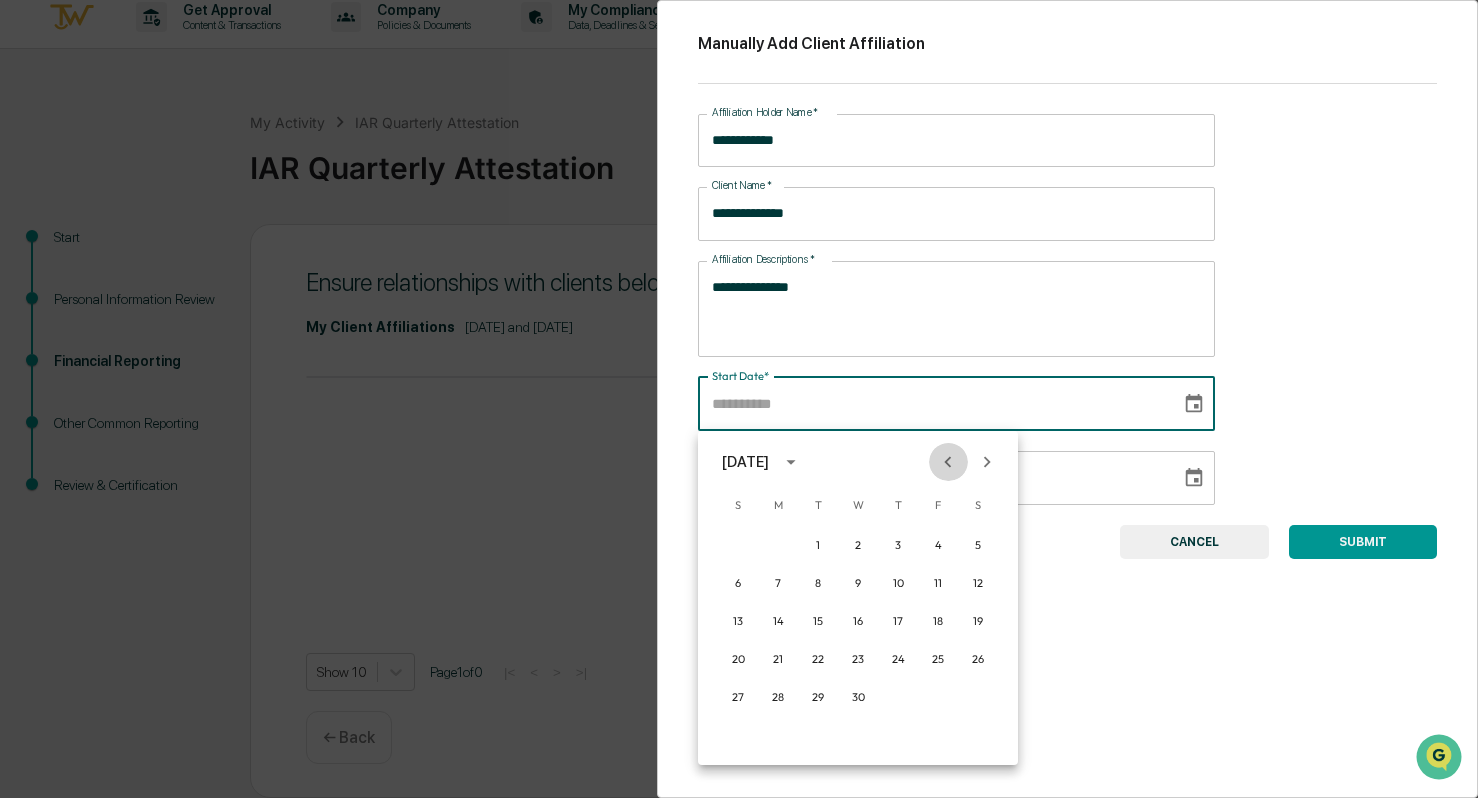 click 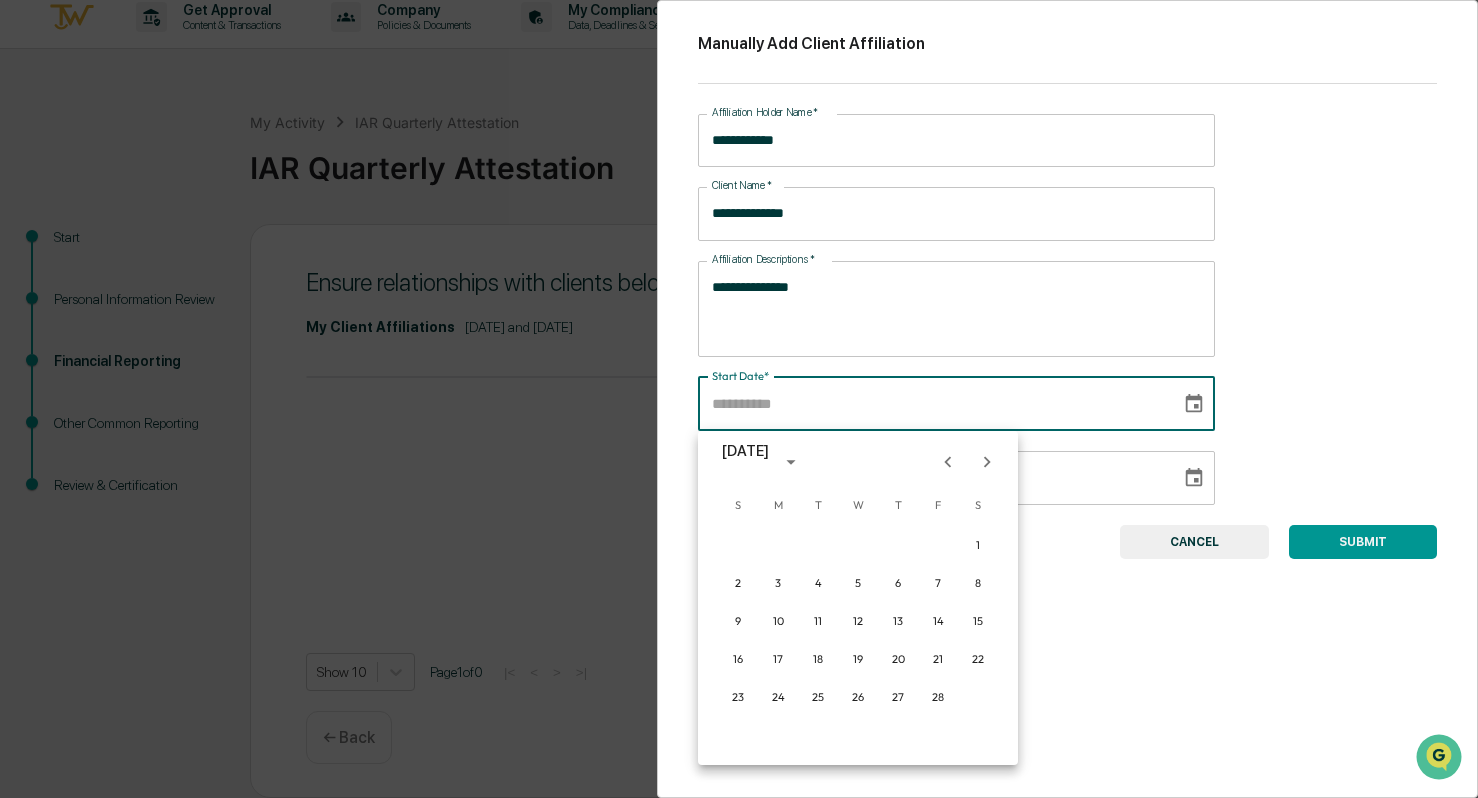click 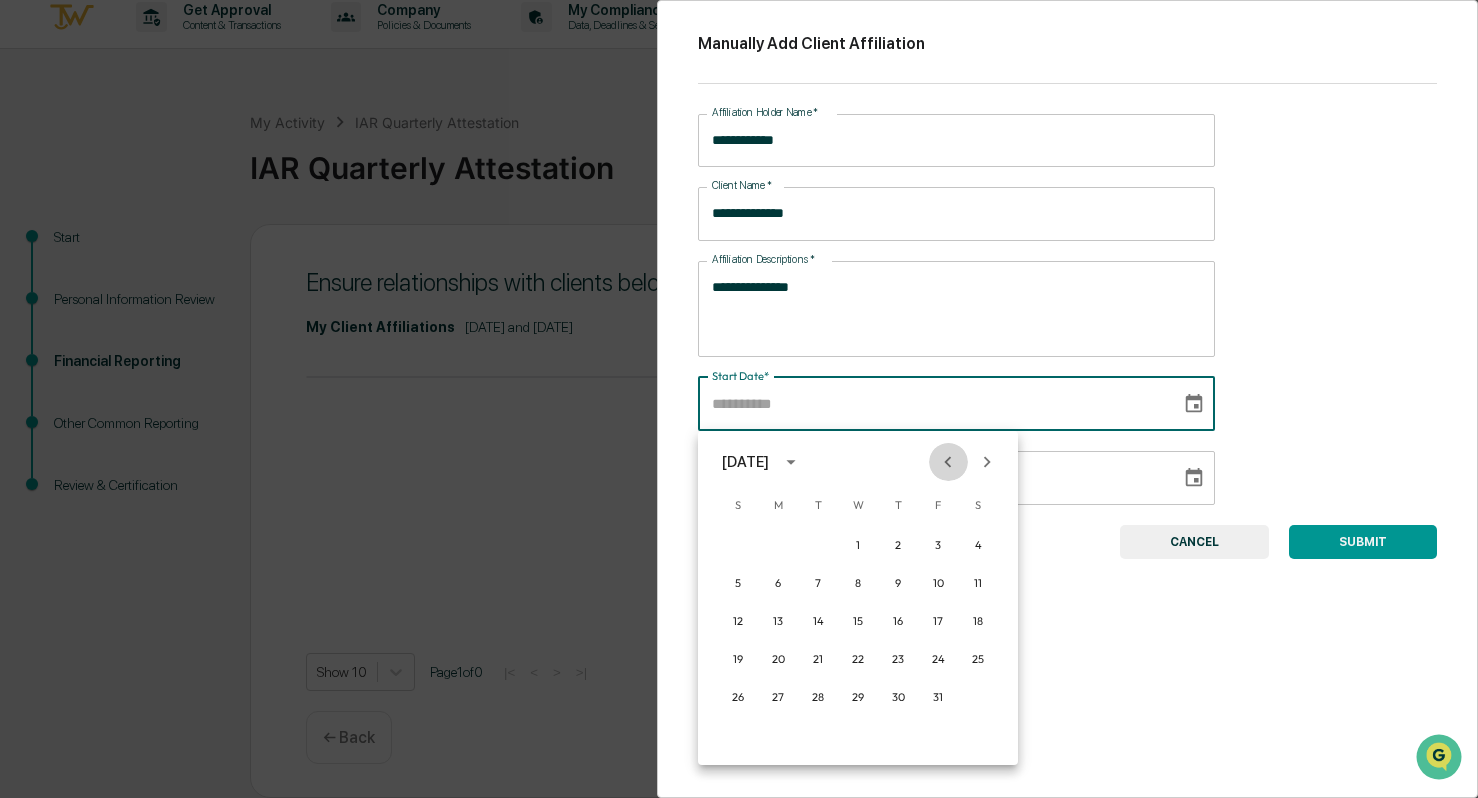 click 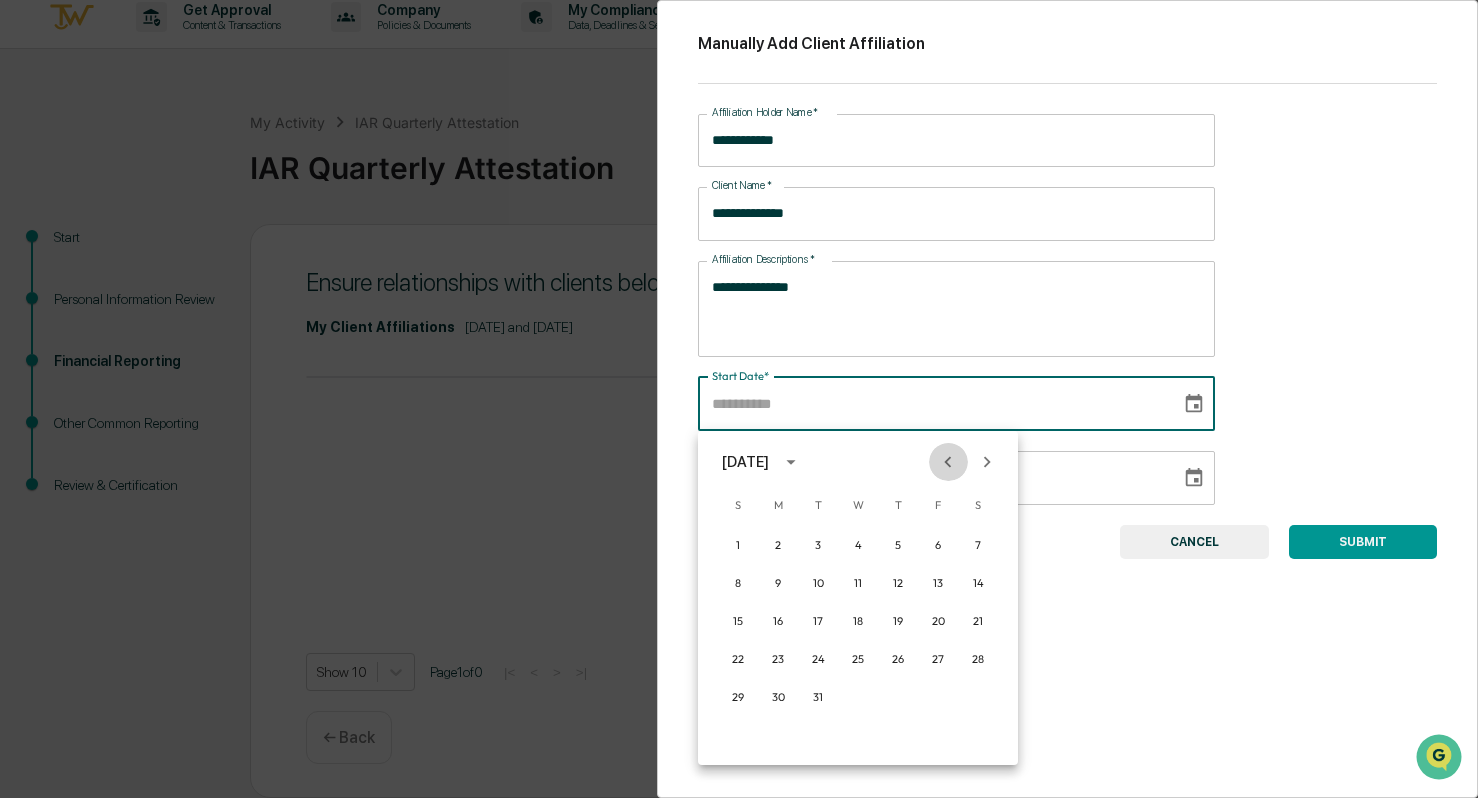 click 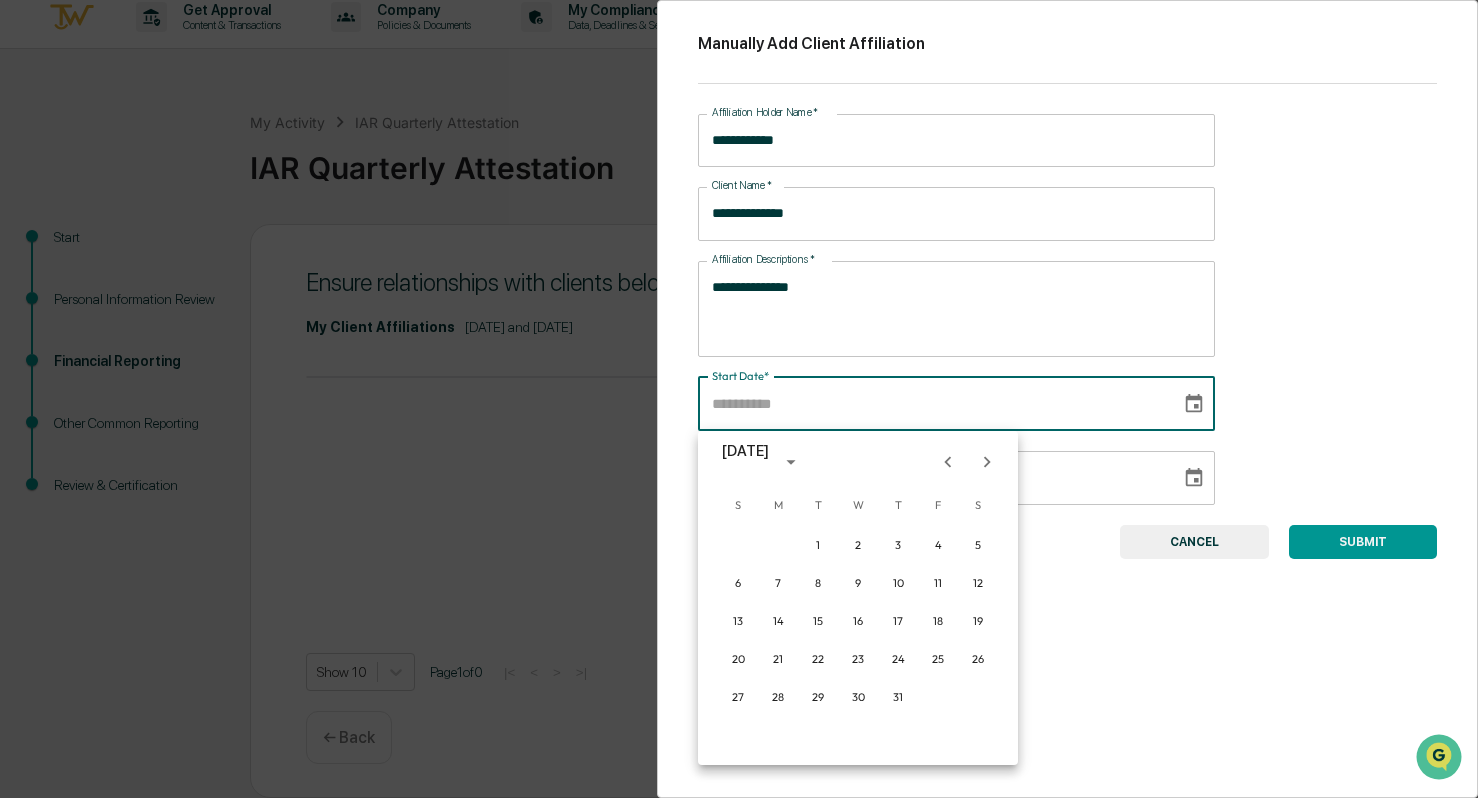 click 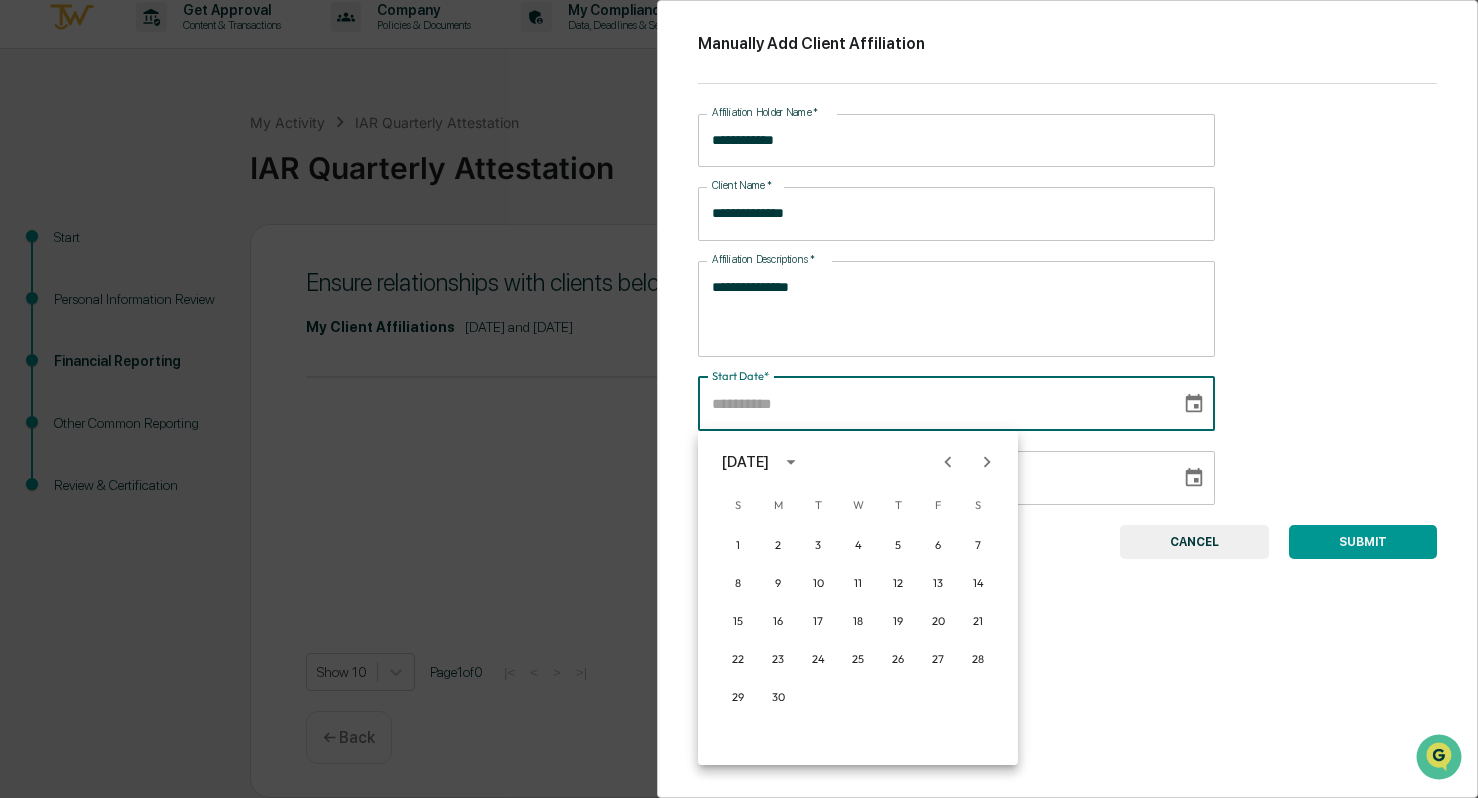 click 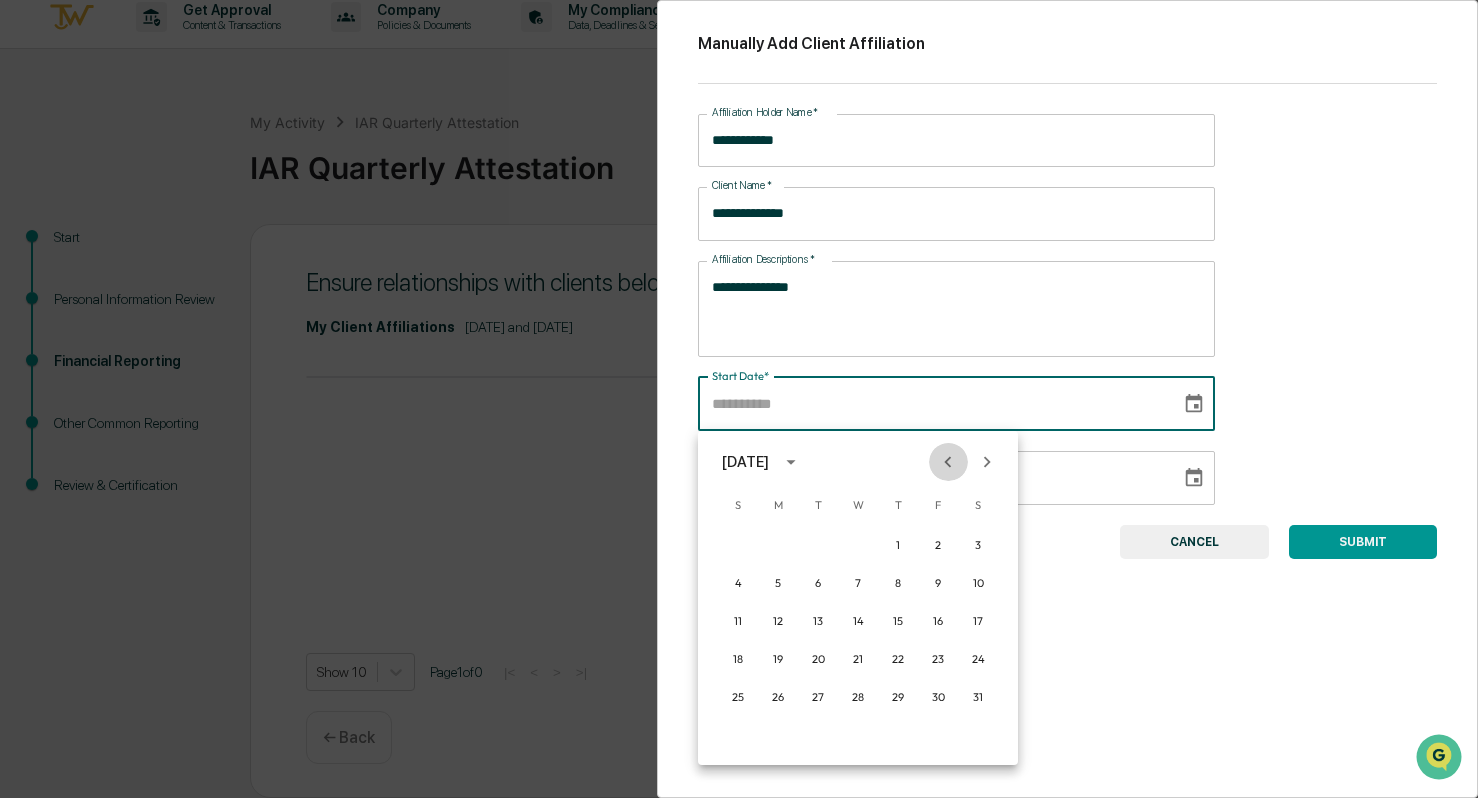 click 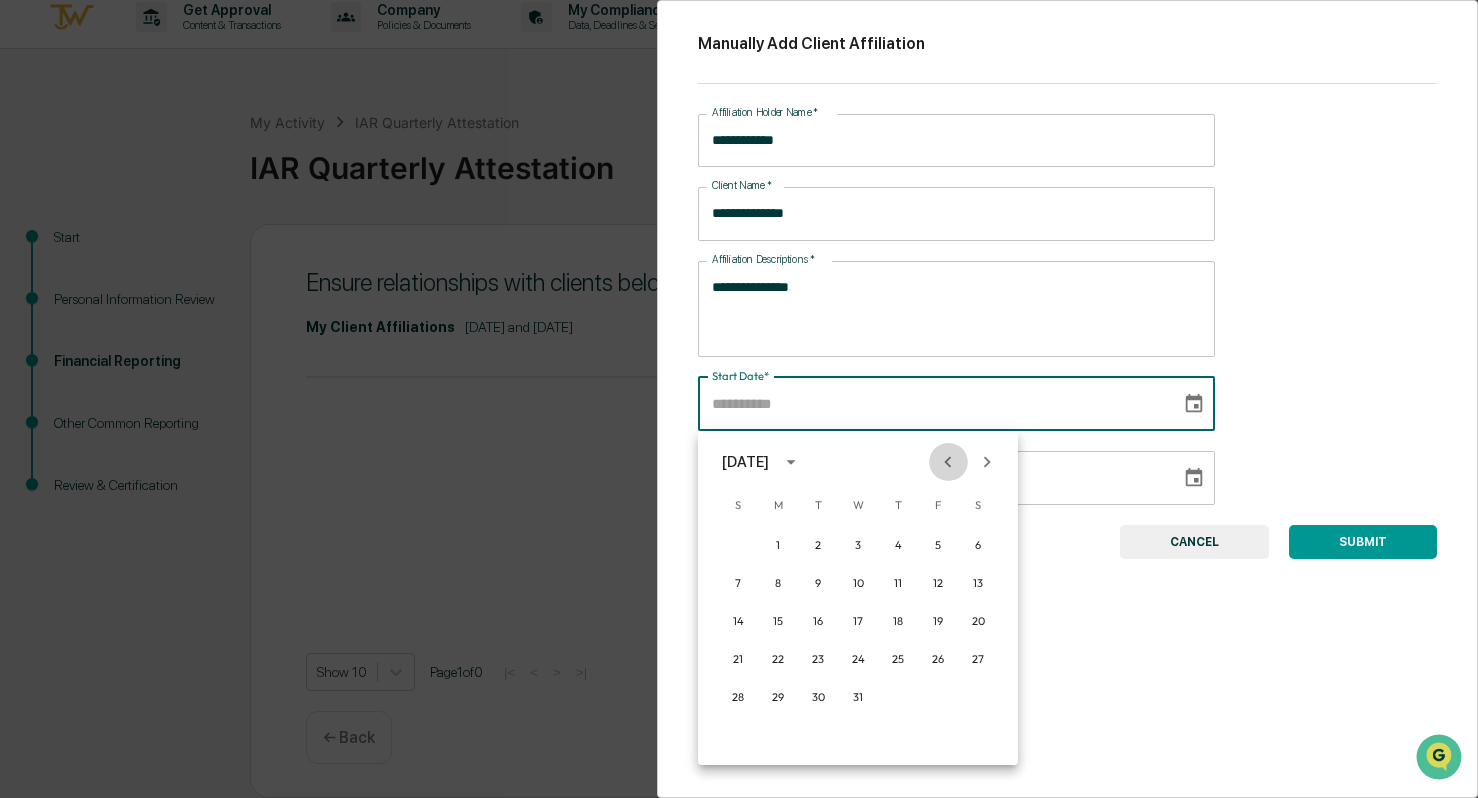click 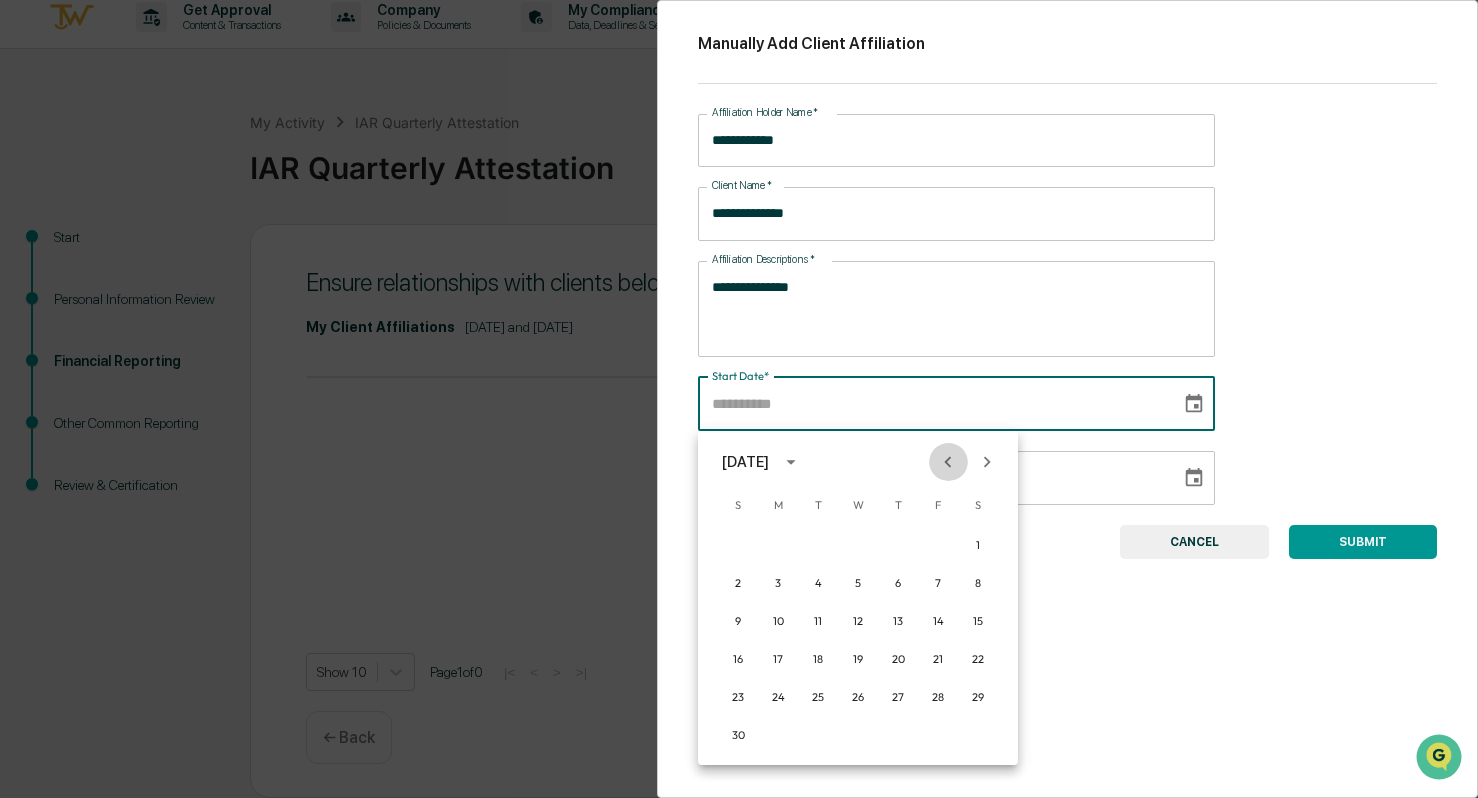 click 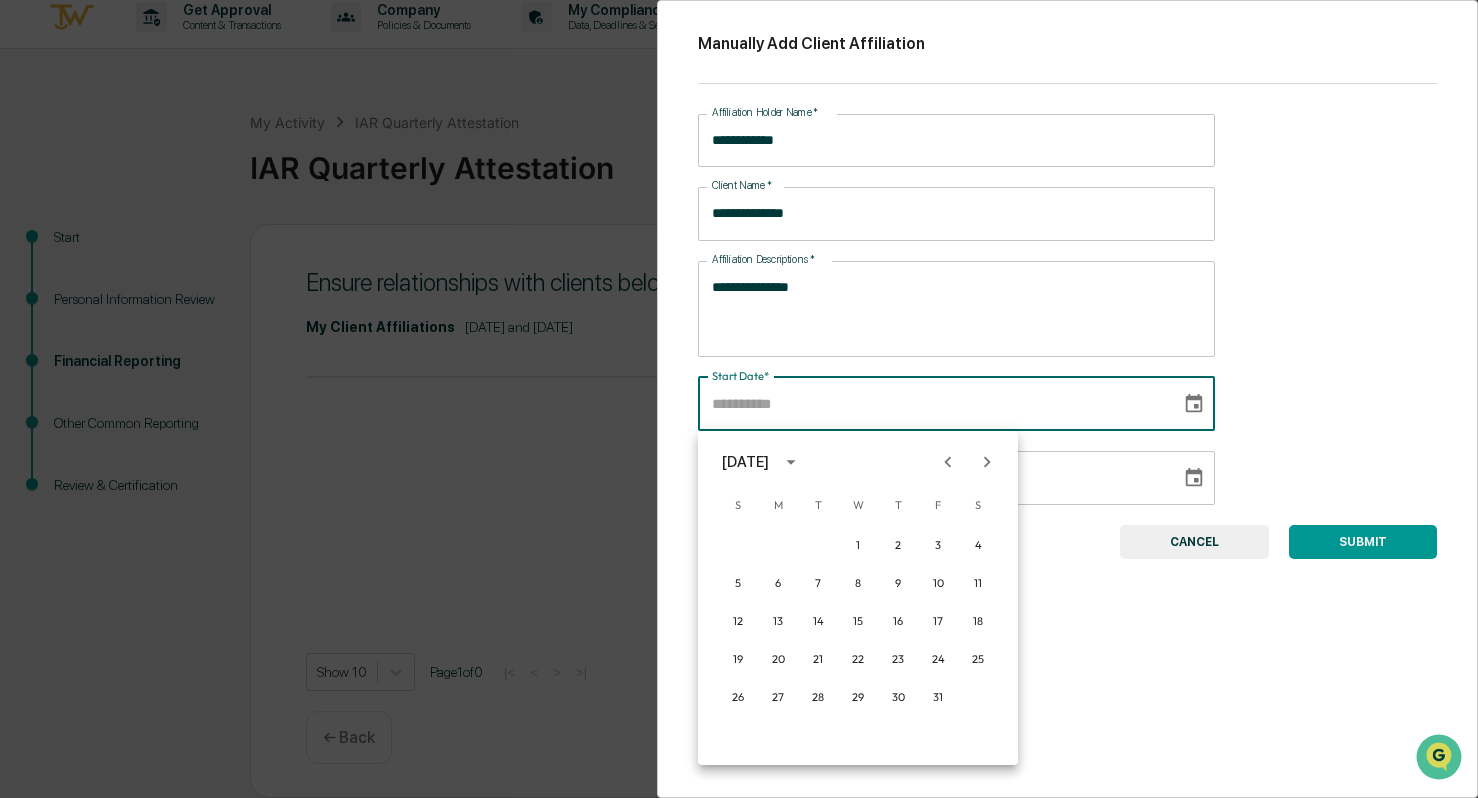 click 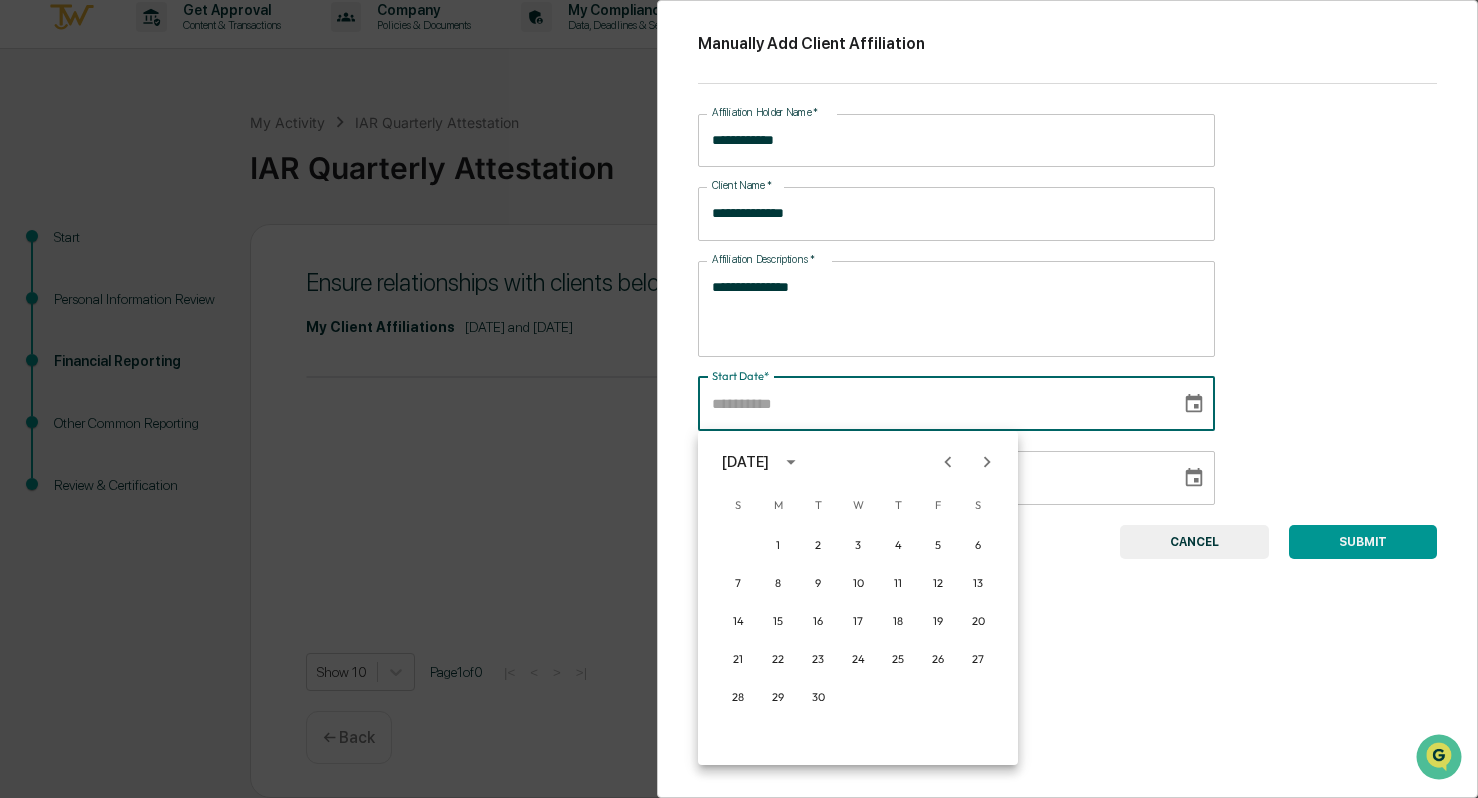 click 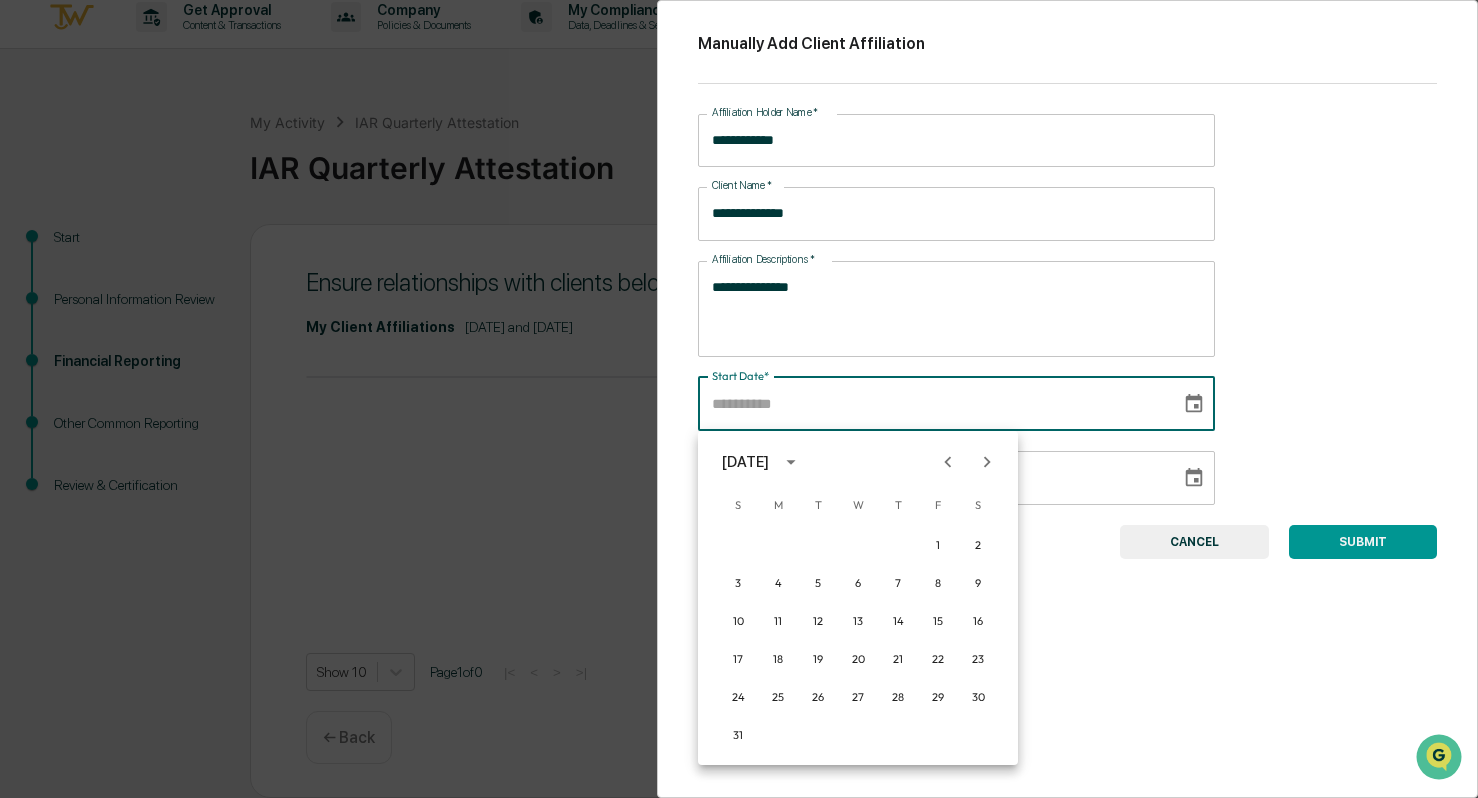 click 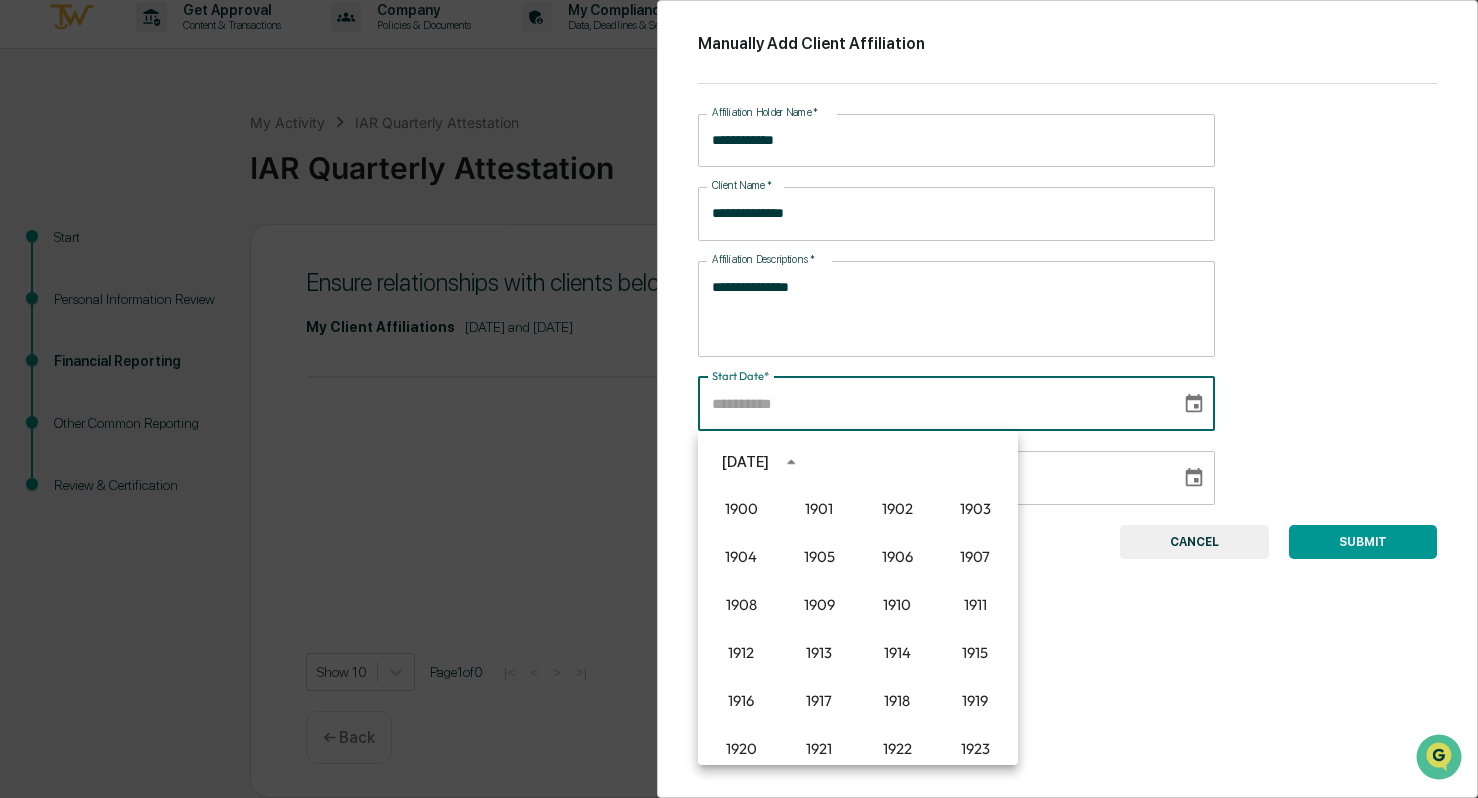 scroll, scrollTop: 1372, scrollLeft: 0, axis: vertical 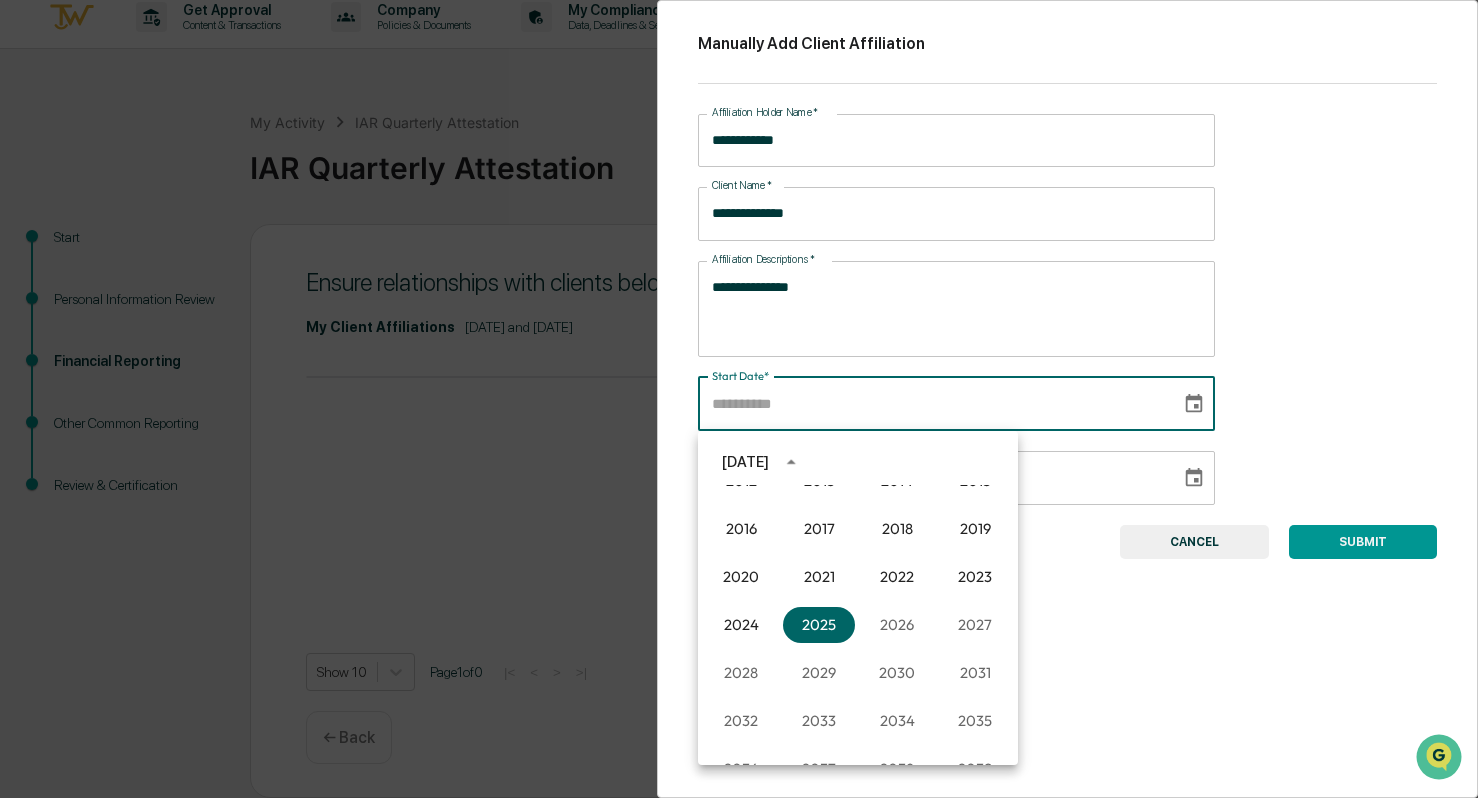 click on "2033" at bounding box center (819, 721) 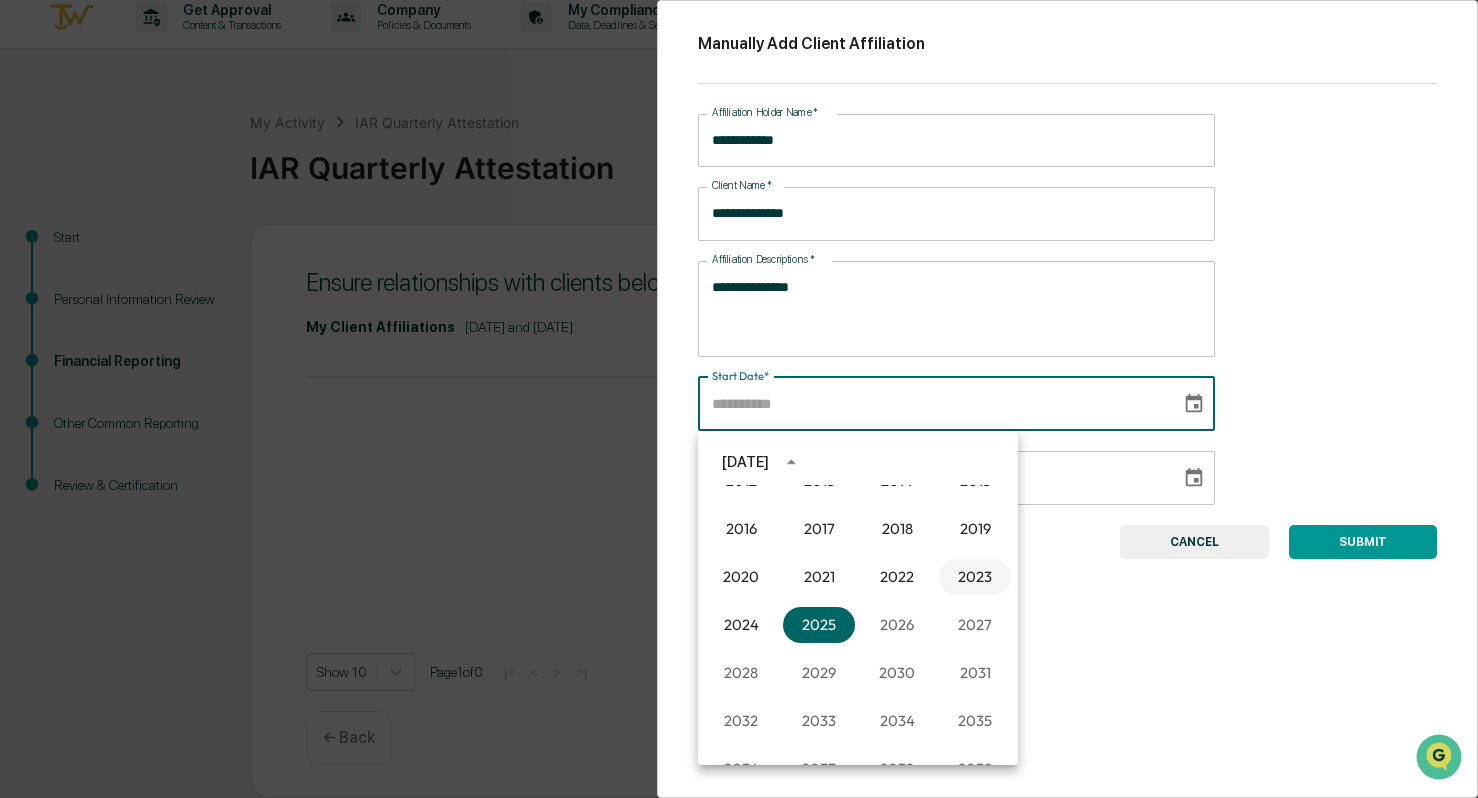click on "2023" at bounding box center (975, 577) 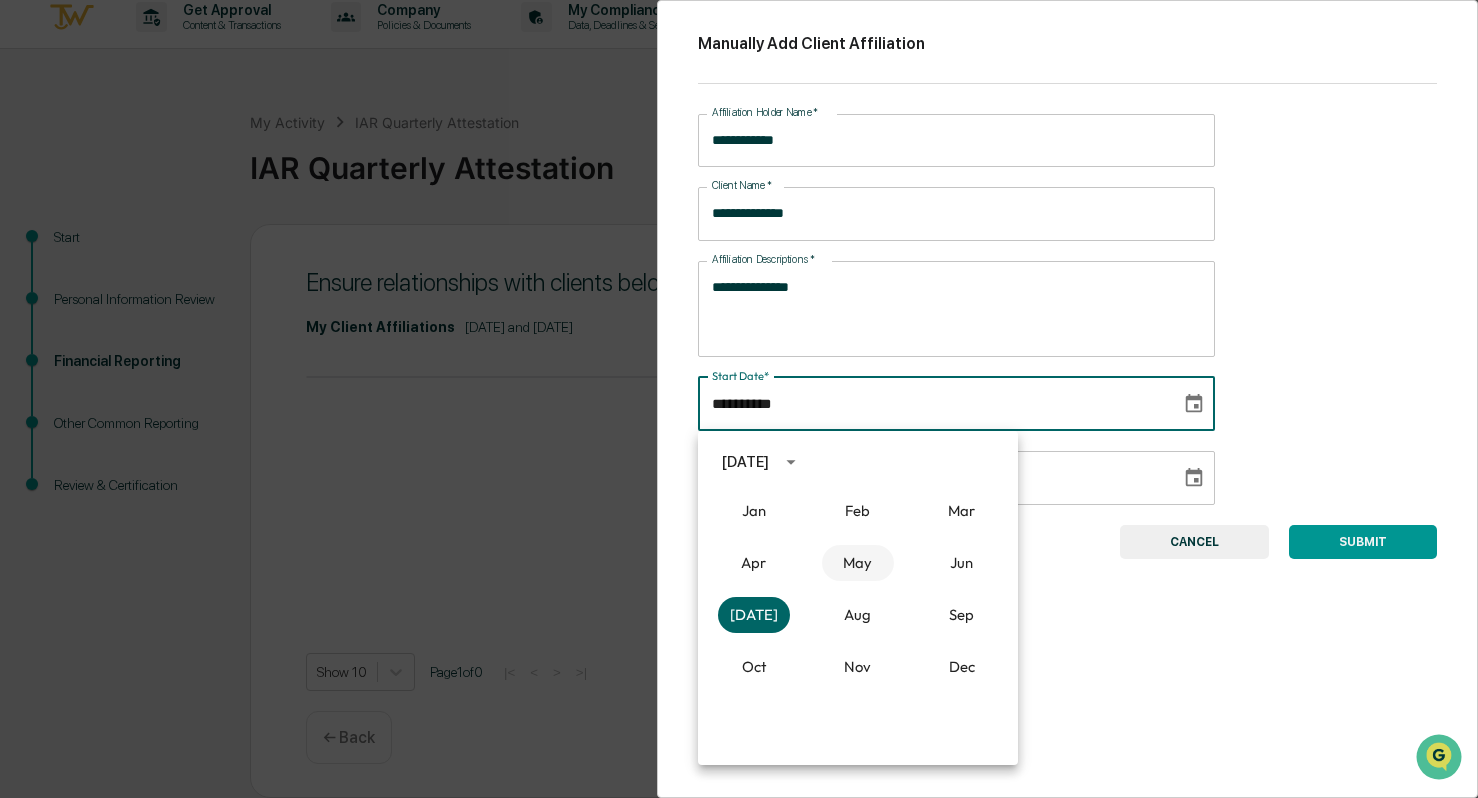 click on "May" at bounding box center [858, 563] 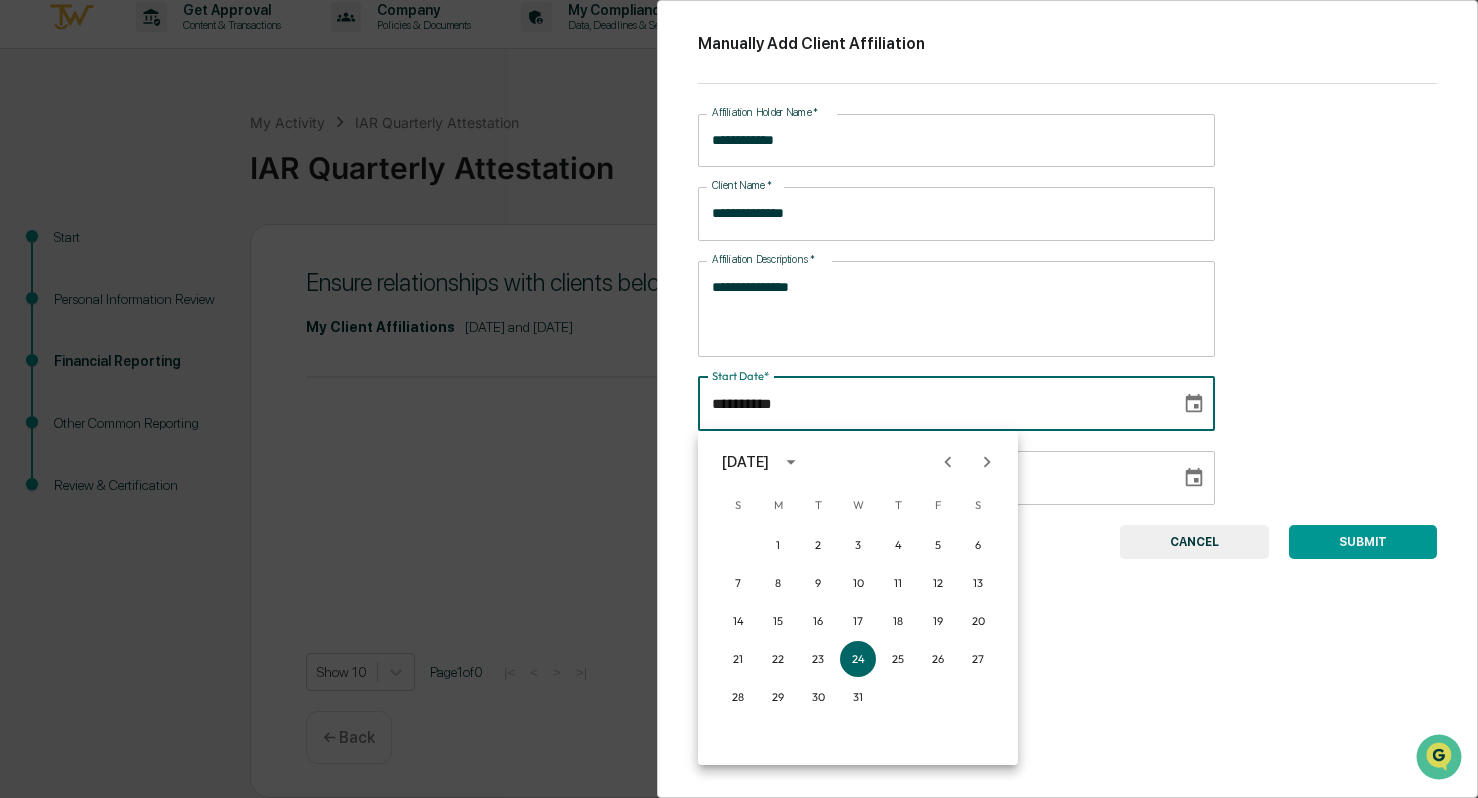 click on "End Date" at bounding box center [932, 478] 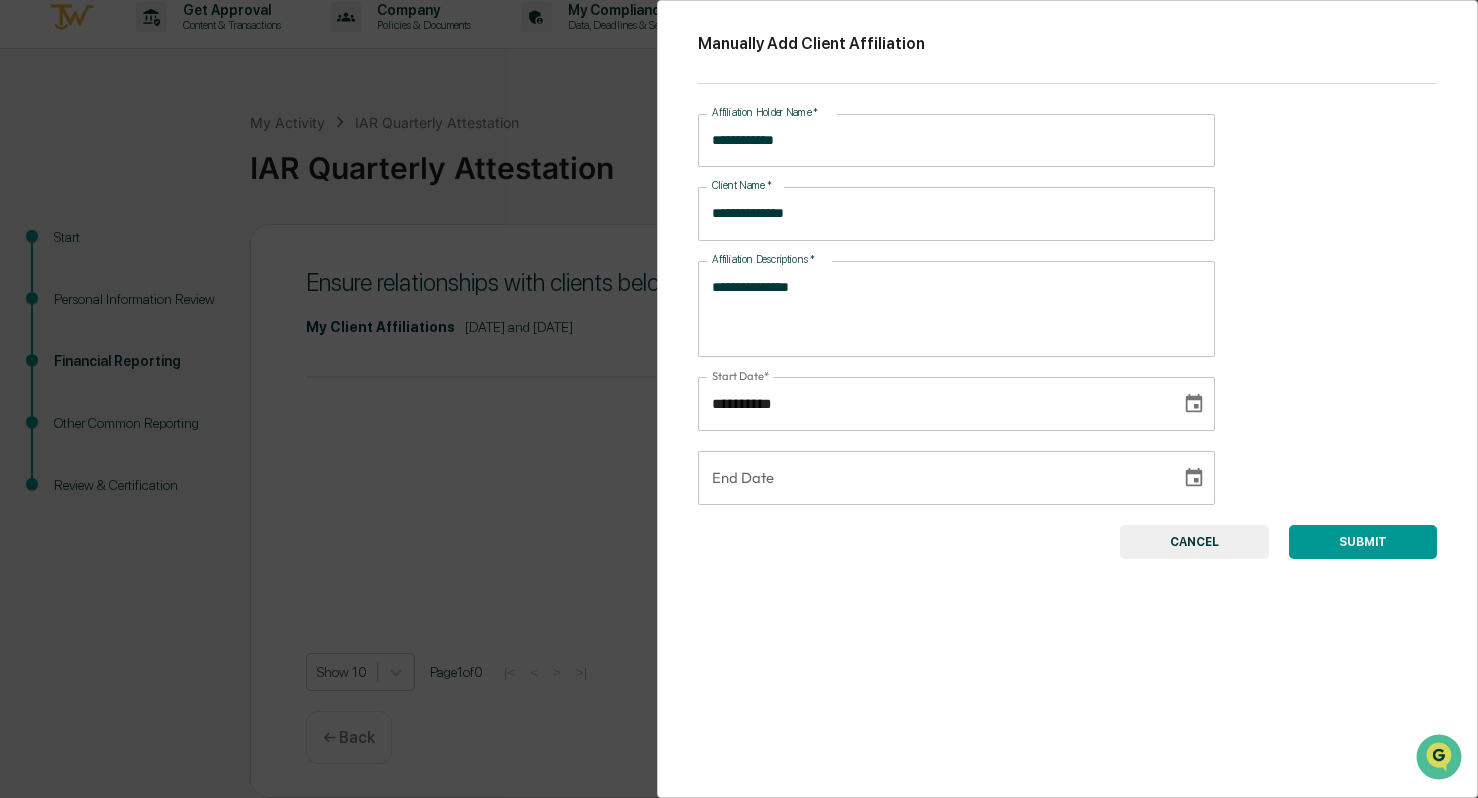 click 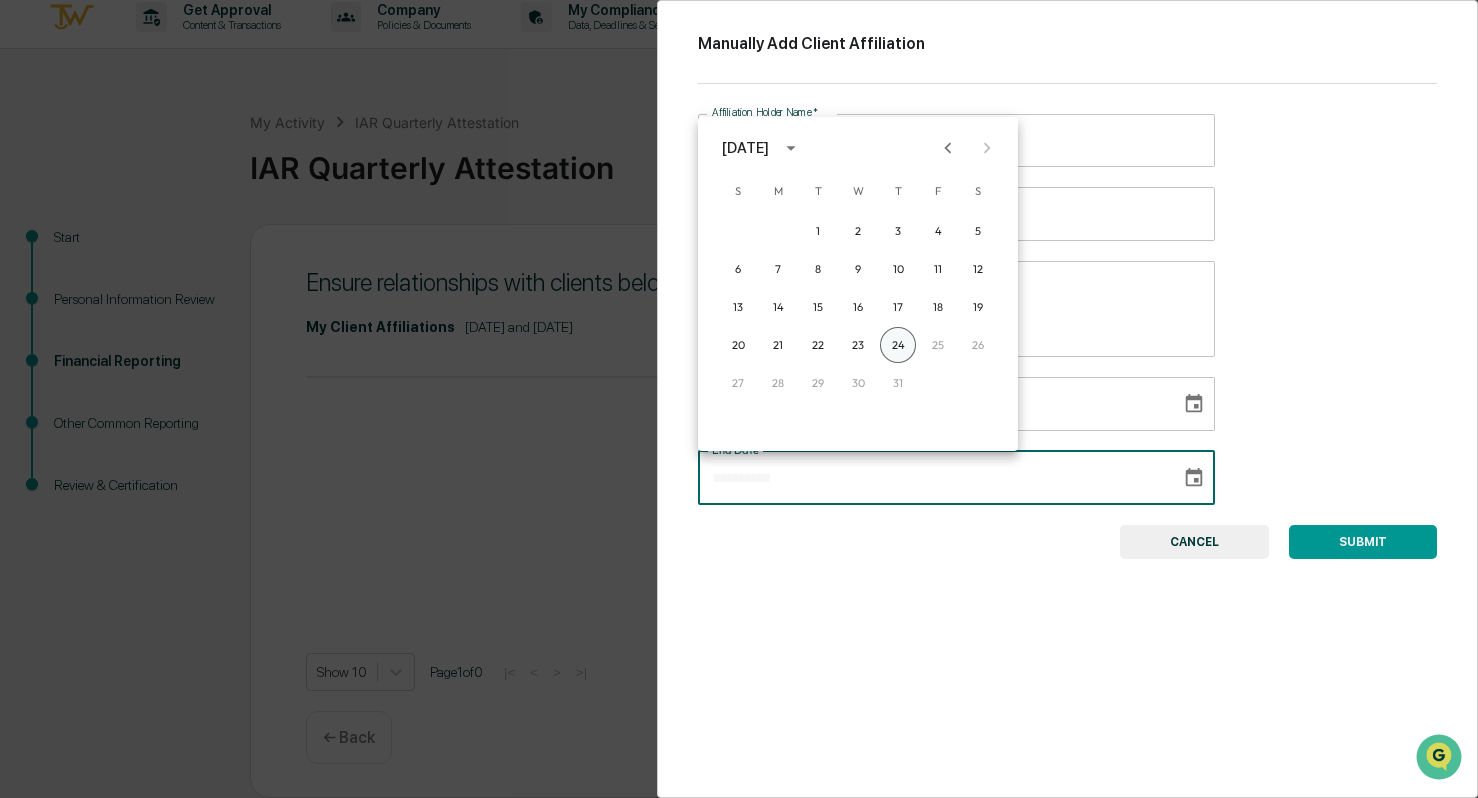 click on "24" at bounding box center (898, 345) 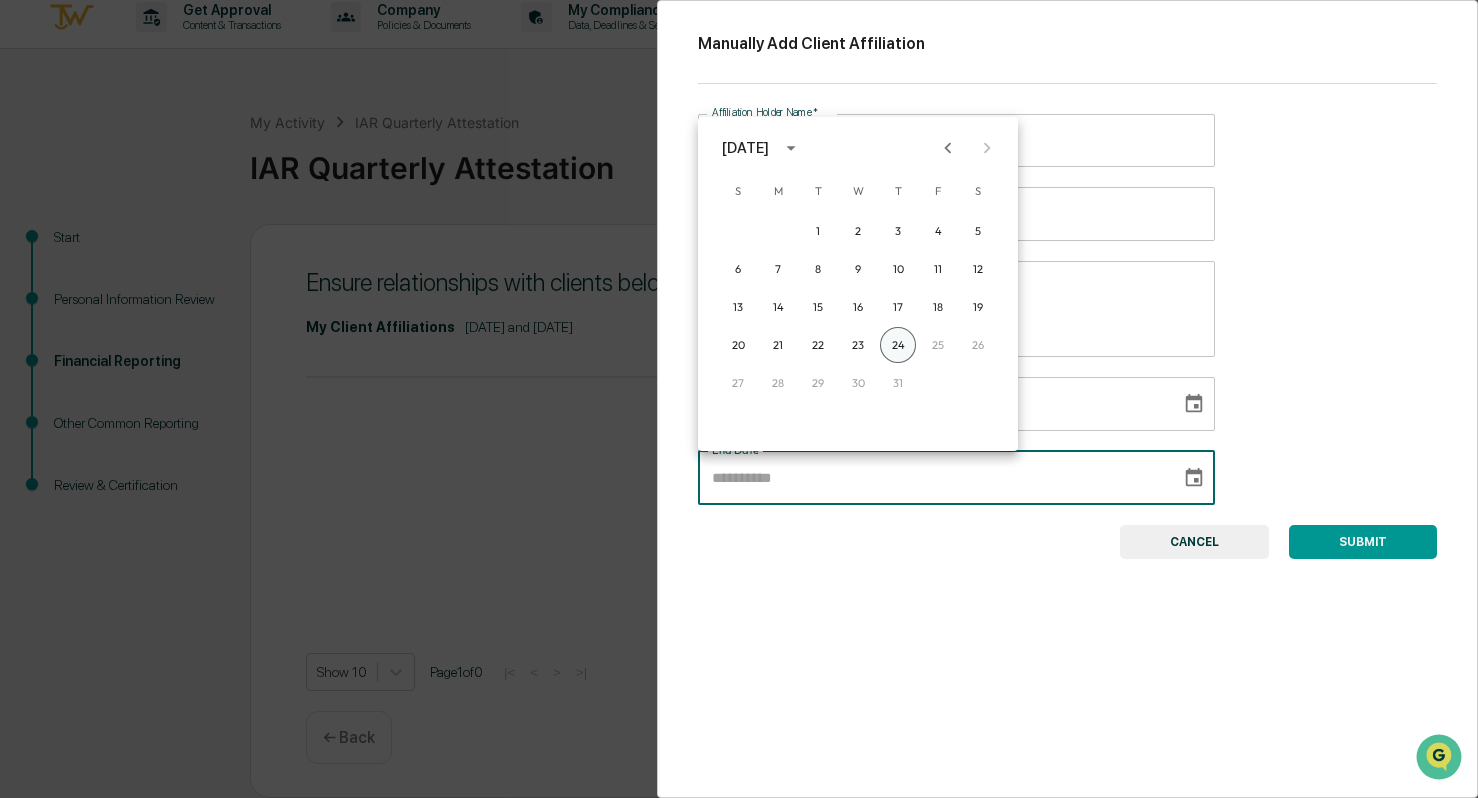 type on "**********" 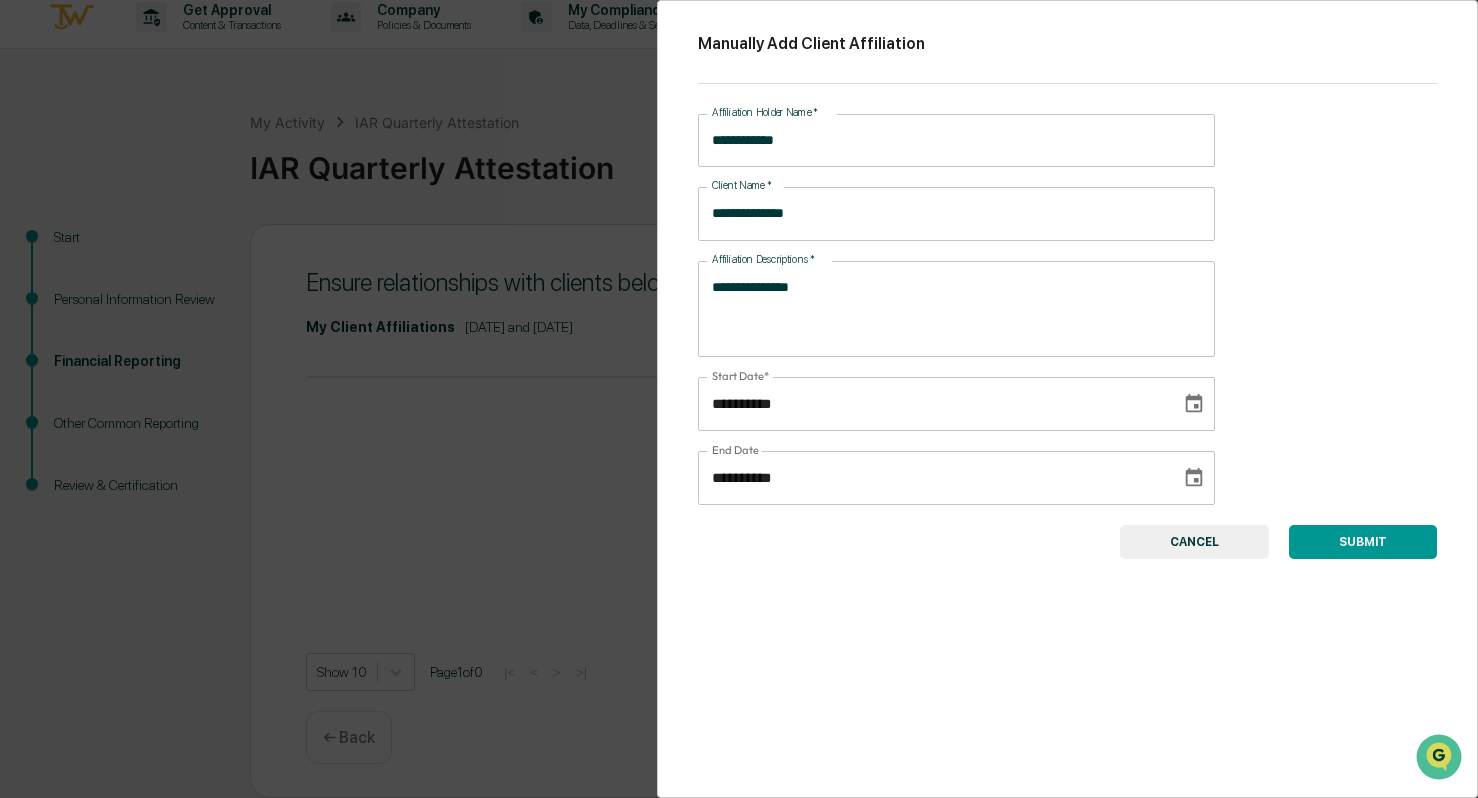 click on "SUBMIT" at bounding box center [1363, 542] 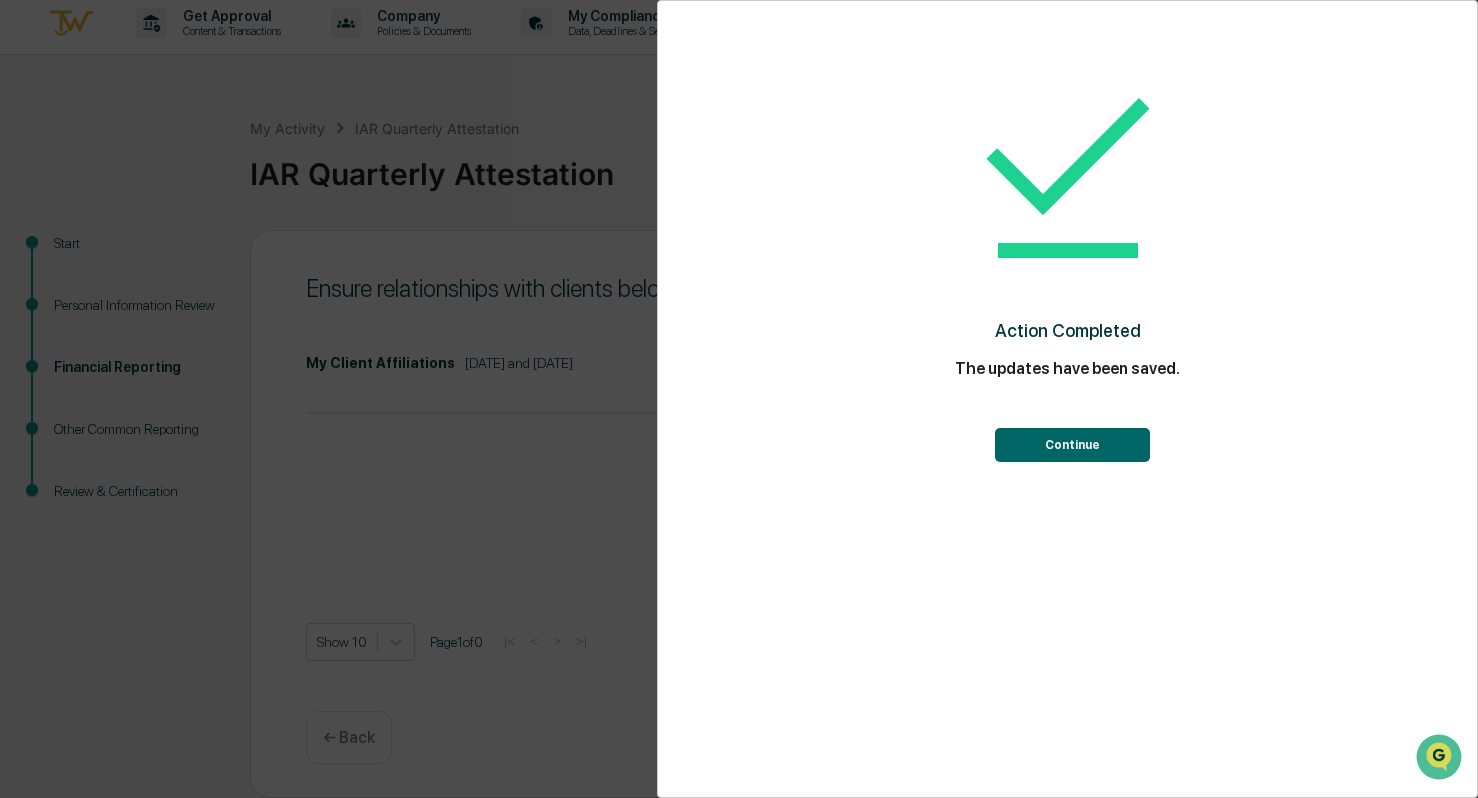 scroll, scrollTop: 8, scrollLeft: 0, axis: vertical 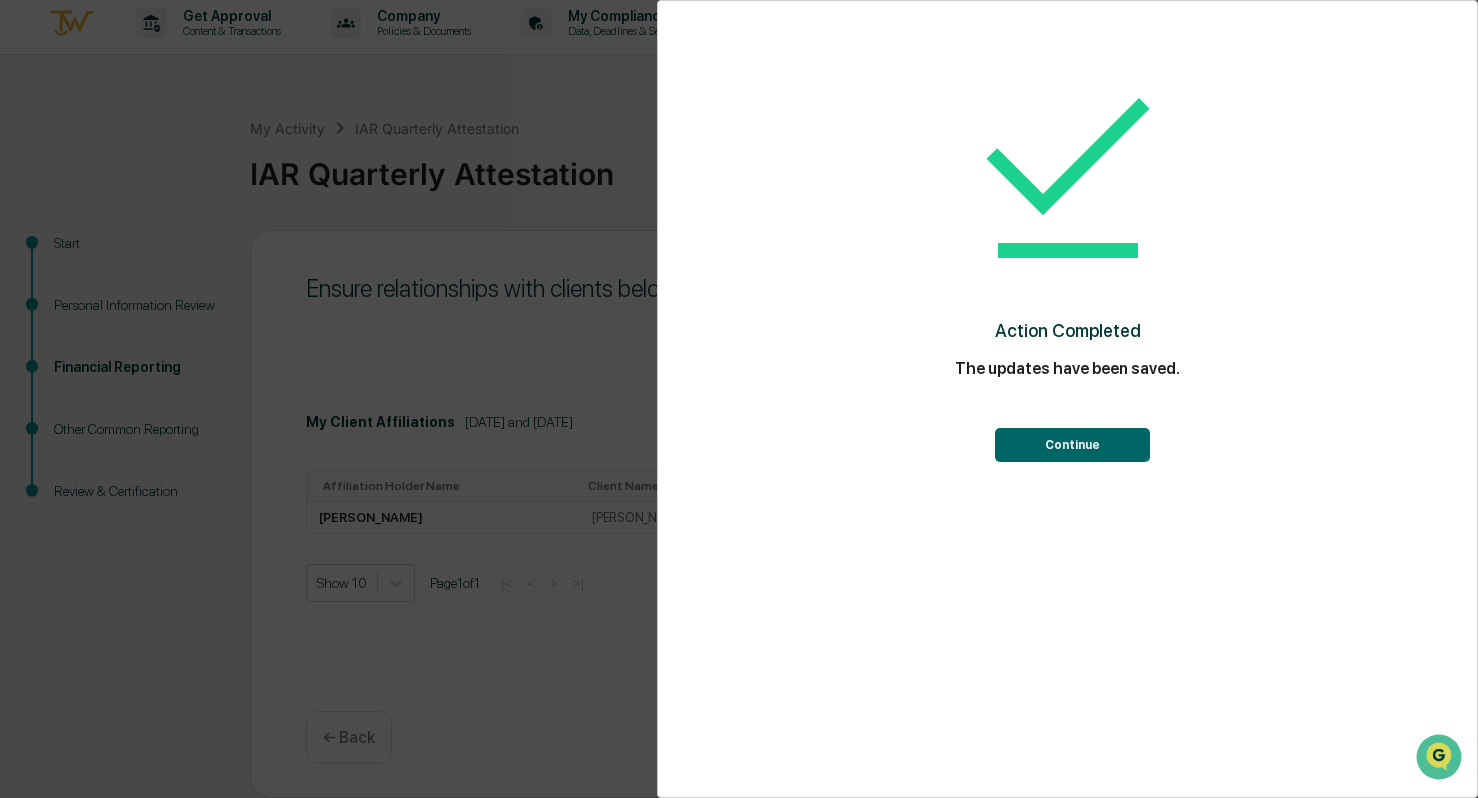 click on "Continue" at bounding box center [1072, 445] 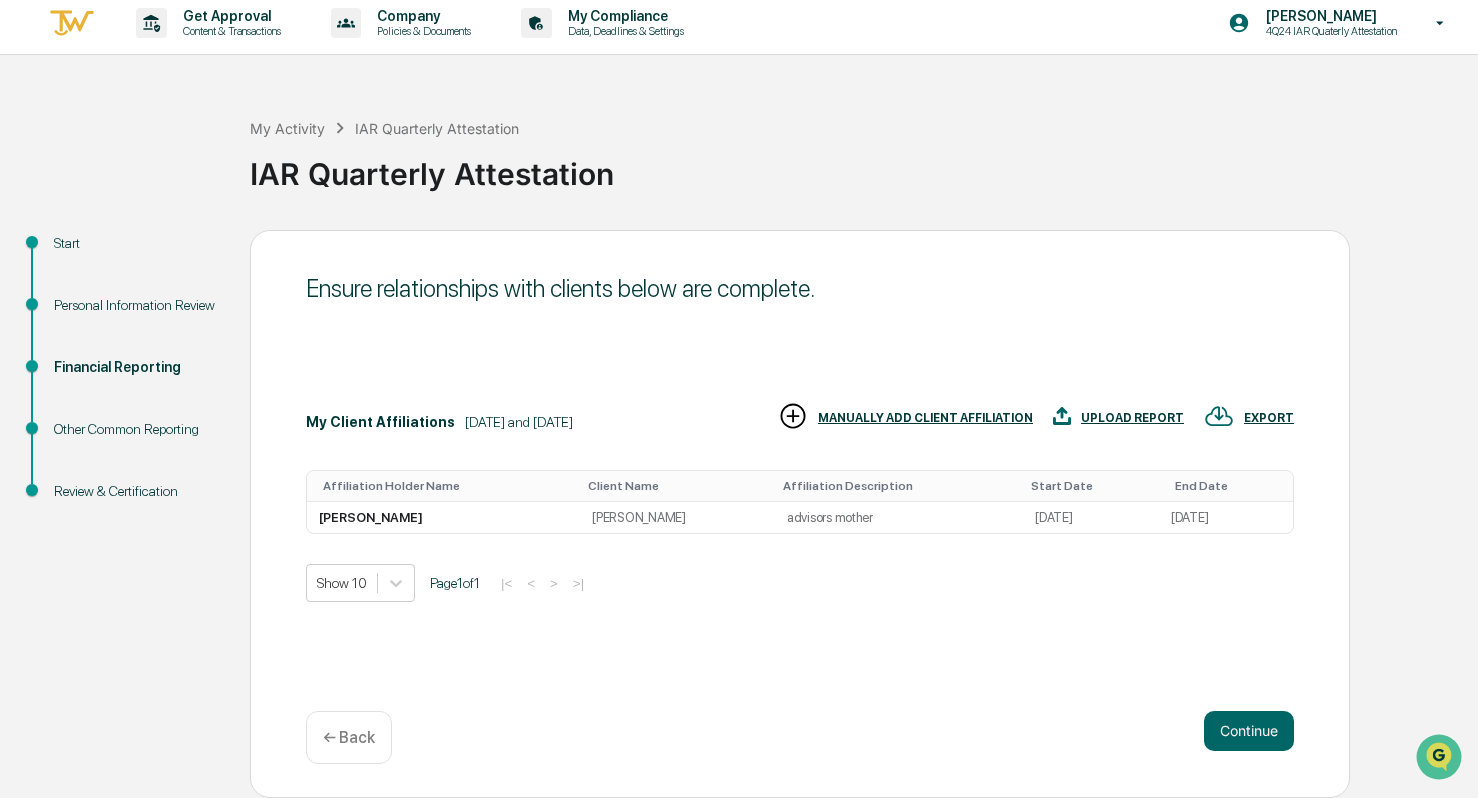 click at bounding box center [793, 416] 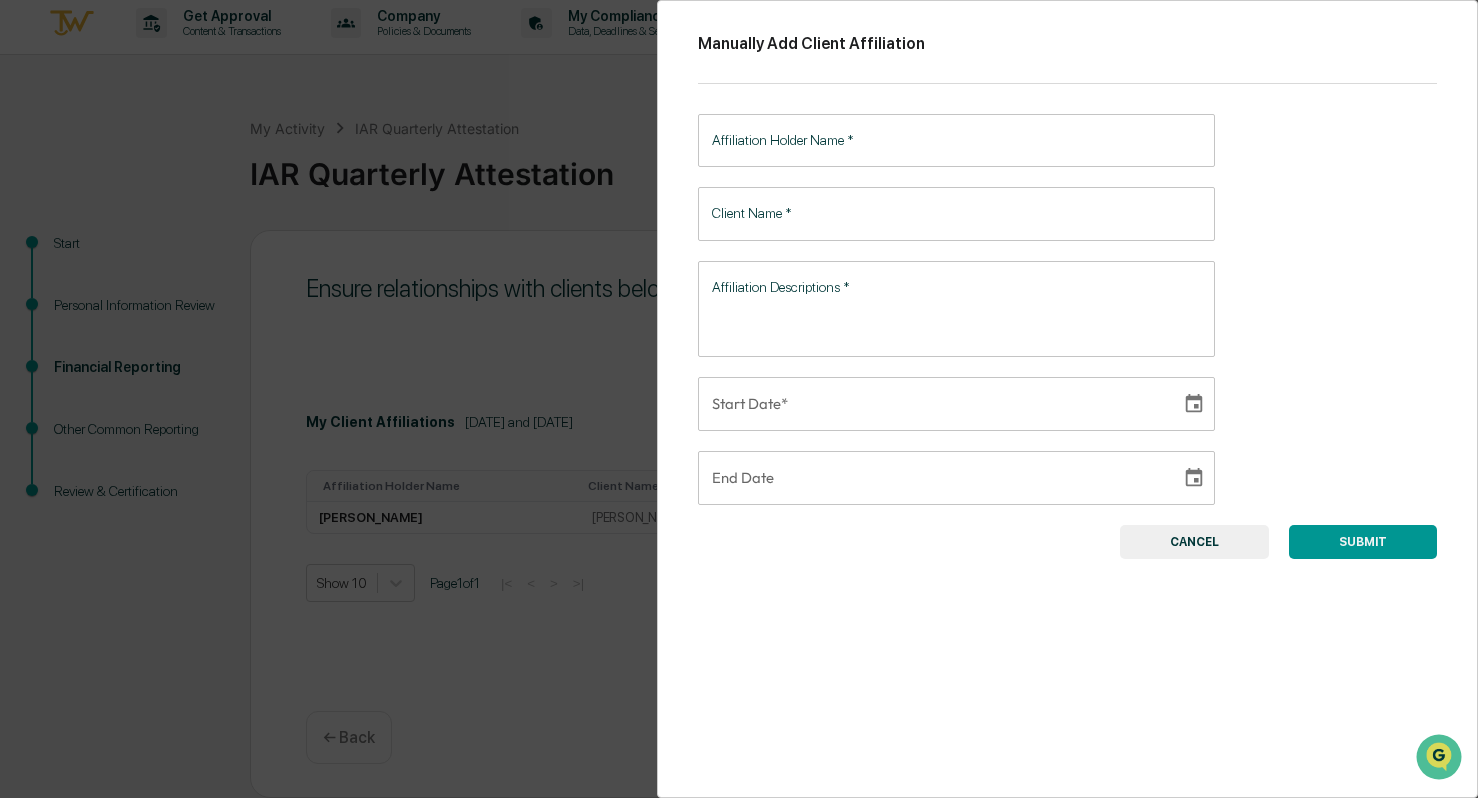 click on "Affiliation Holder Name   *" at bounding box center (956, 140) 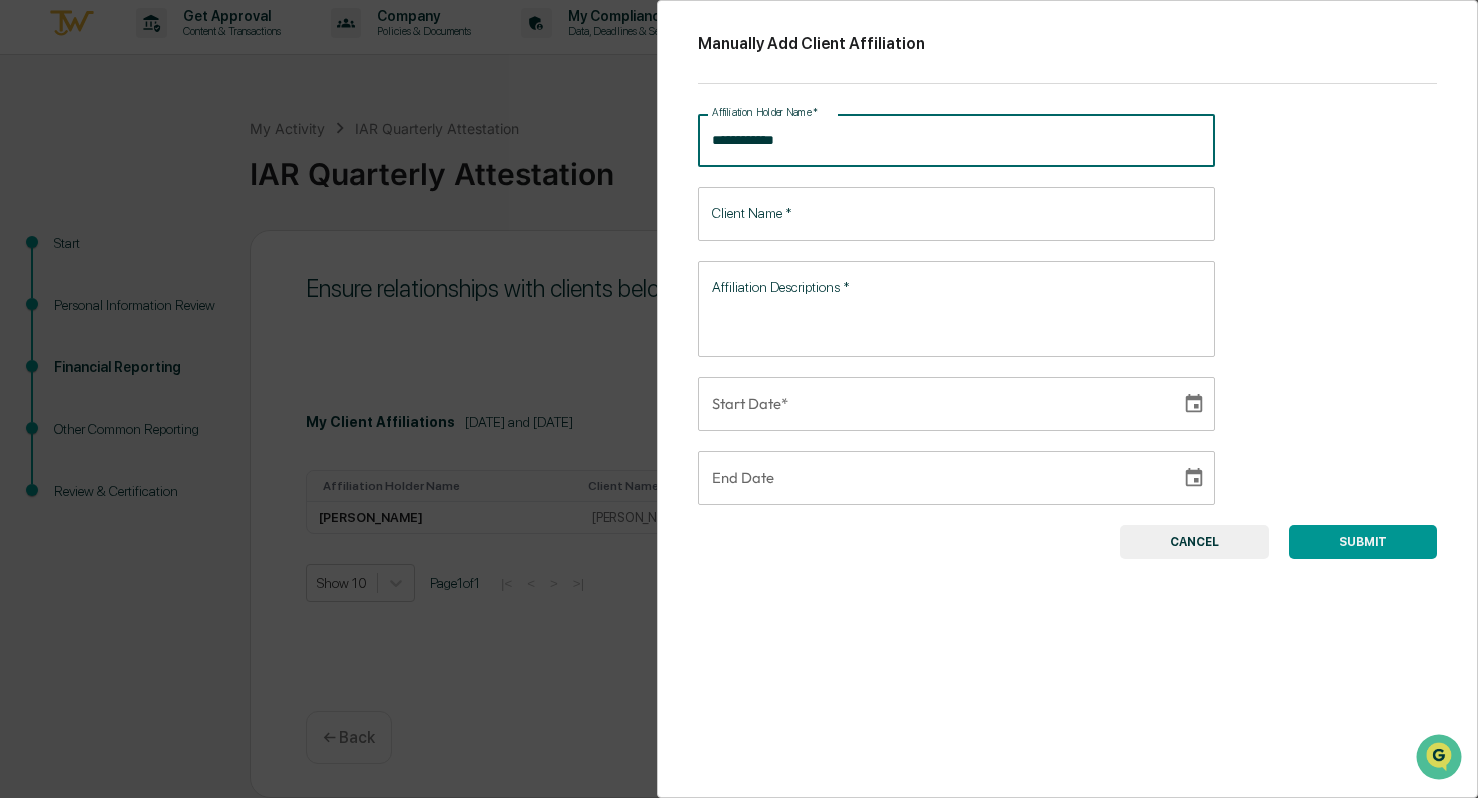 type on "**********" 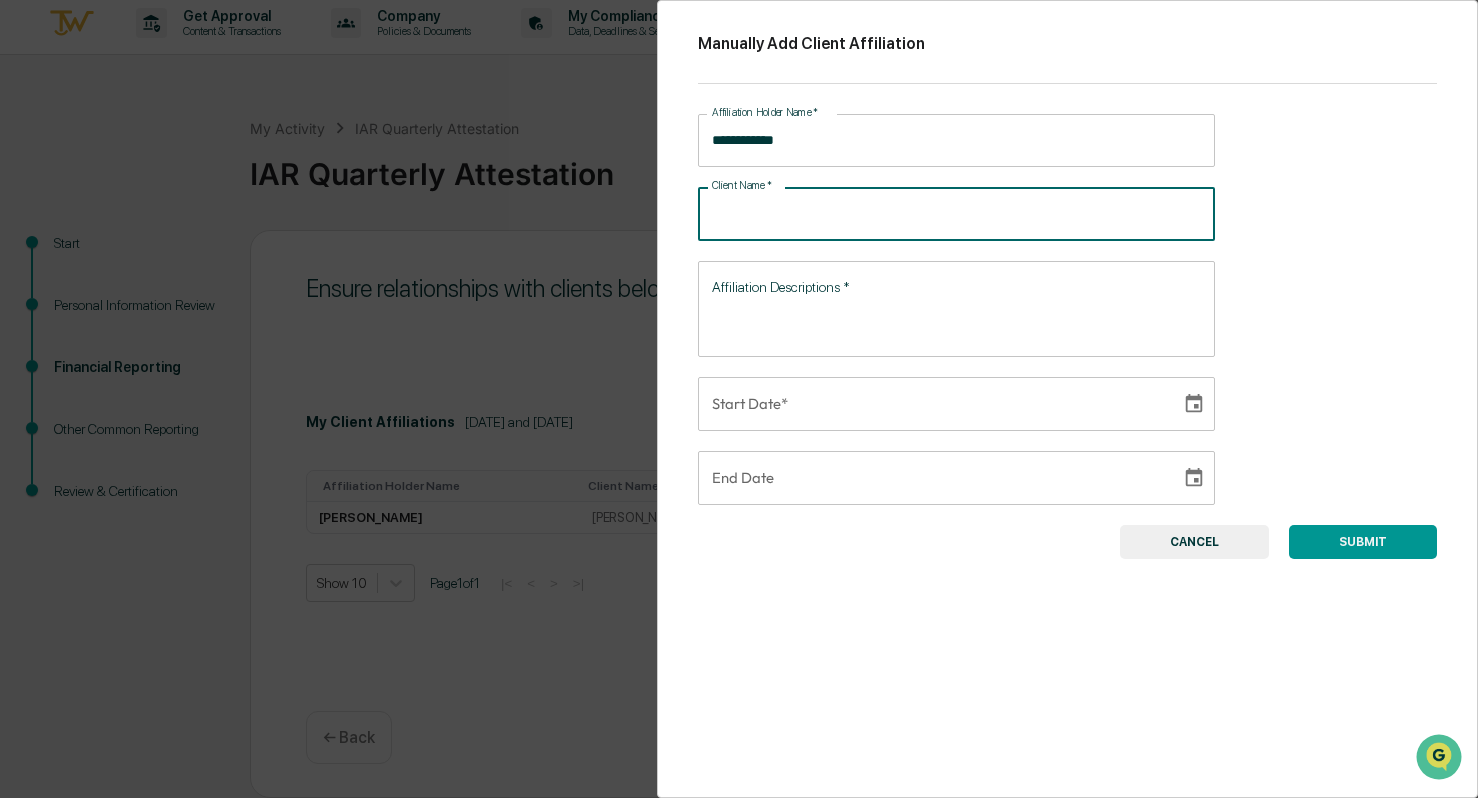 type on "*" 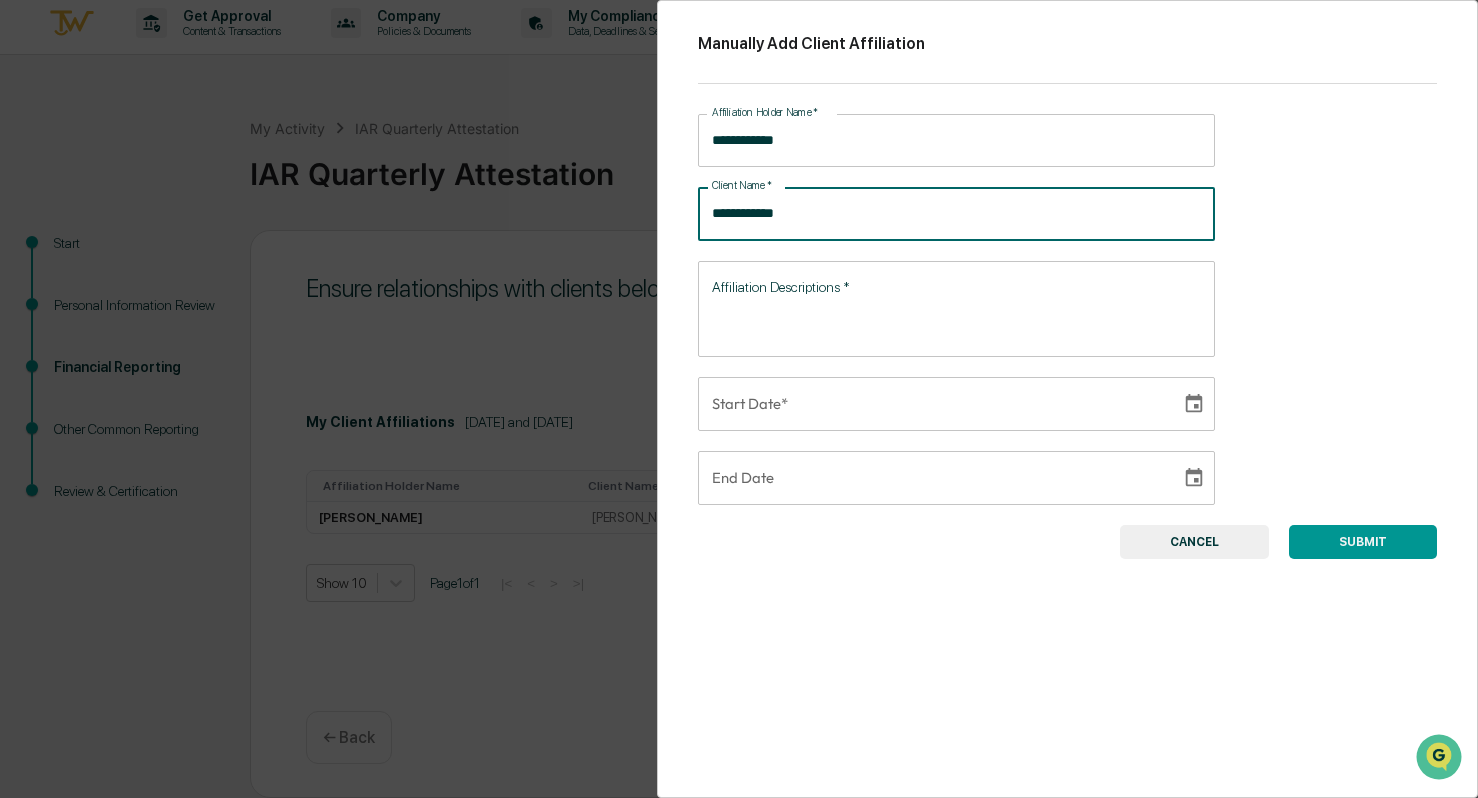 type on "**********" 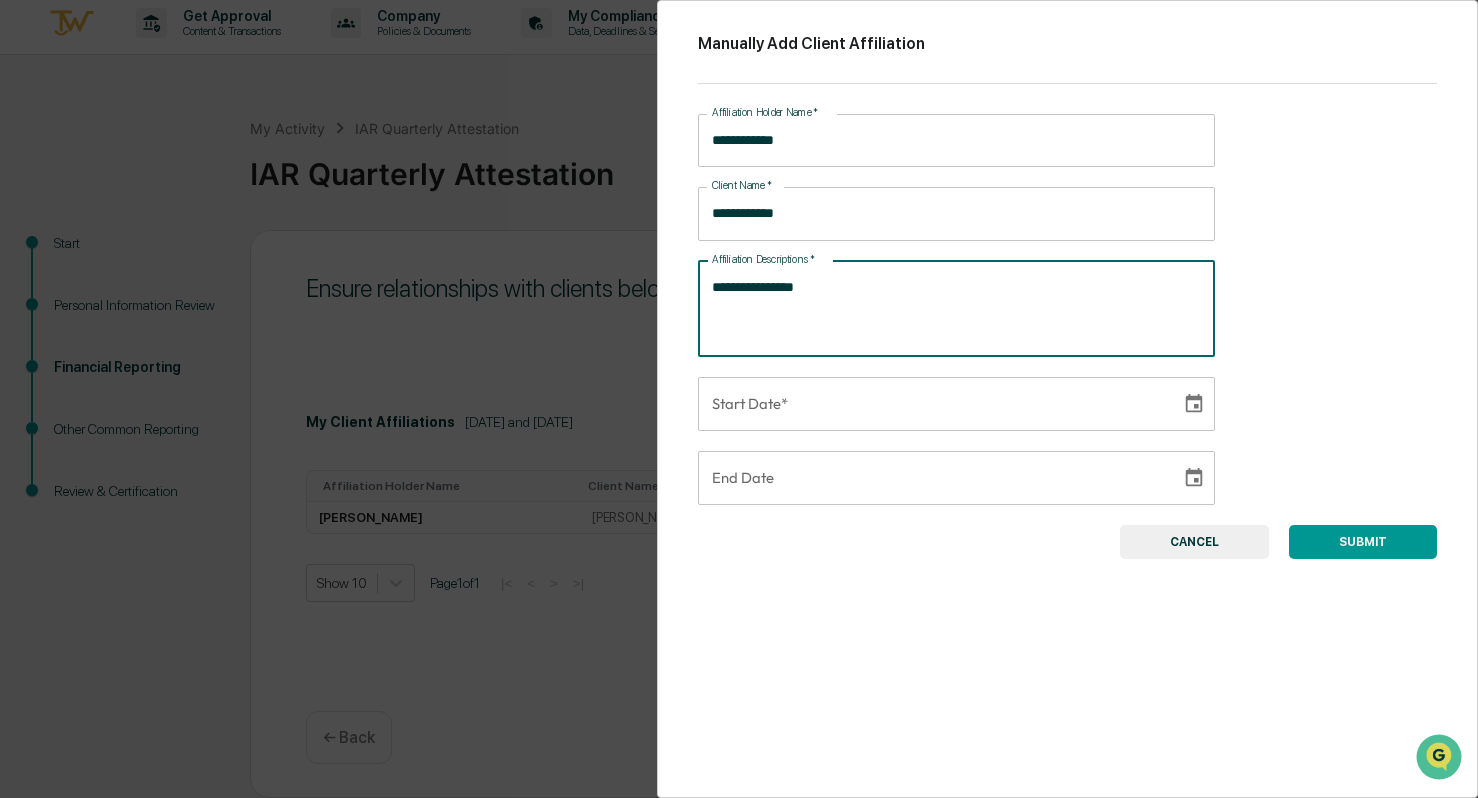 type on "**********" 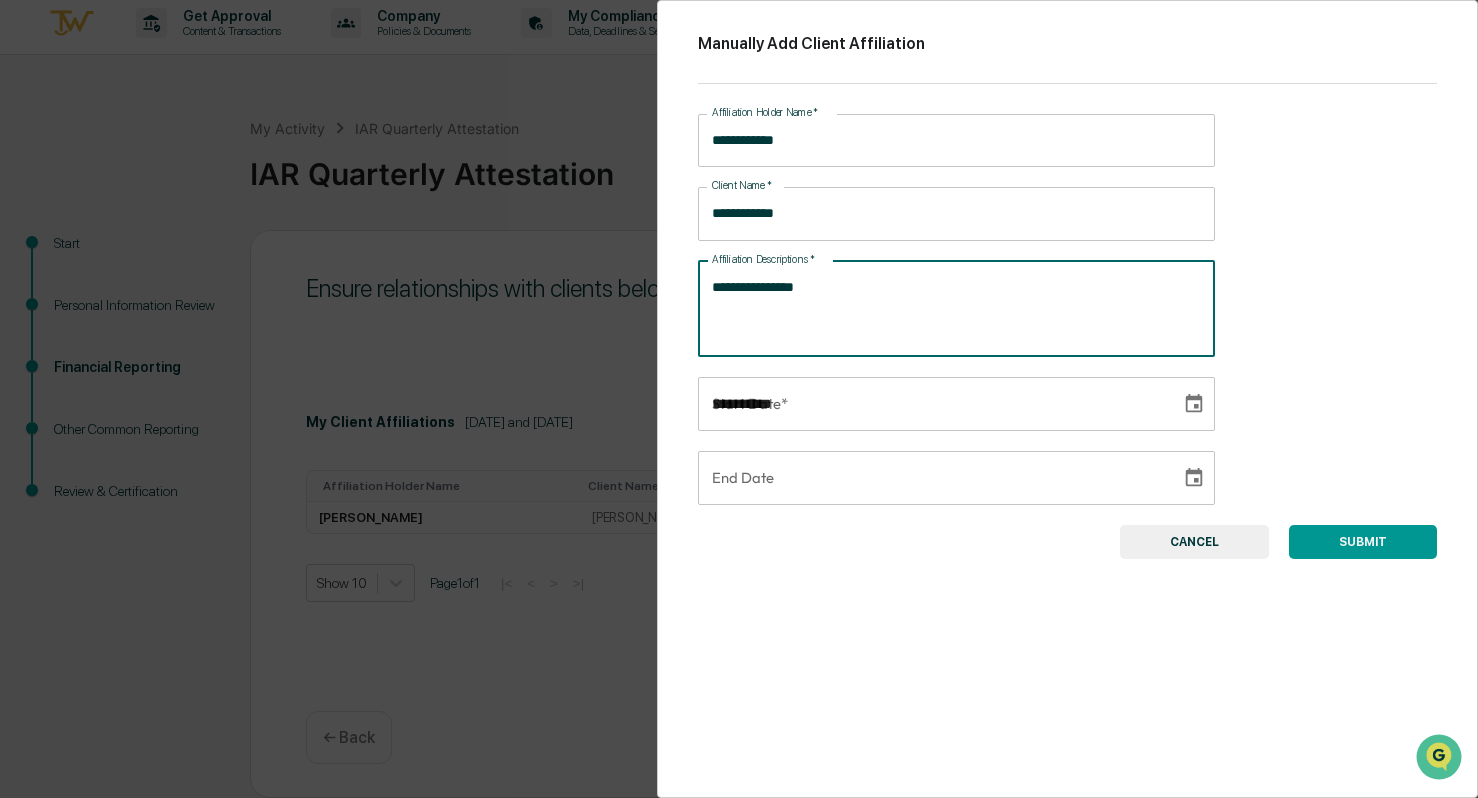 click on "**********" at bounding box center (932, 404) 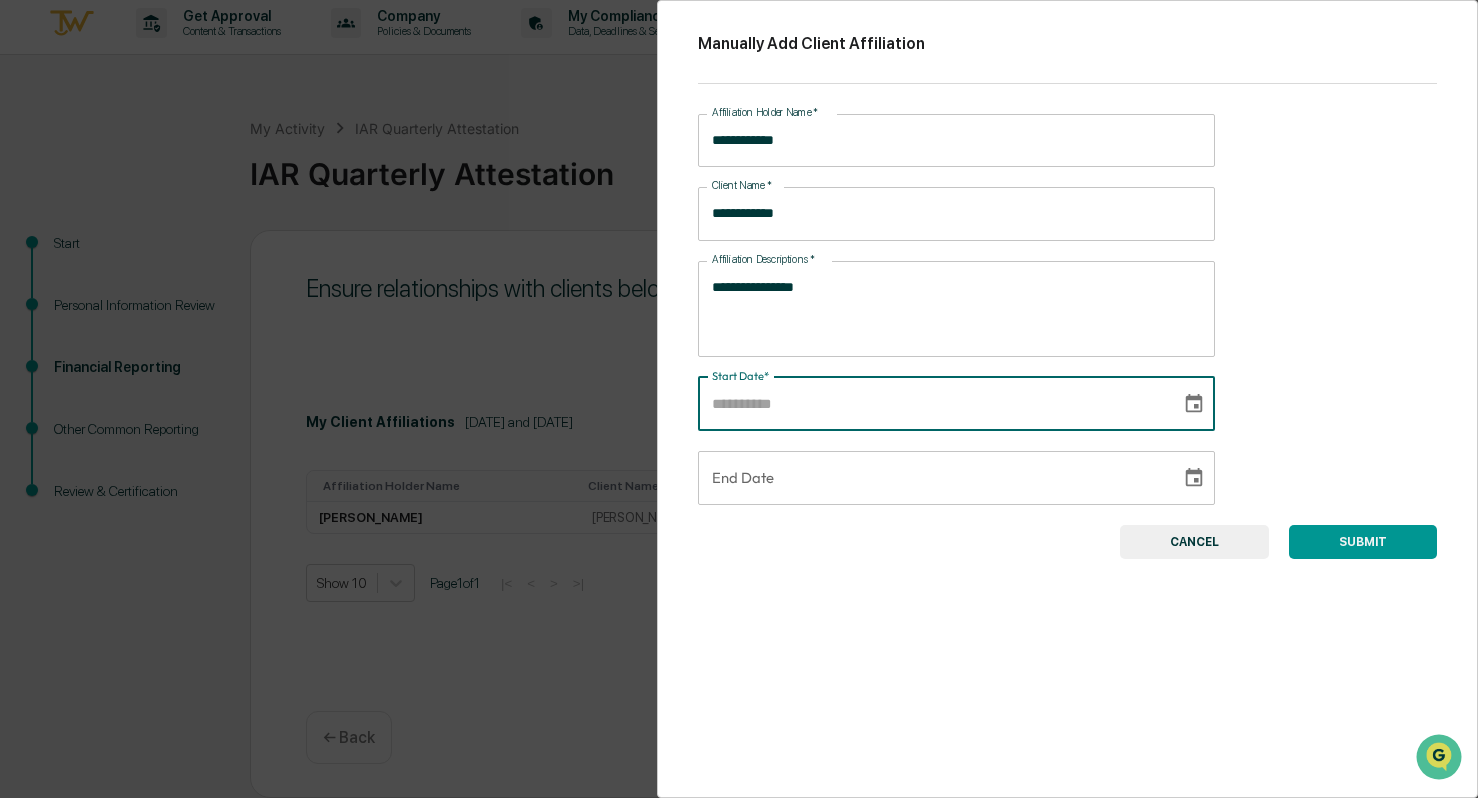 click 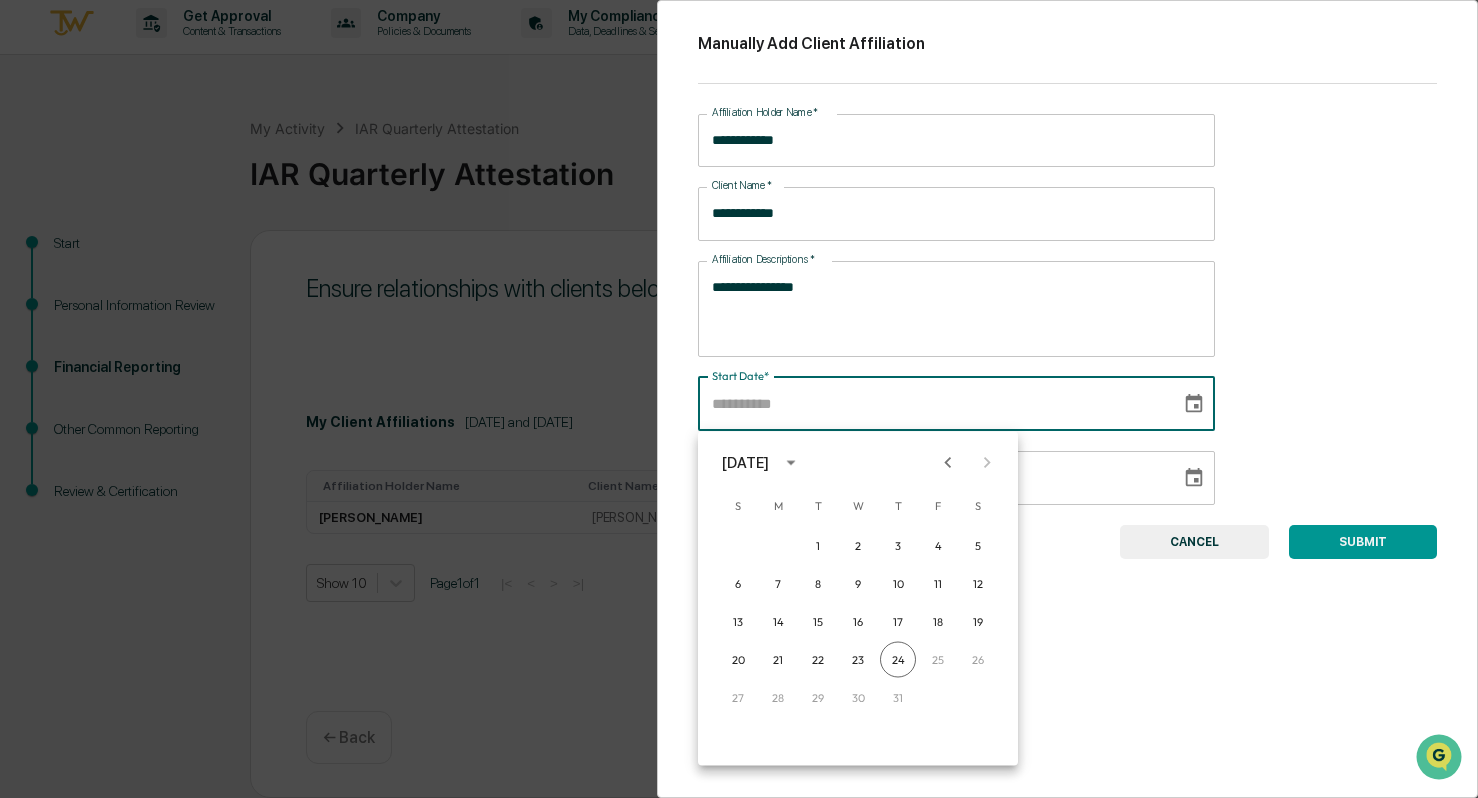 click 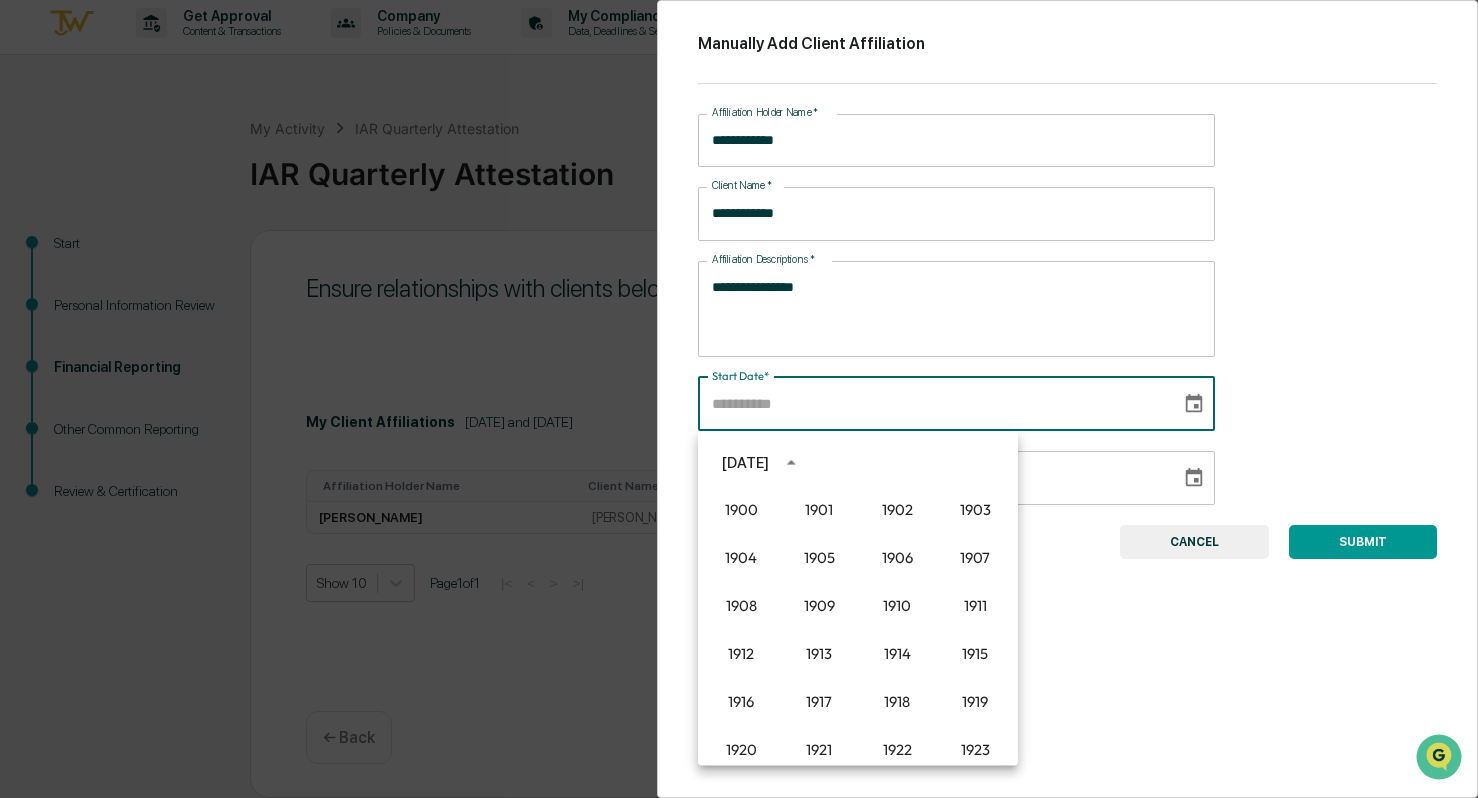scroll, scrollTop: 1372, scrollLeft: 0, axis: vertical 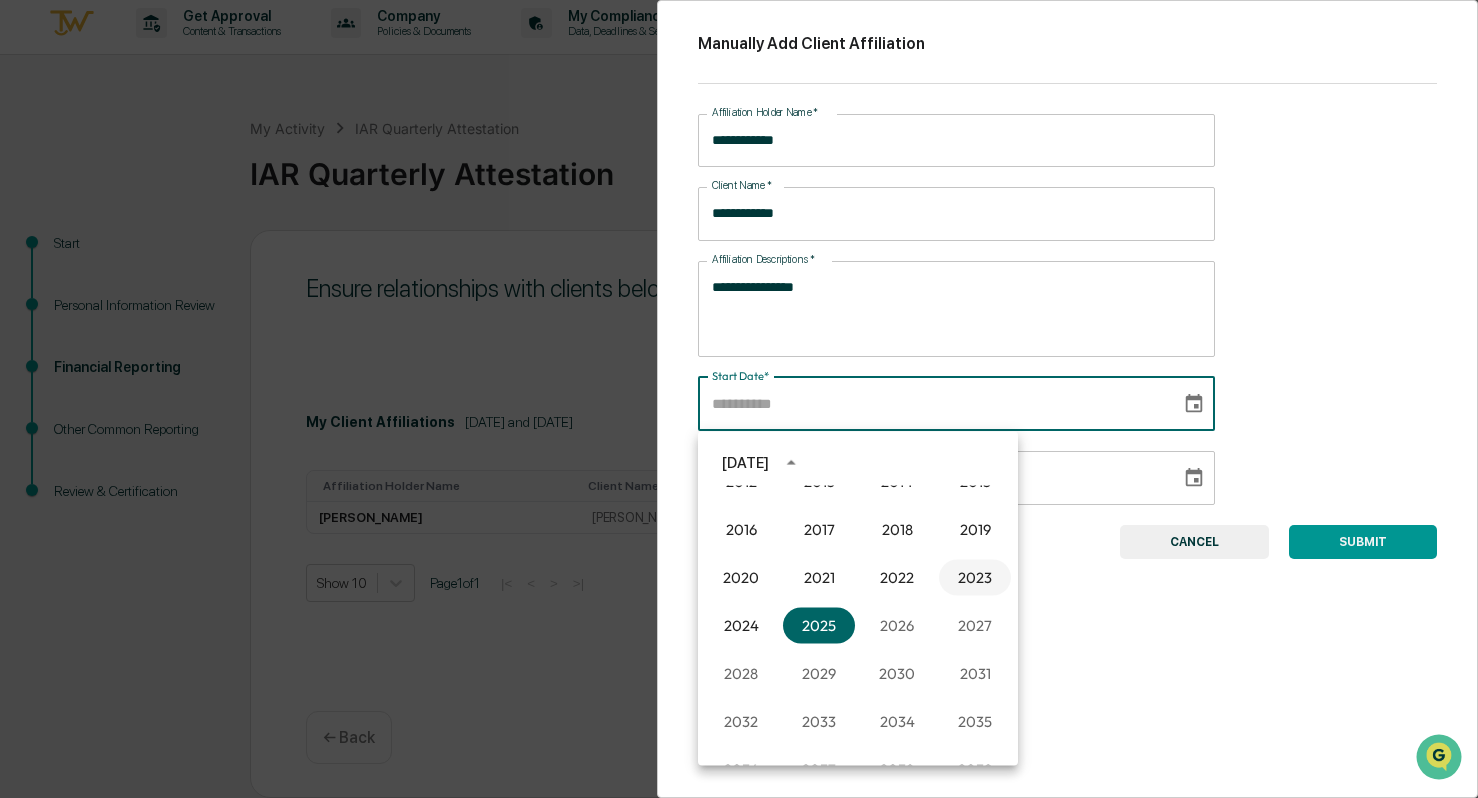 click on "2023" at bounding box center [975, 578] 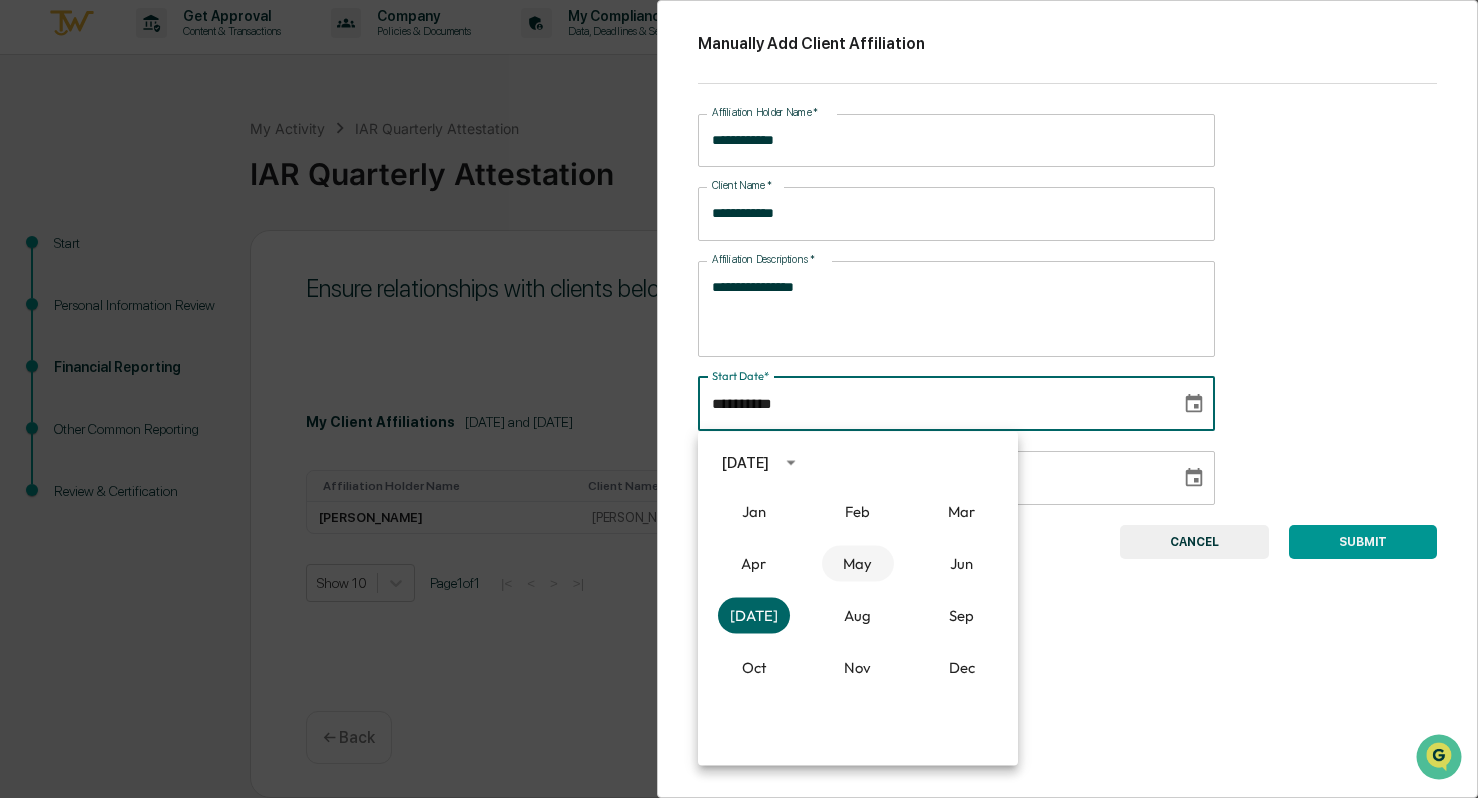 click on "May" at bounding box center [858, 564] 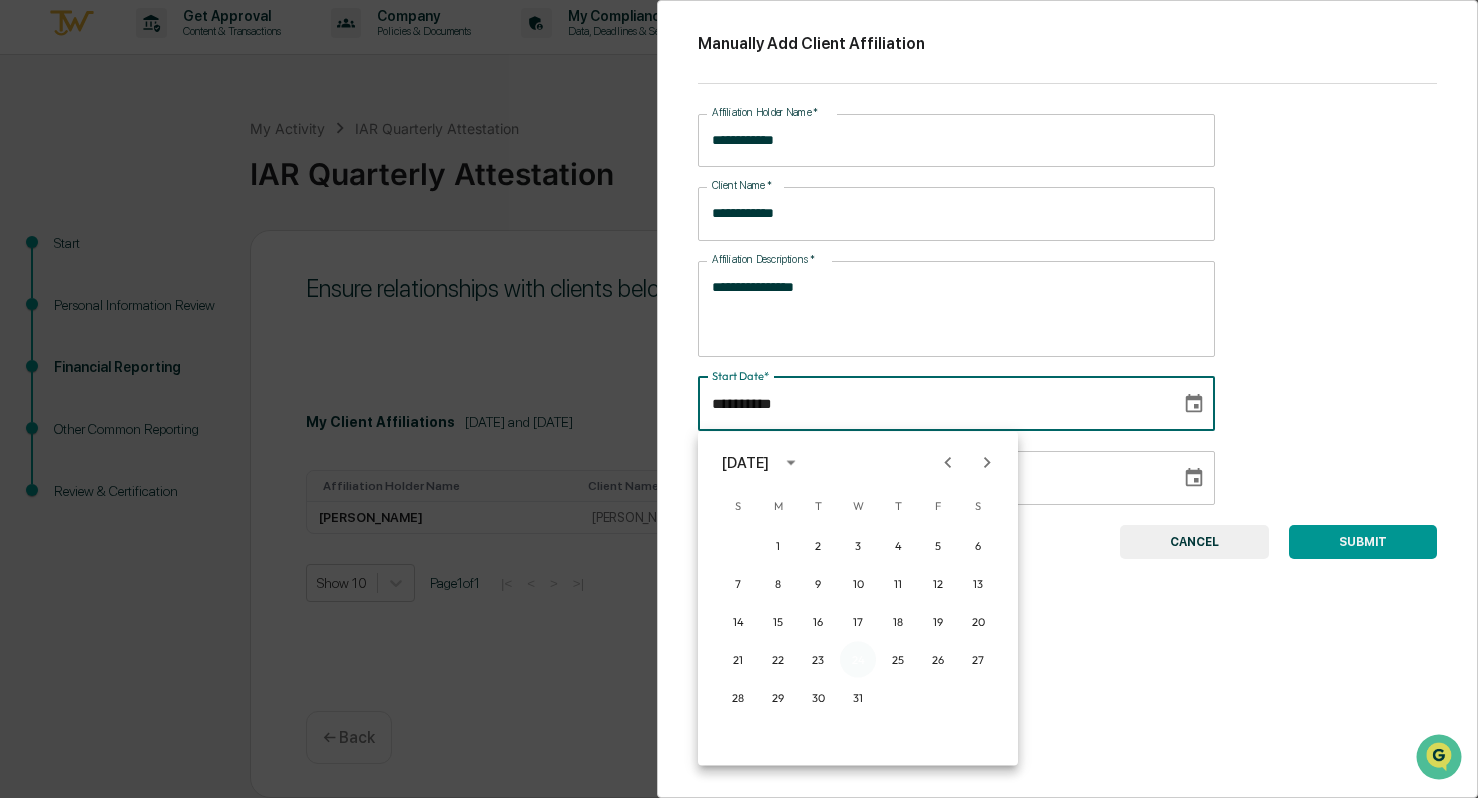 click on "24" at bounding box center [858, 660] 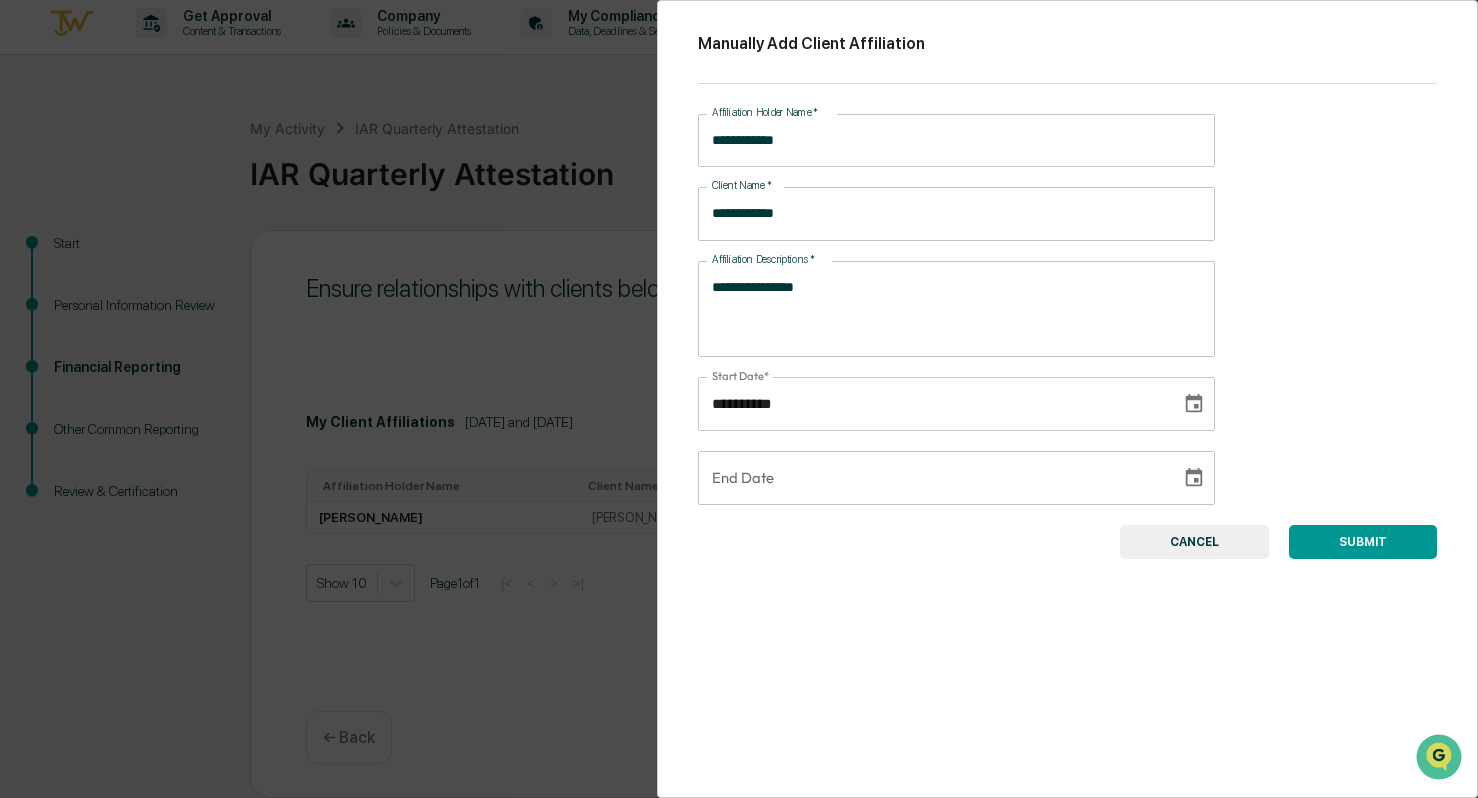 type on "**********" 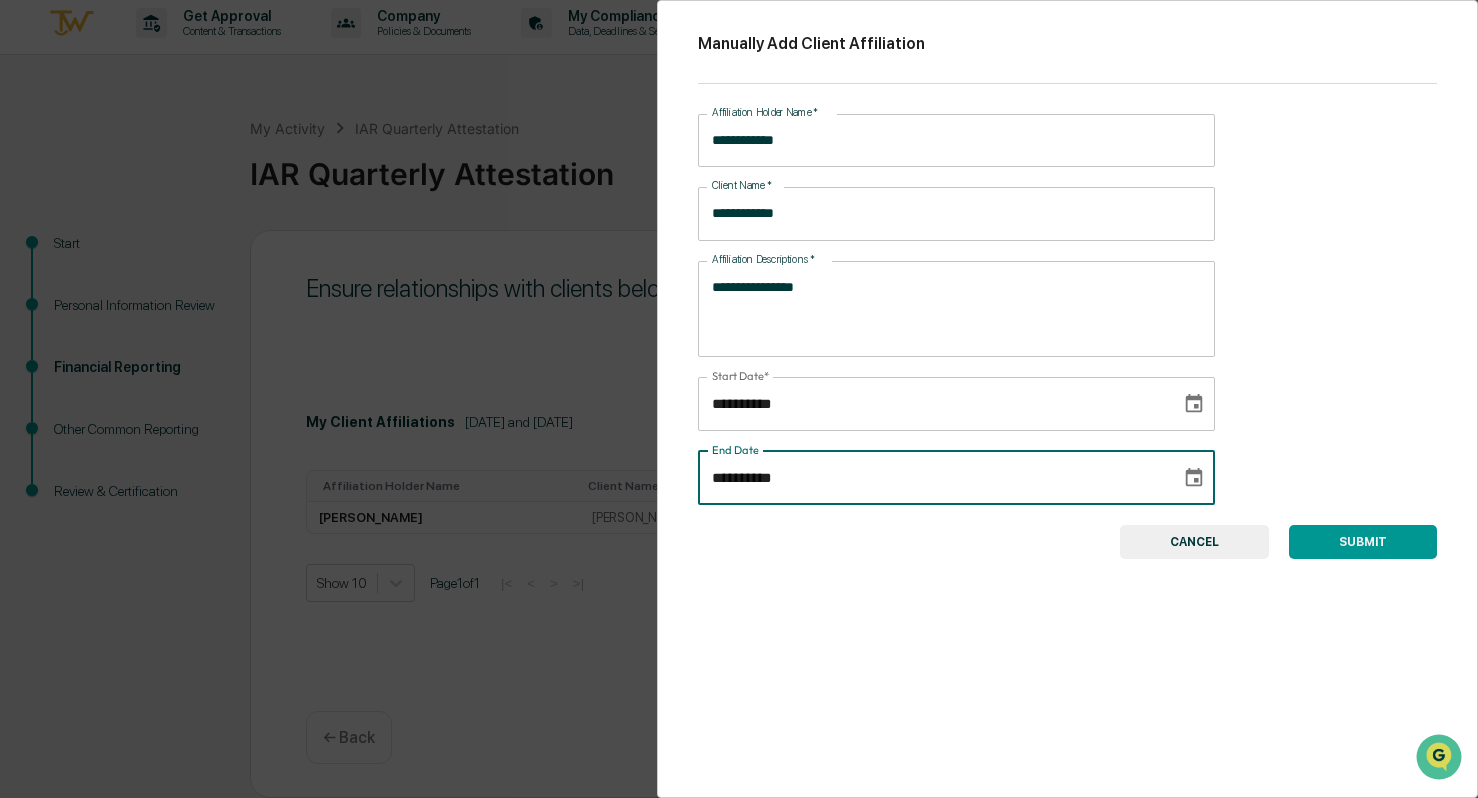 click on "**********" at bounding box center [932, 478] 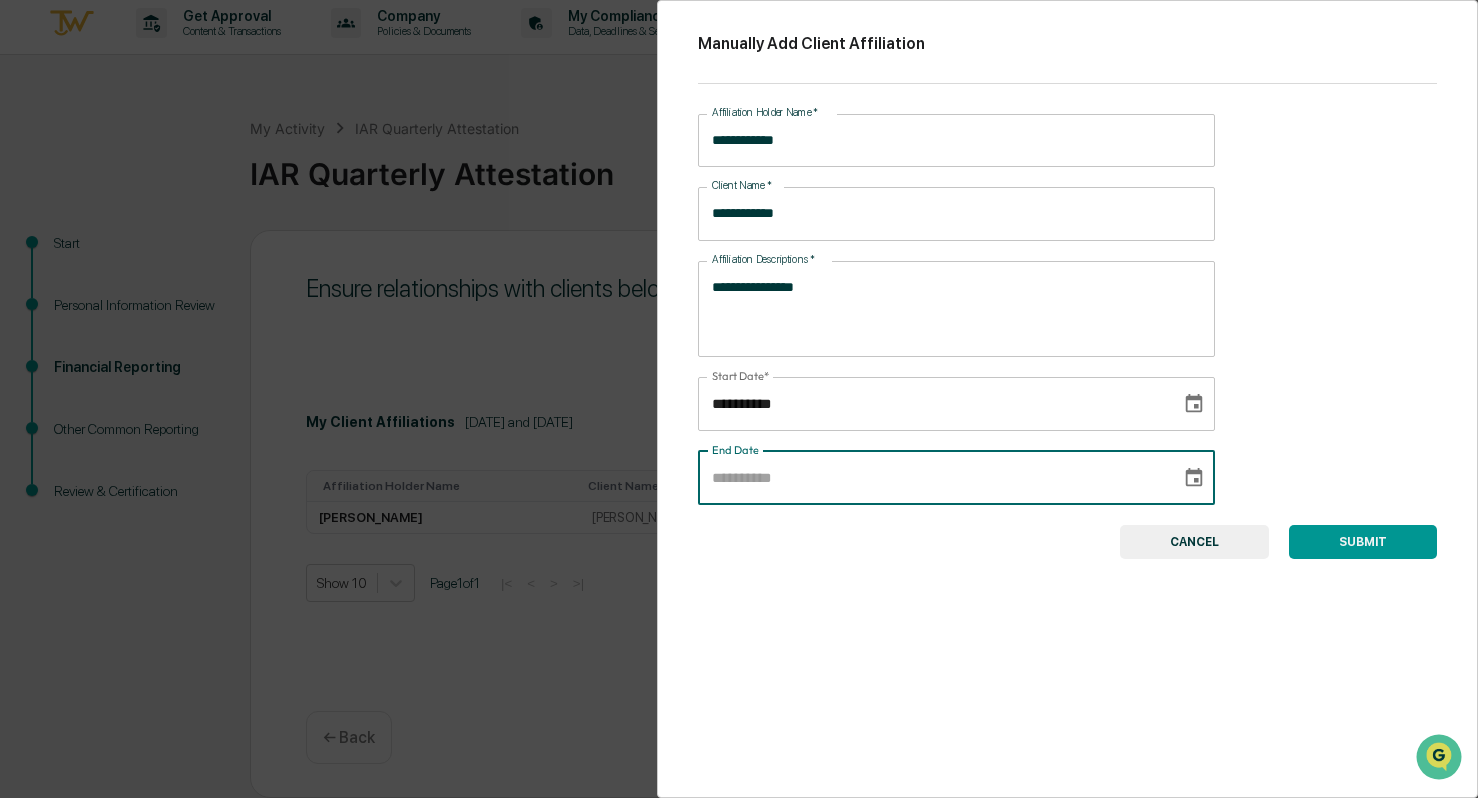 click 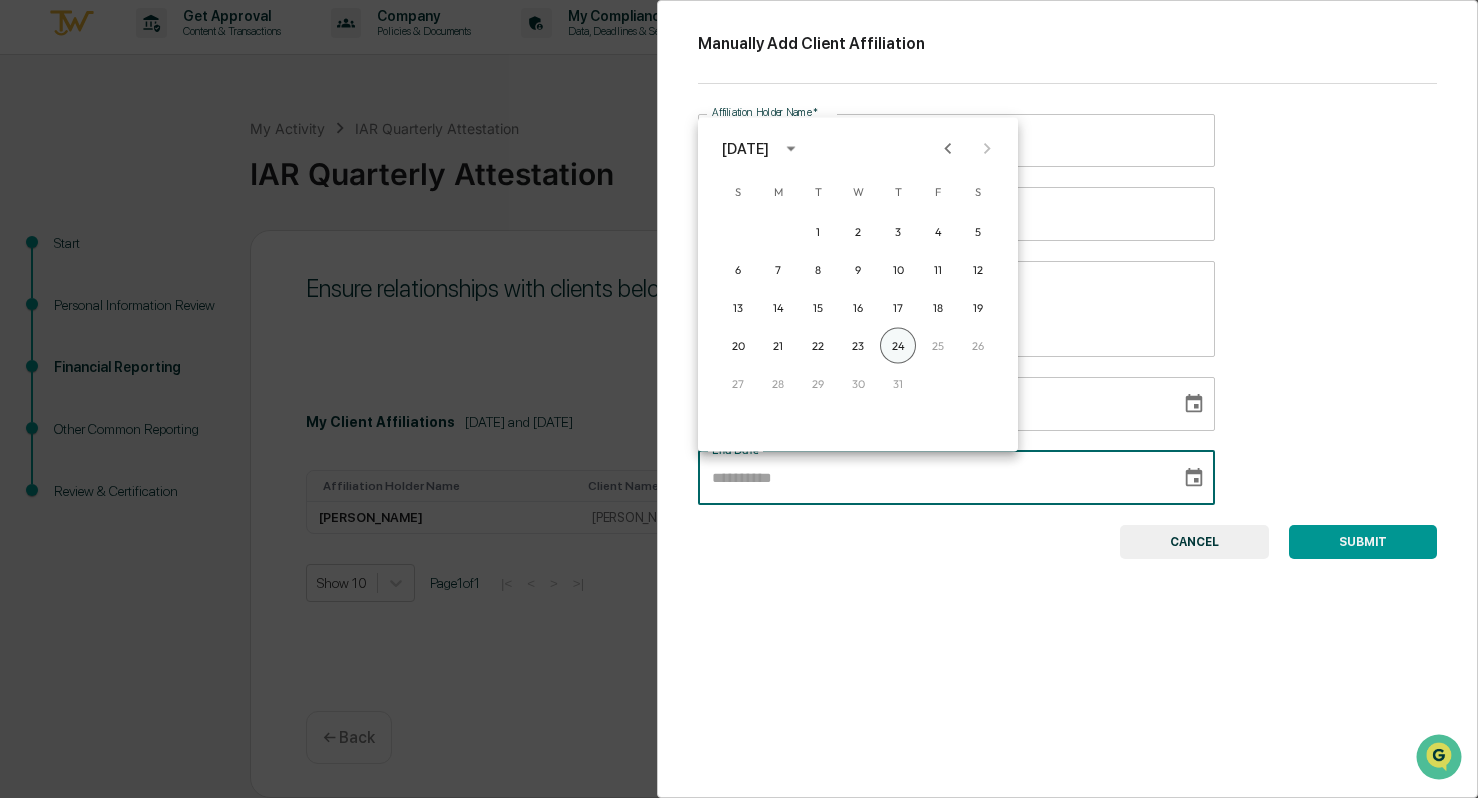 click on "24" at bounding box center [898, 346] 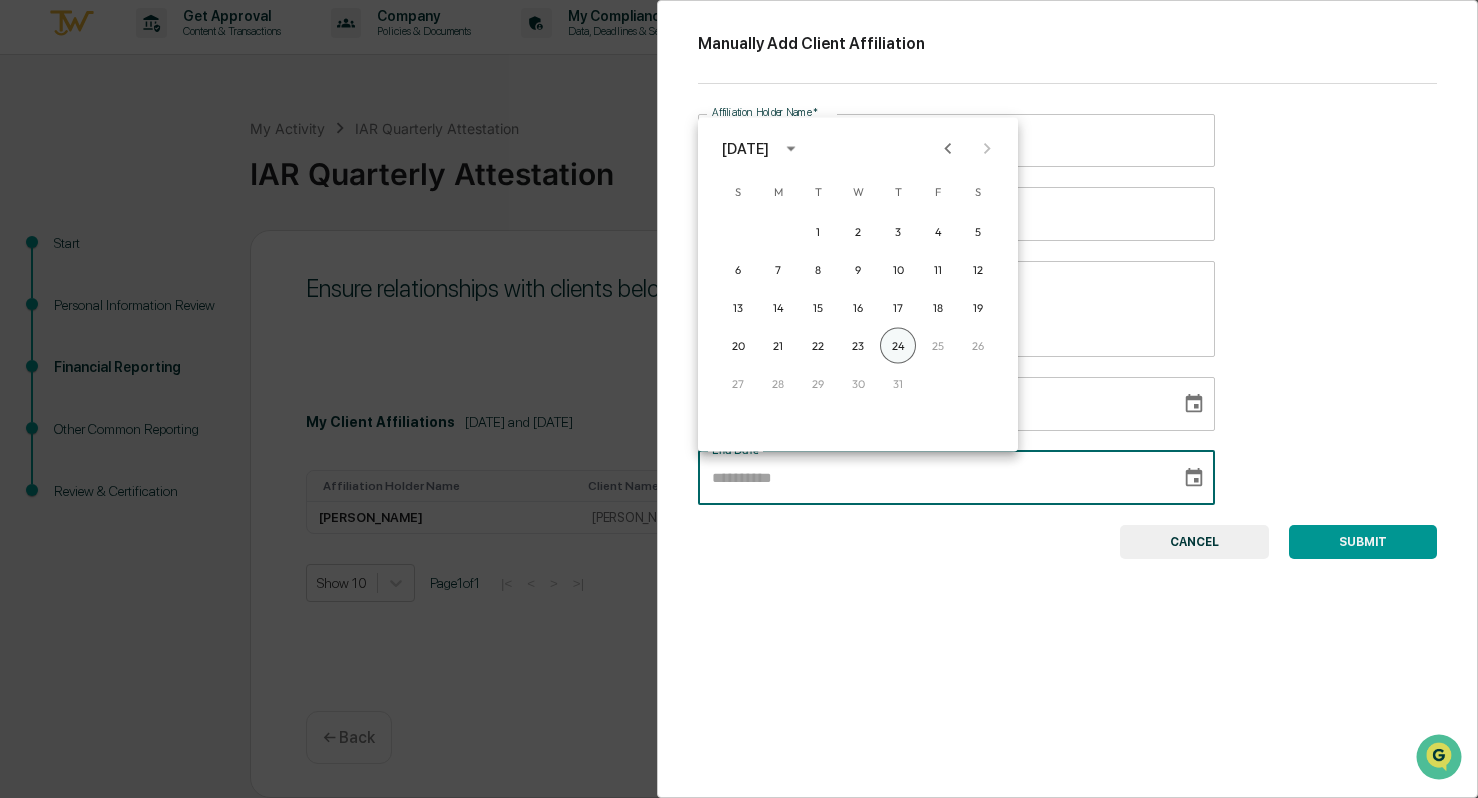 type on "**********" 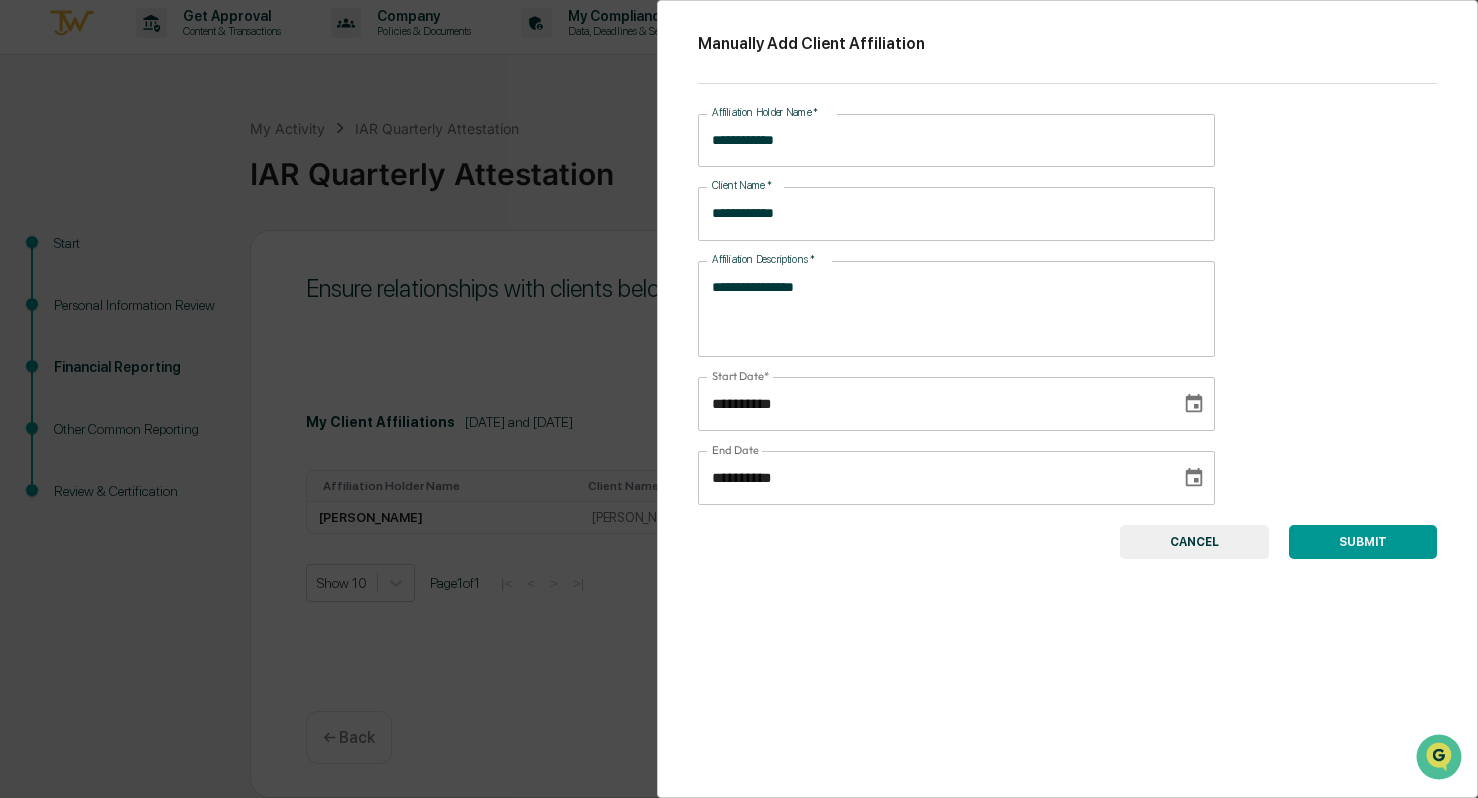click on "SUBMIT" at bounding box center (1363, 542) 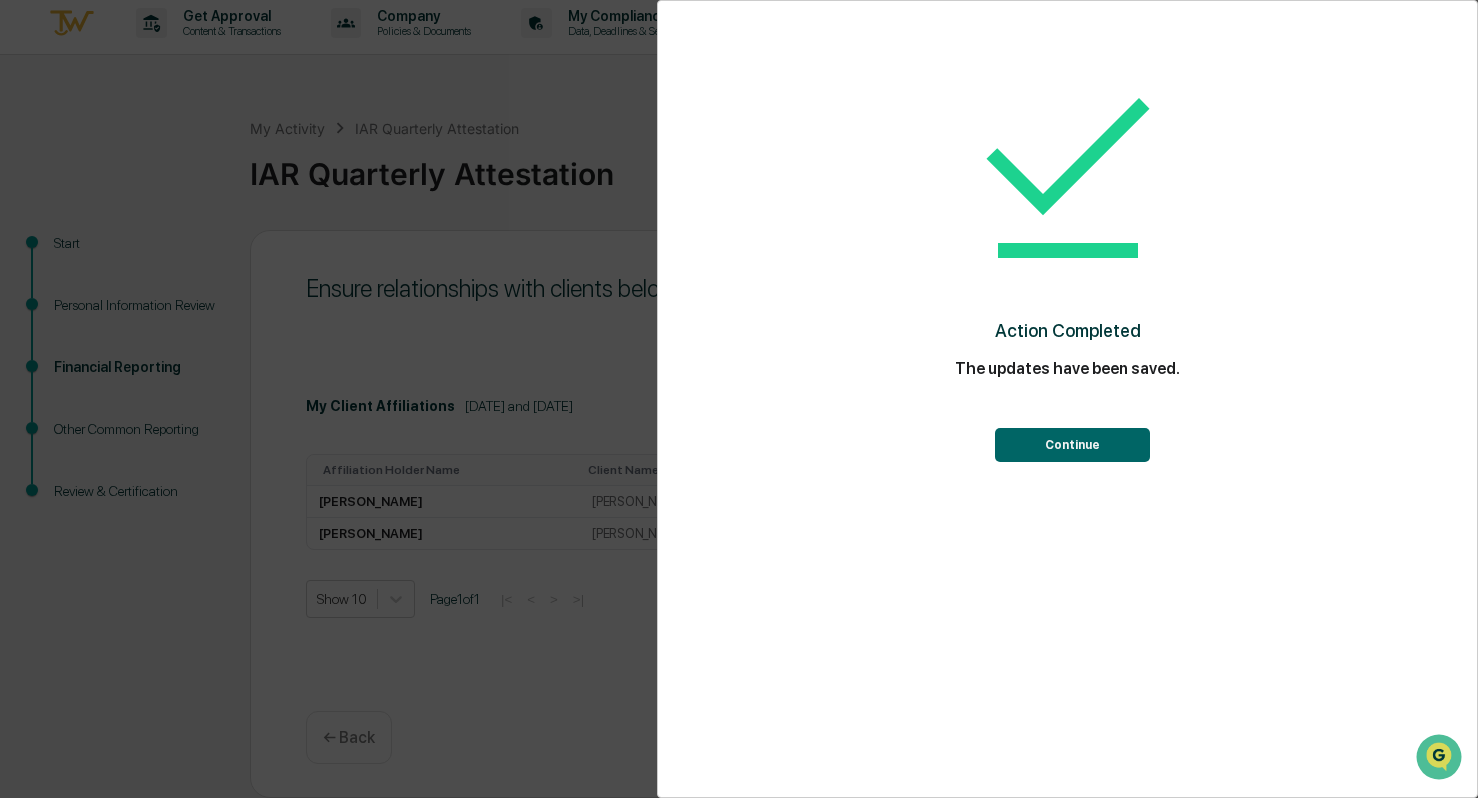 click on "Continue" at bounding box center (1072, 445) 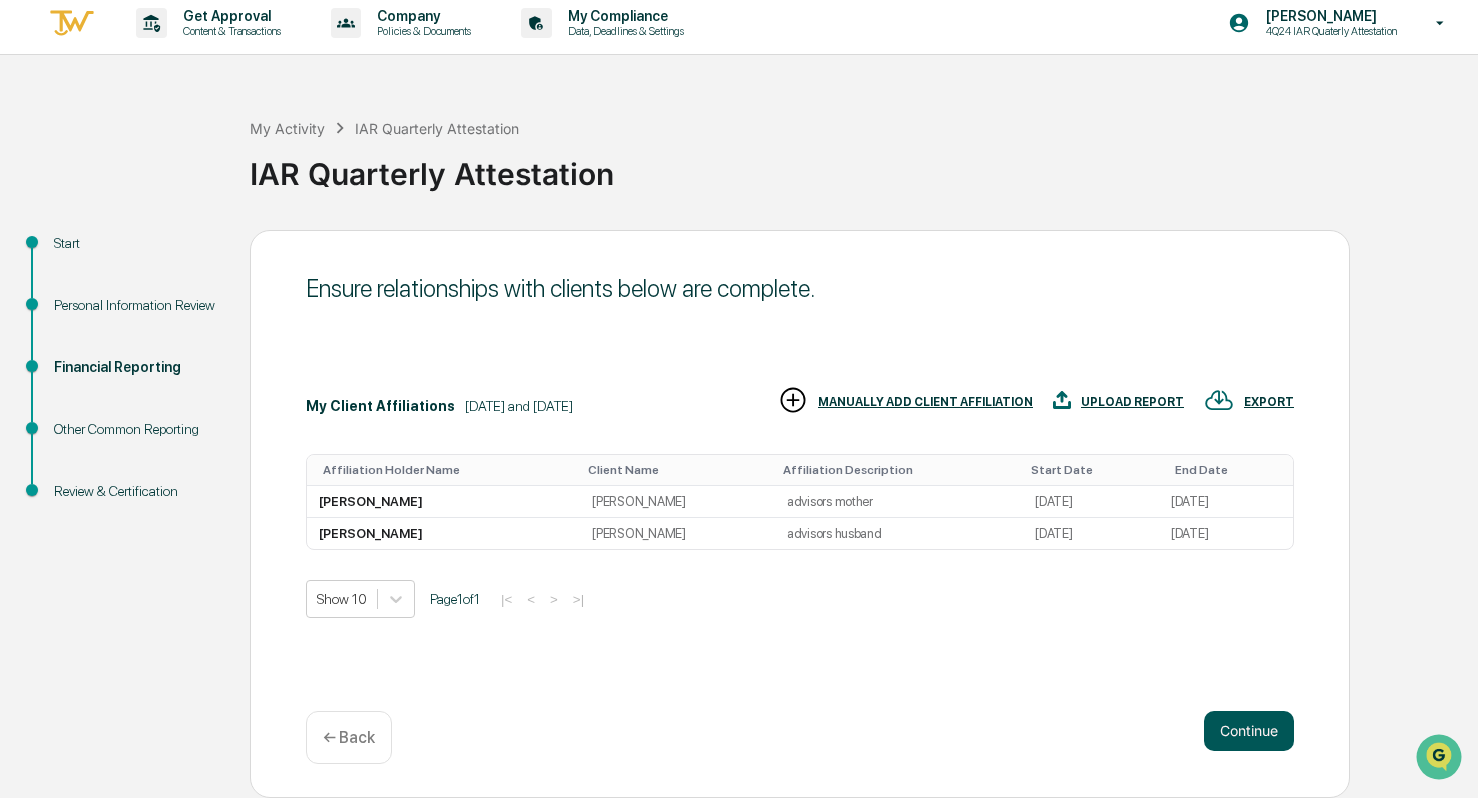 click on "Continue" at bounding box center (1249, 731) 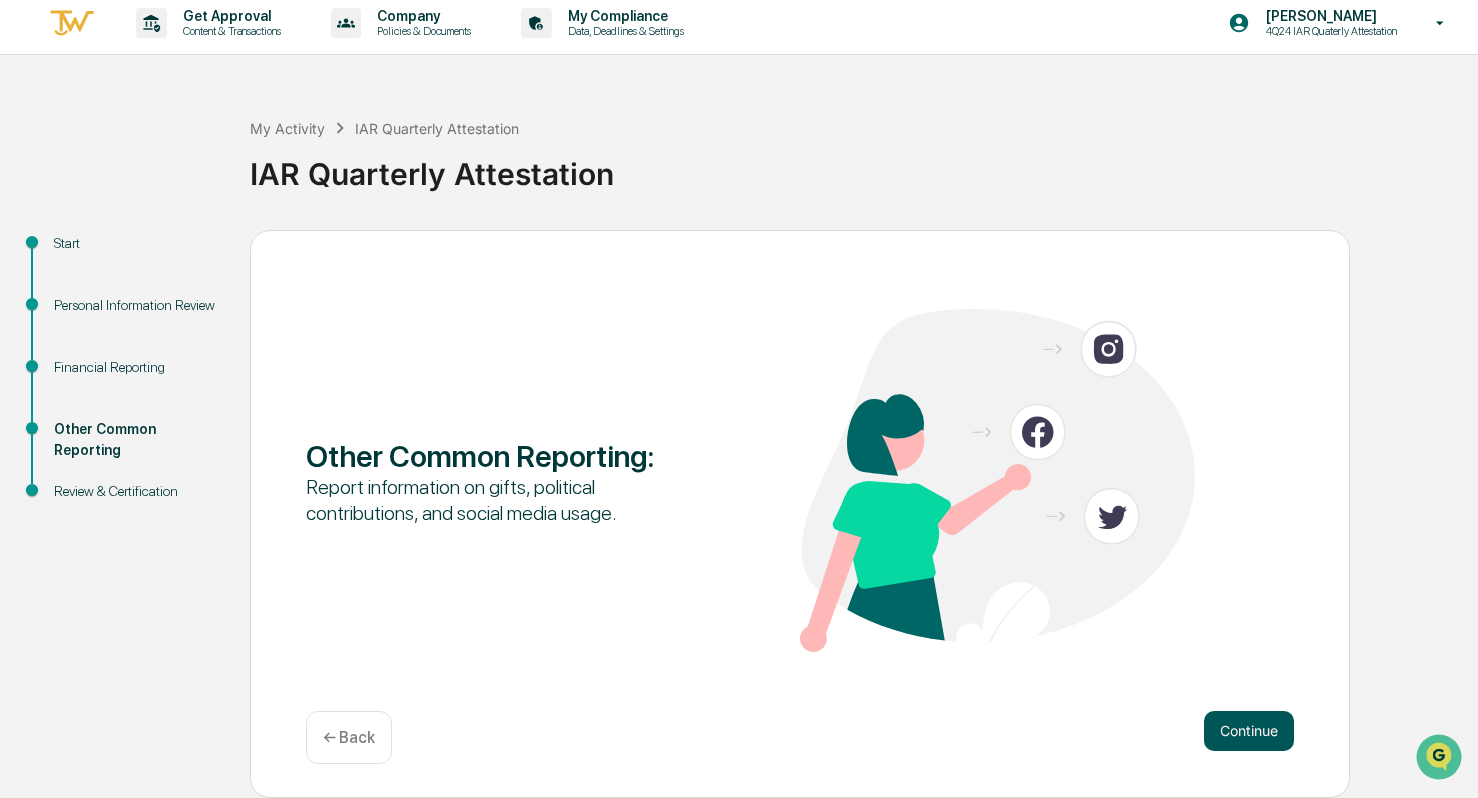 click on "Continue" at bounding box center (1249, 731) 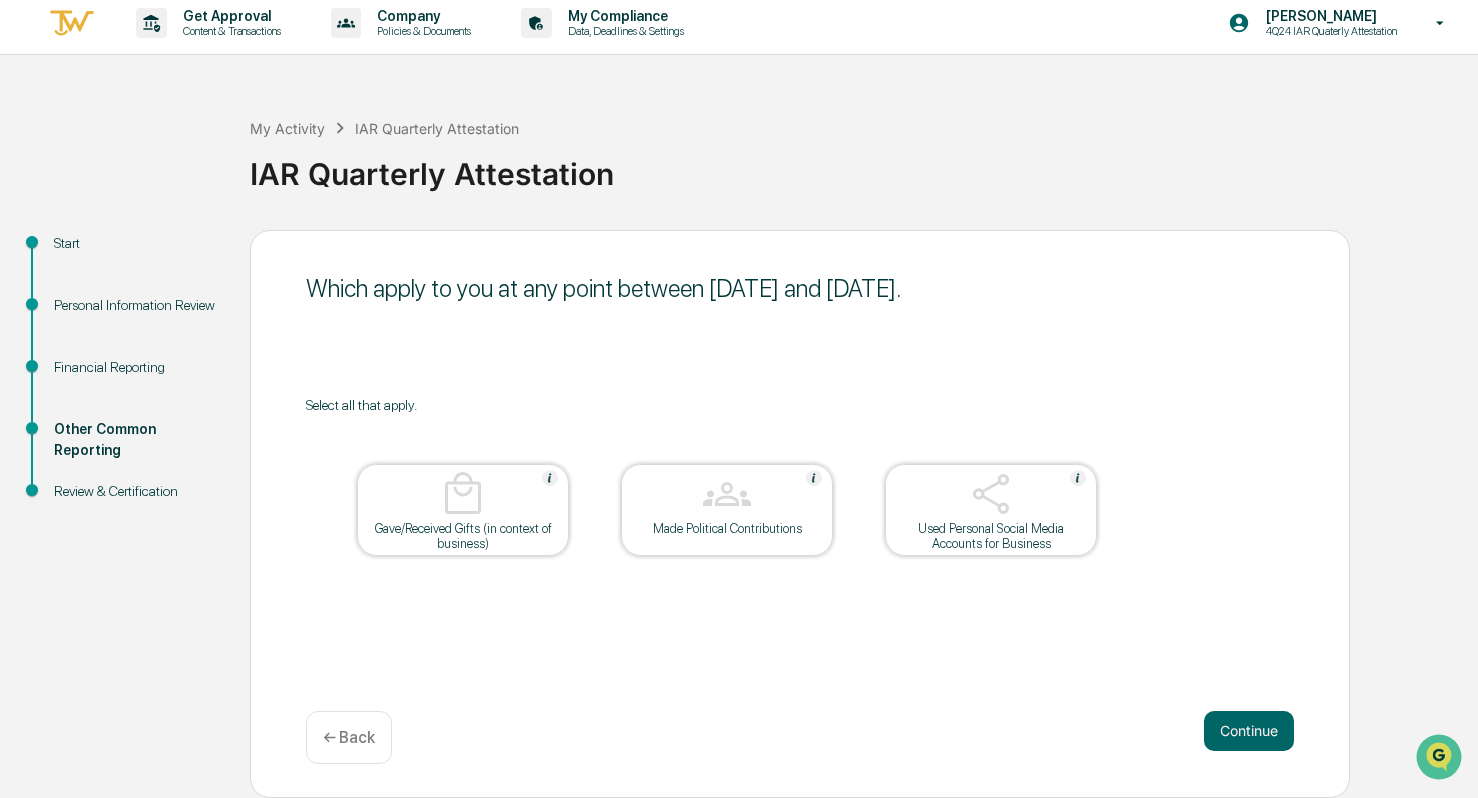 click on "Used Personal Social Media Accounts for Business" at bounding box center (991, 536) 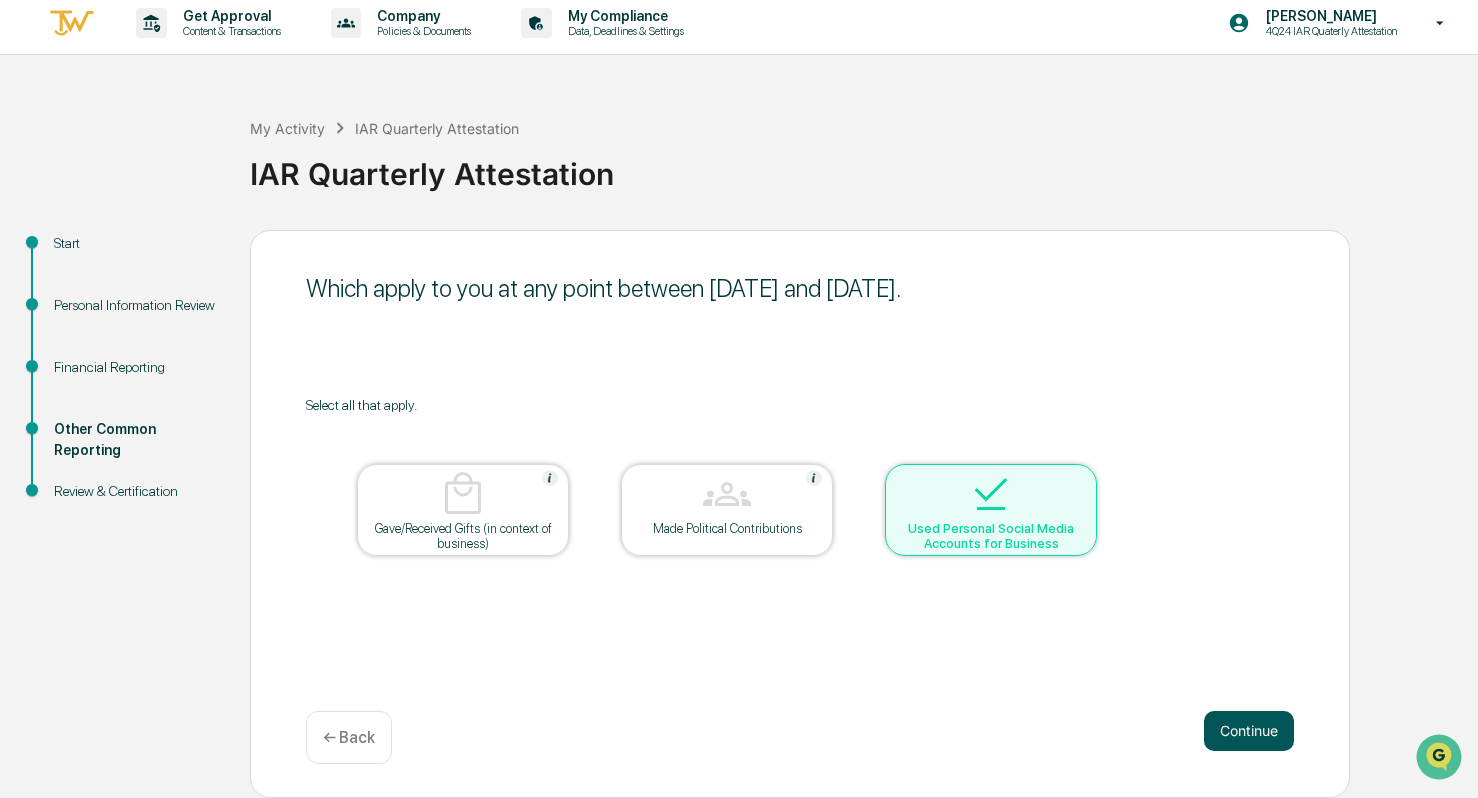 click on "Continue" at bounding box center [1249, 731] 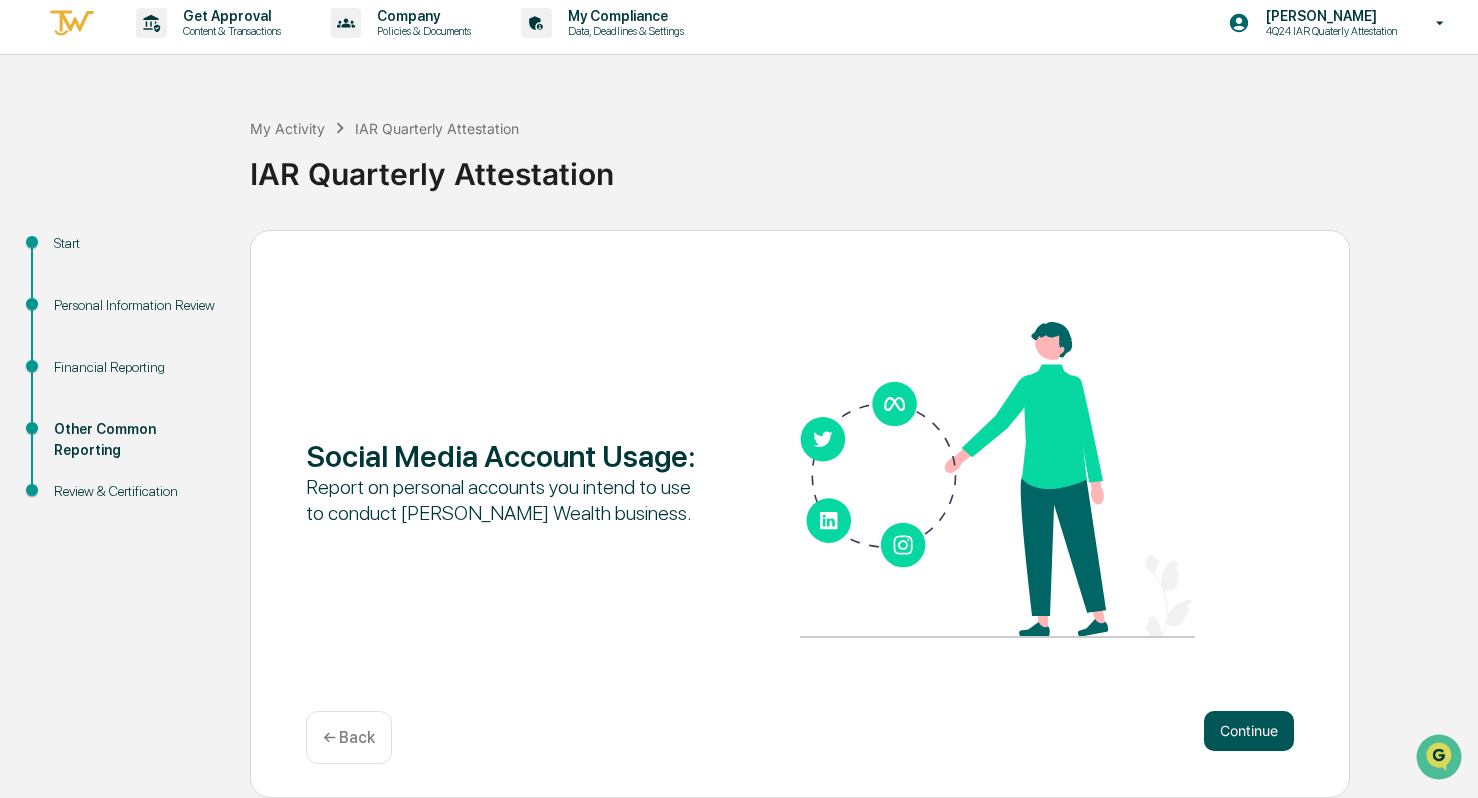 click on "Continue" at bounding box center (1249, 731) 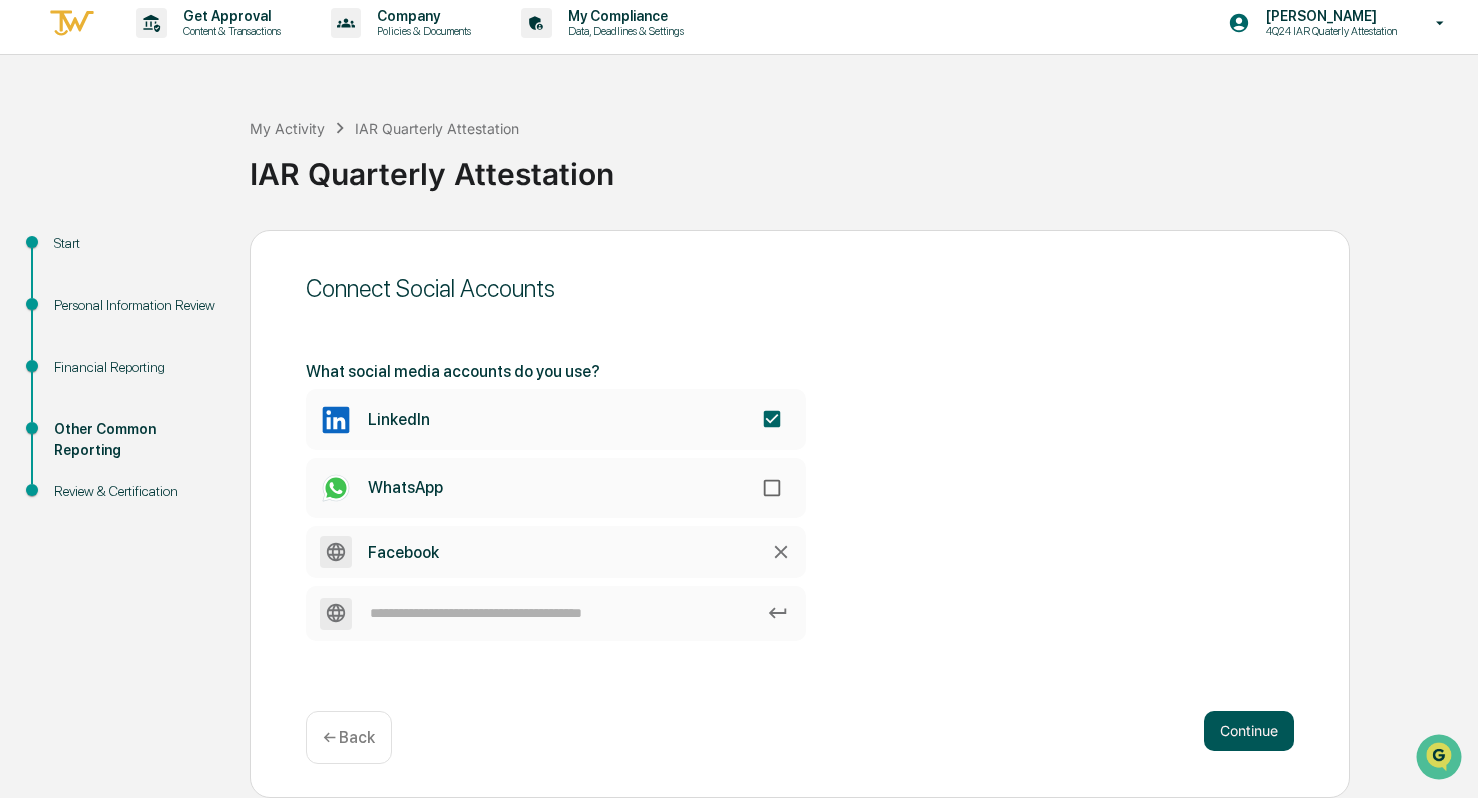 click on "Continue" at bounding box center (1249, 731) 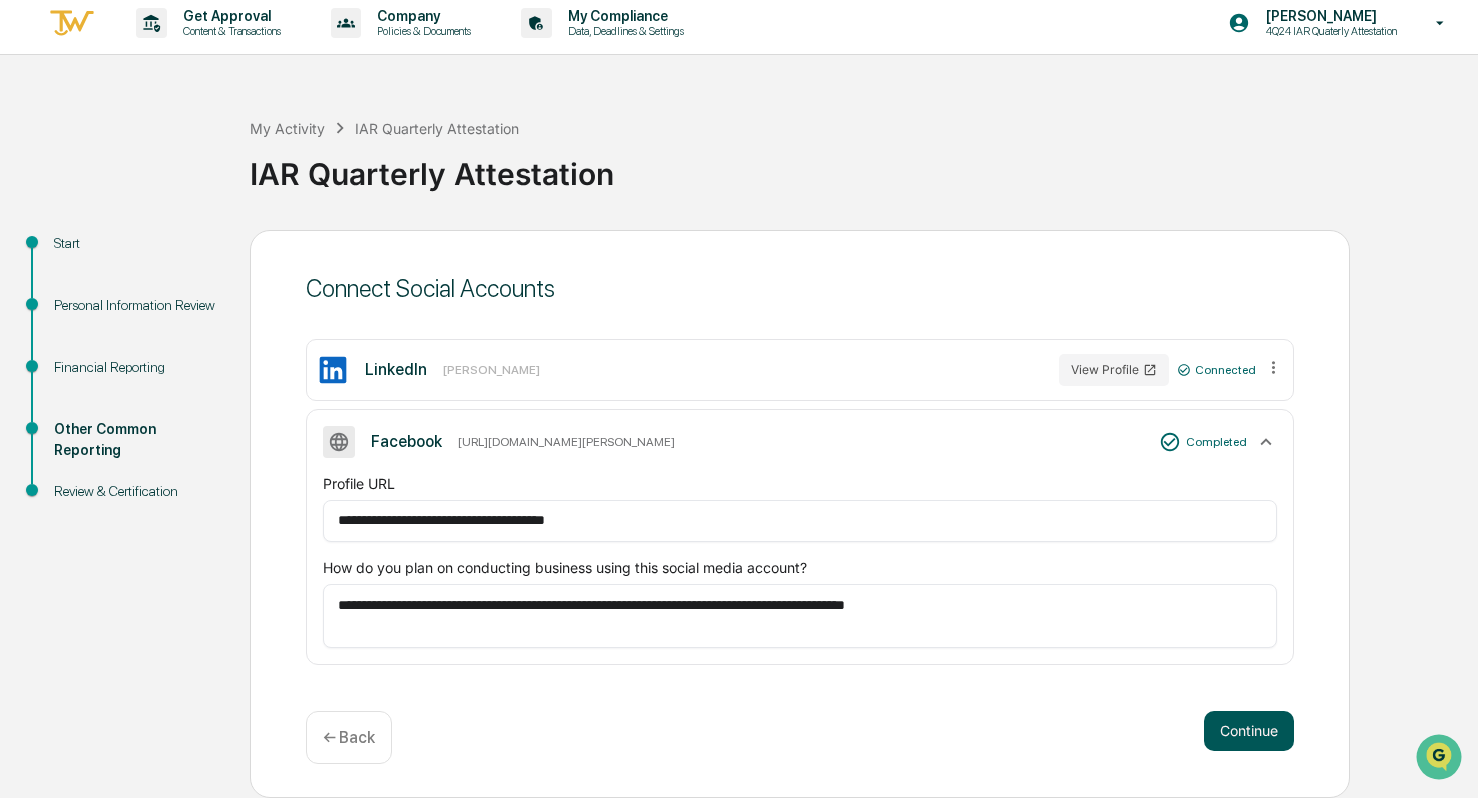 click on "Continue" at bounding box center (1249, 731) 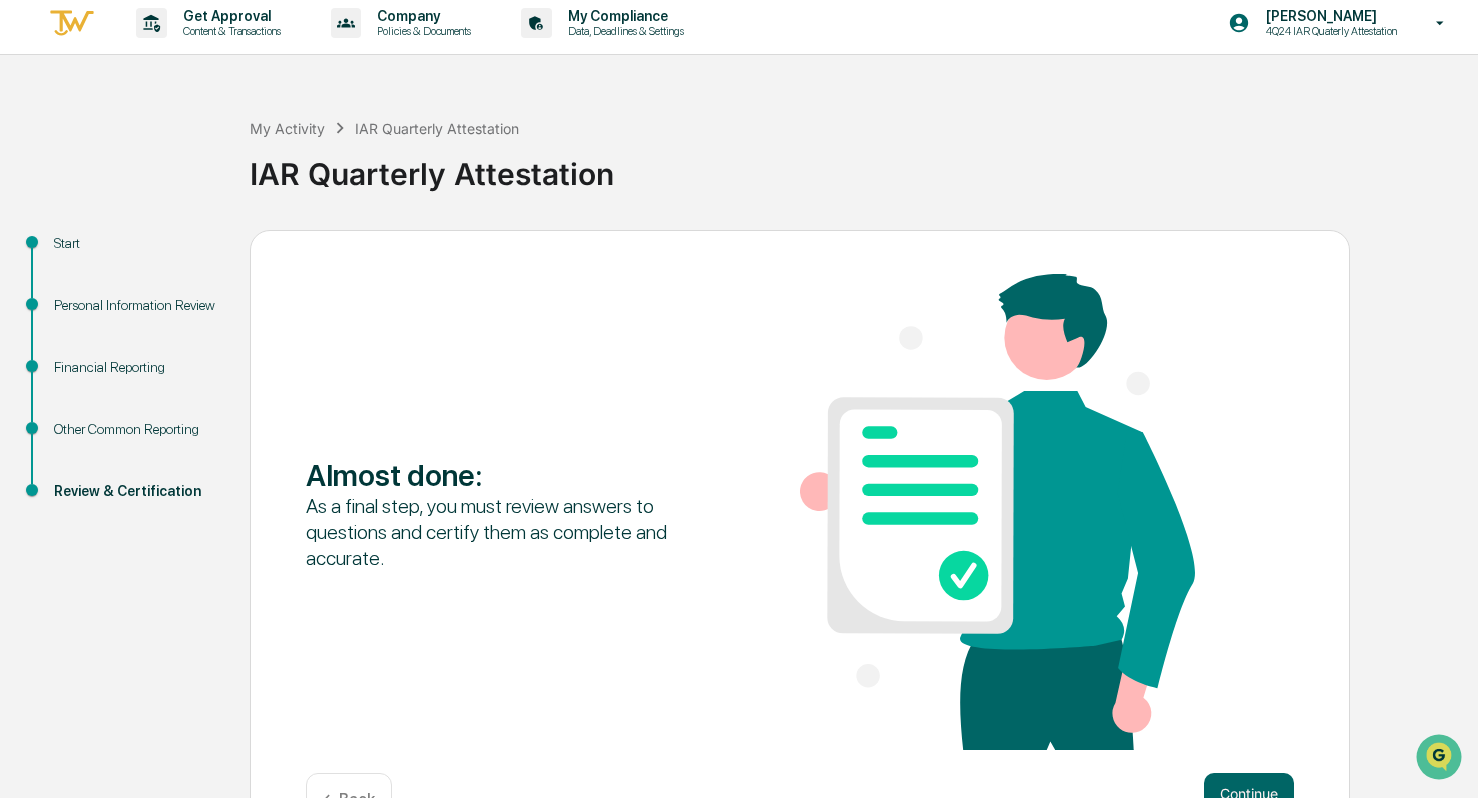 scroll, scrollTop: 71, scrollLeft: 0, axis: vertical 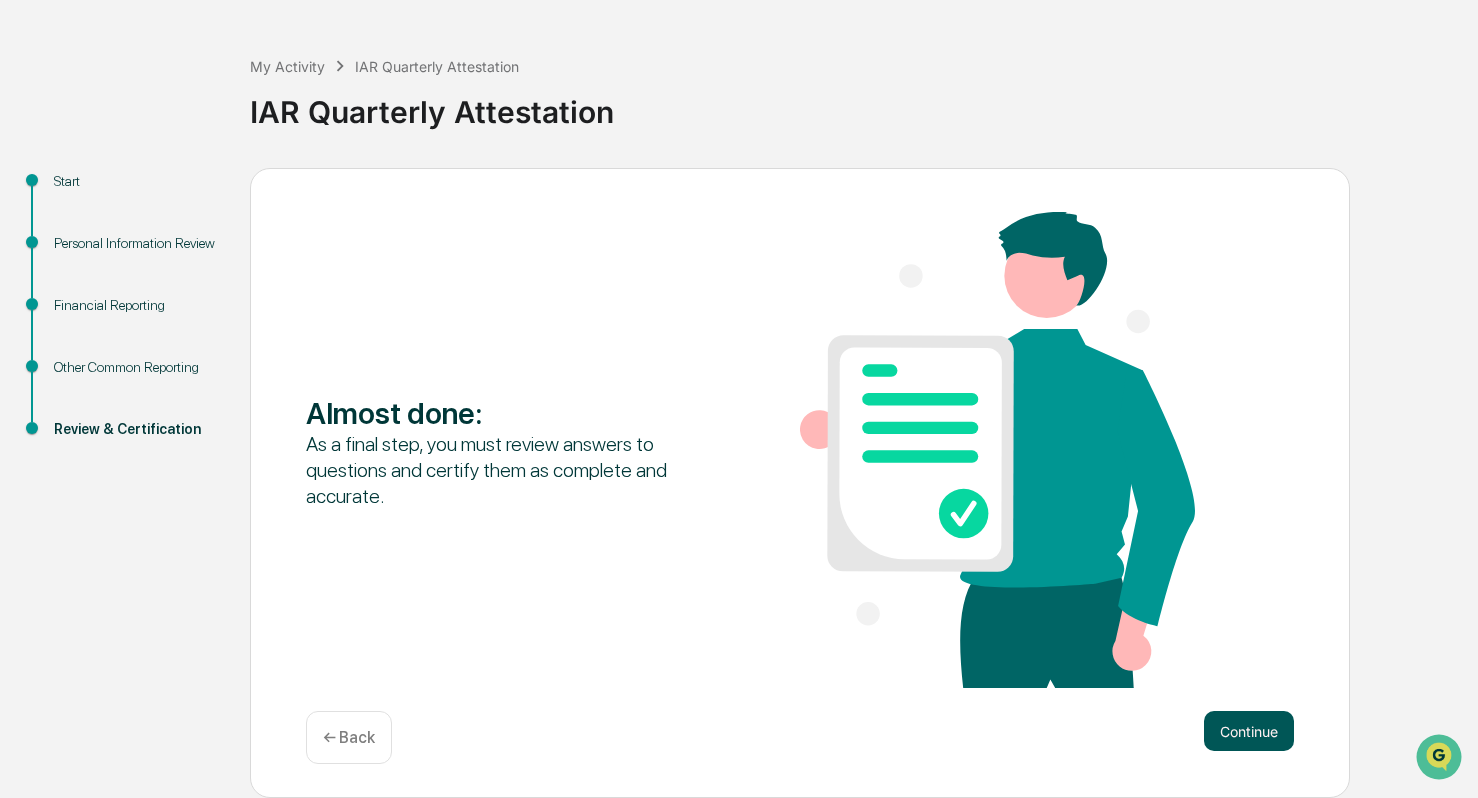 click on "Continue" at bounding box center [1249, 731] 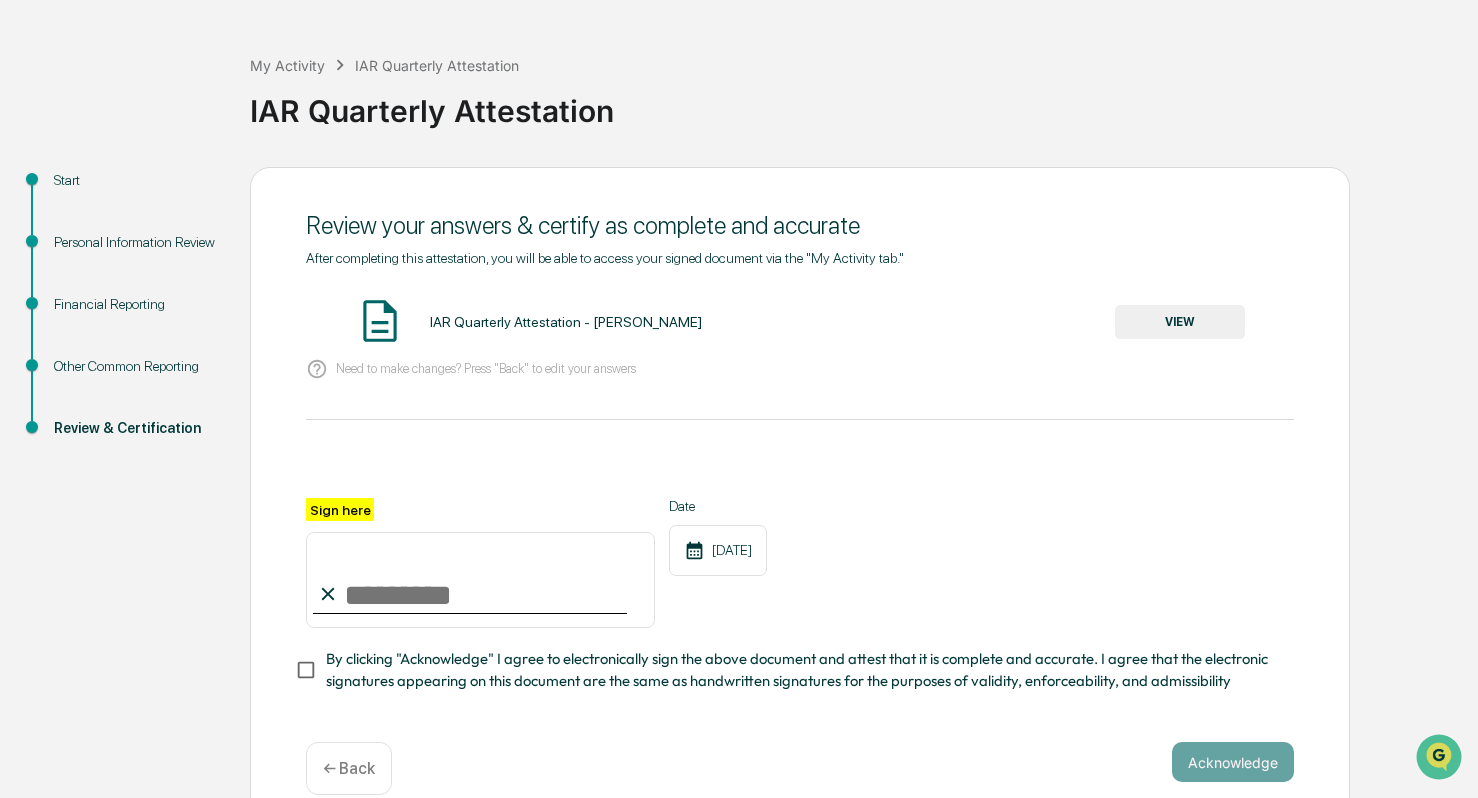 click on "VIEW" at bounding box center [1180, 322] 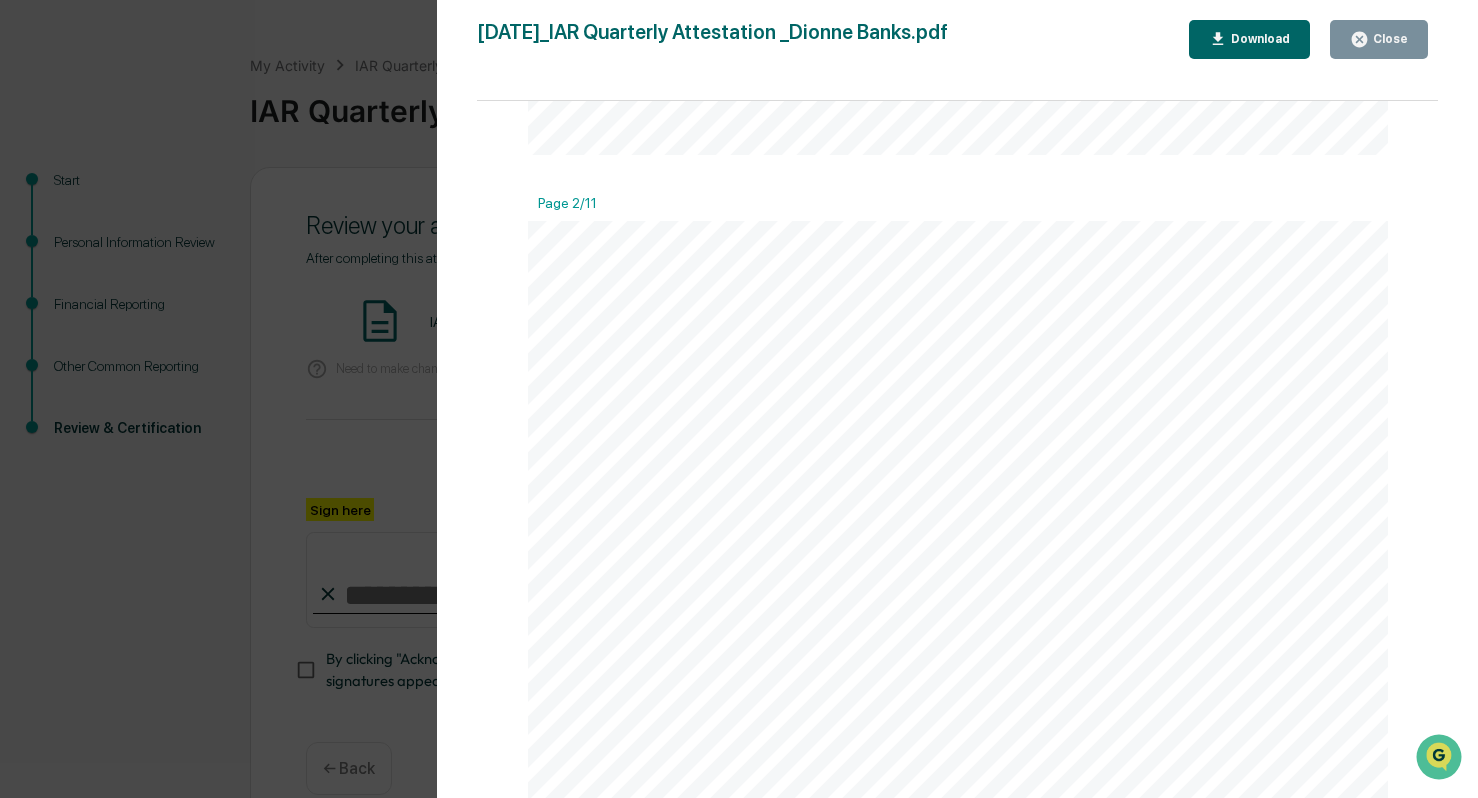 scroll, scrollTop: 1252, scrollLeft: 0, axis: vertical 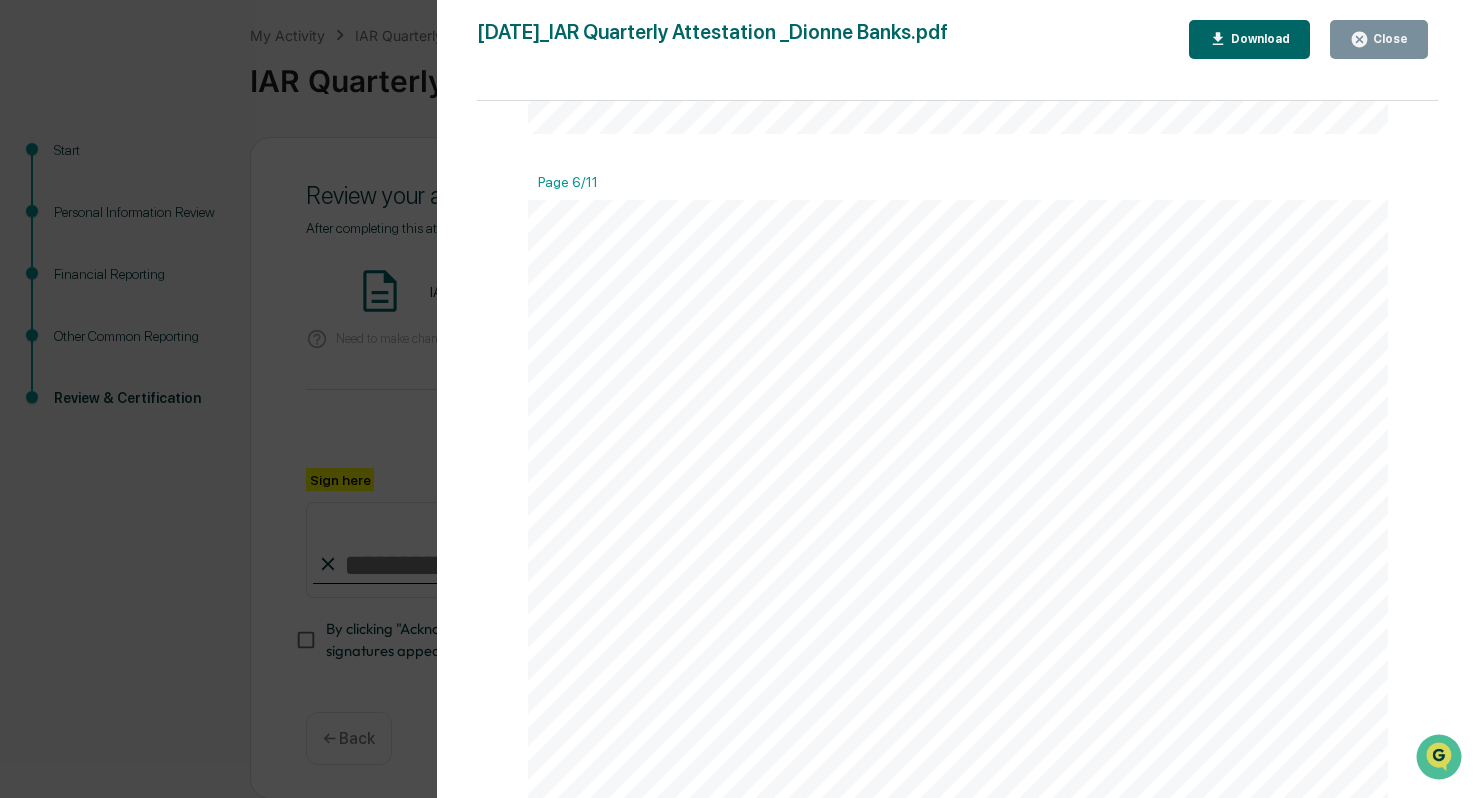 click on "Close" at bounding box center [1388, 39] 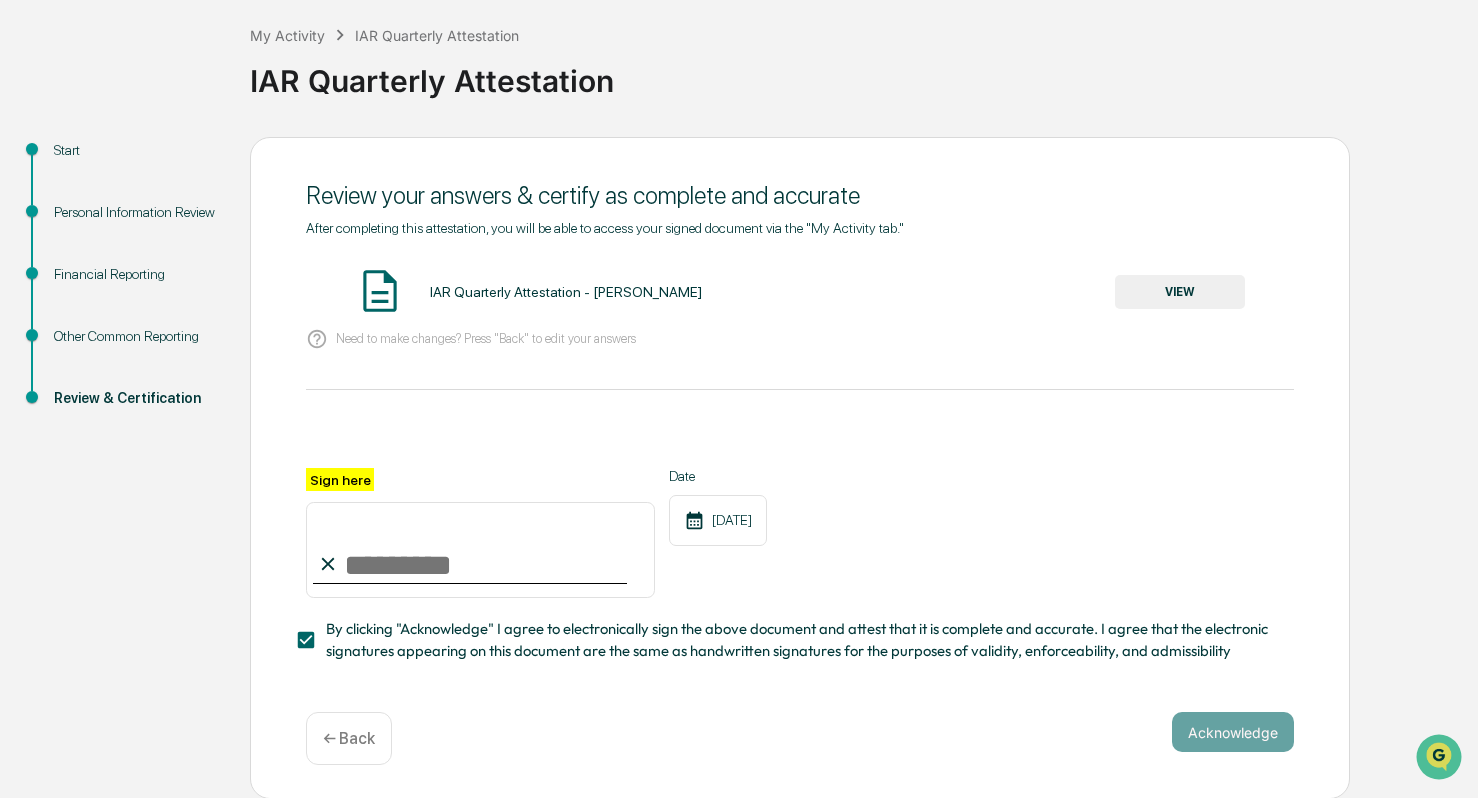 click on "Sign here" at bounding box center (480, 550) 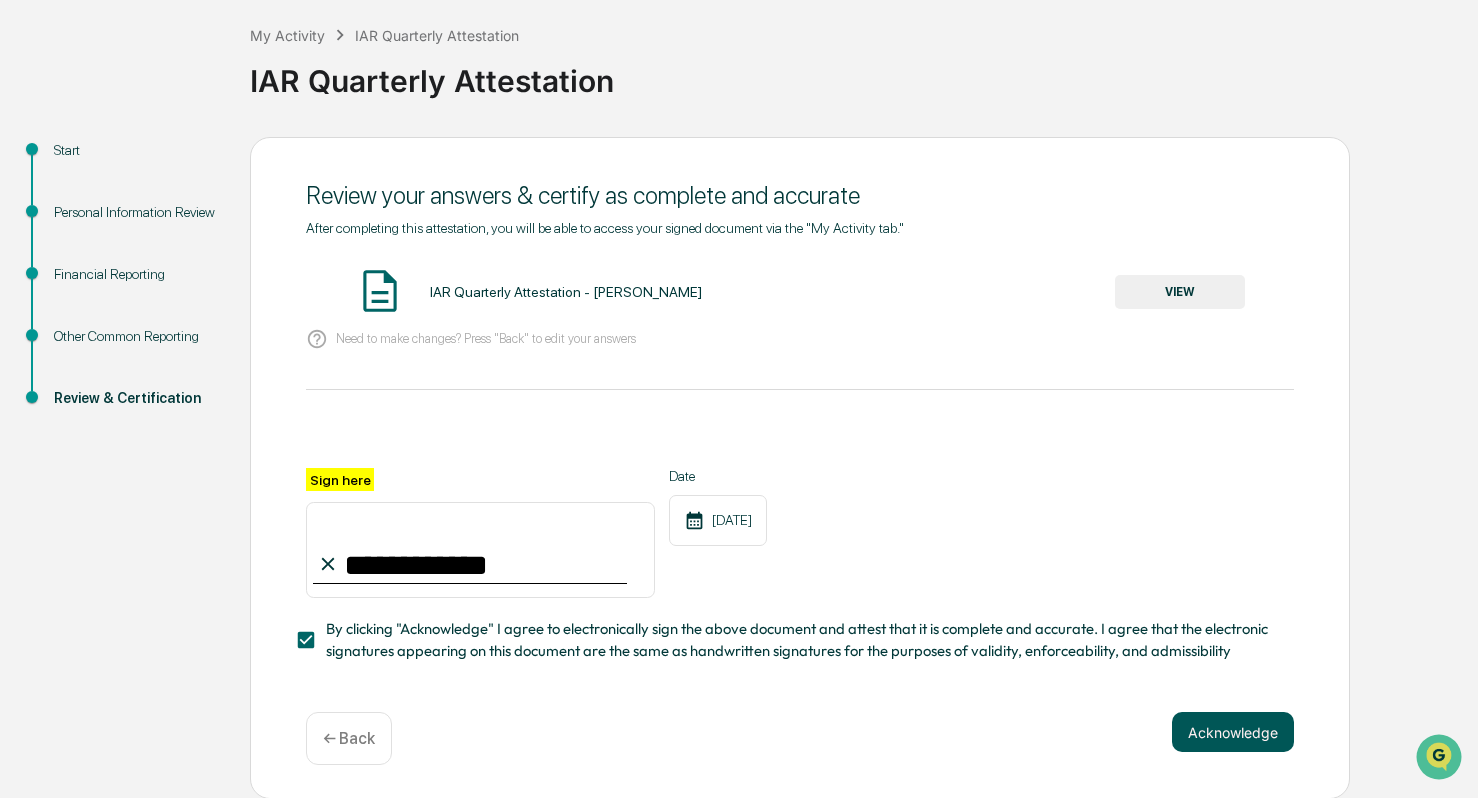 click on "Acknowledge" at bounding box center (1233, 732) 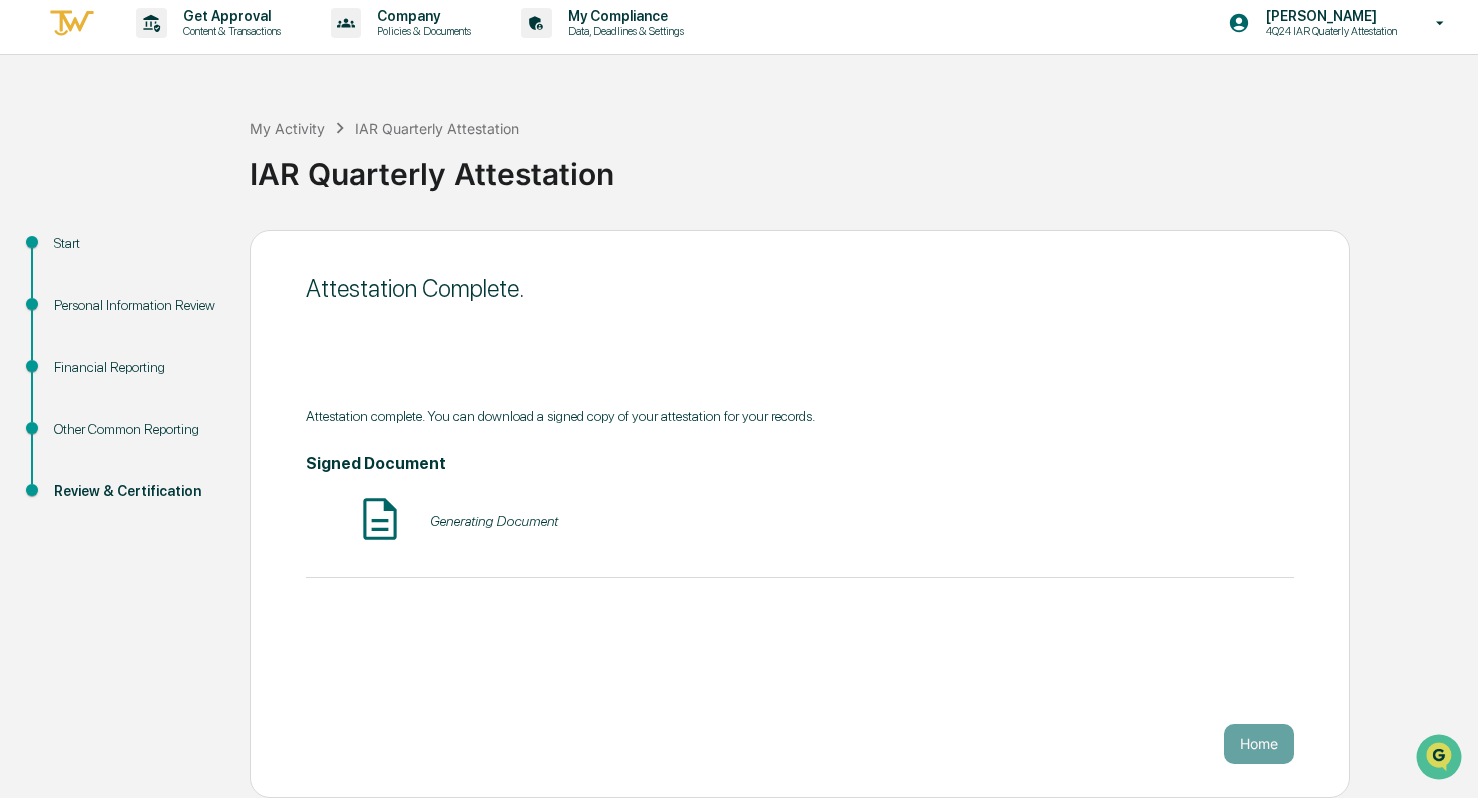 scroll, scrollTop: 8, scrollLeft: 0, axis: vertical 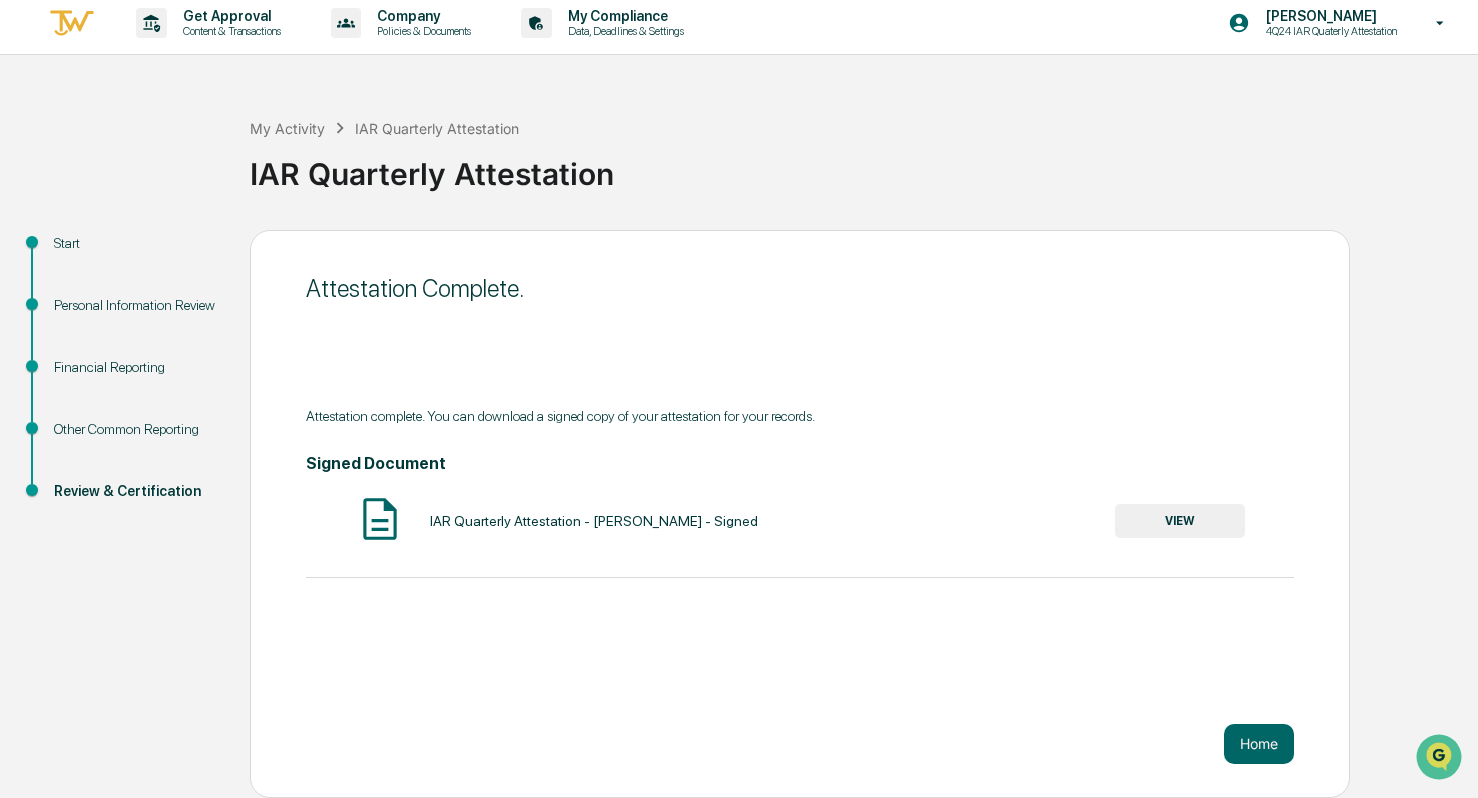 click on "VIEW" at bounding box center (1180, 521) 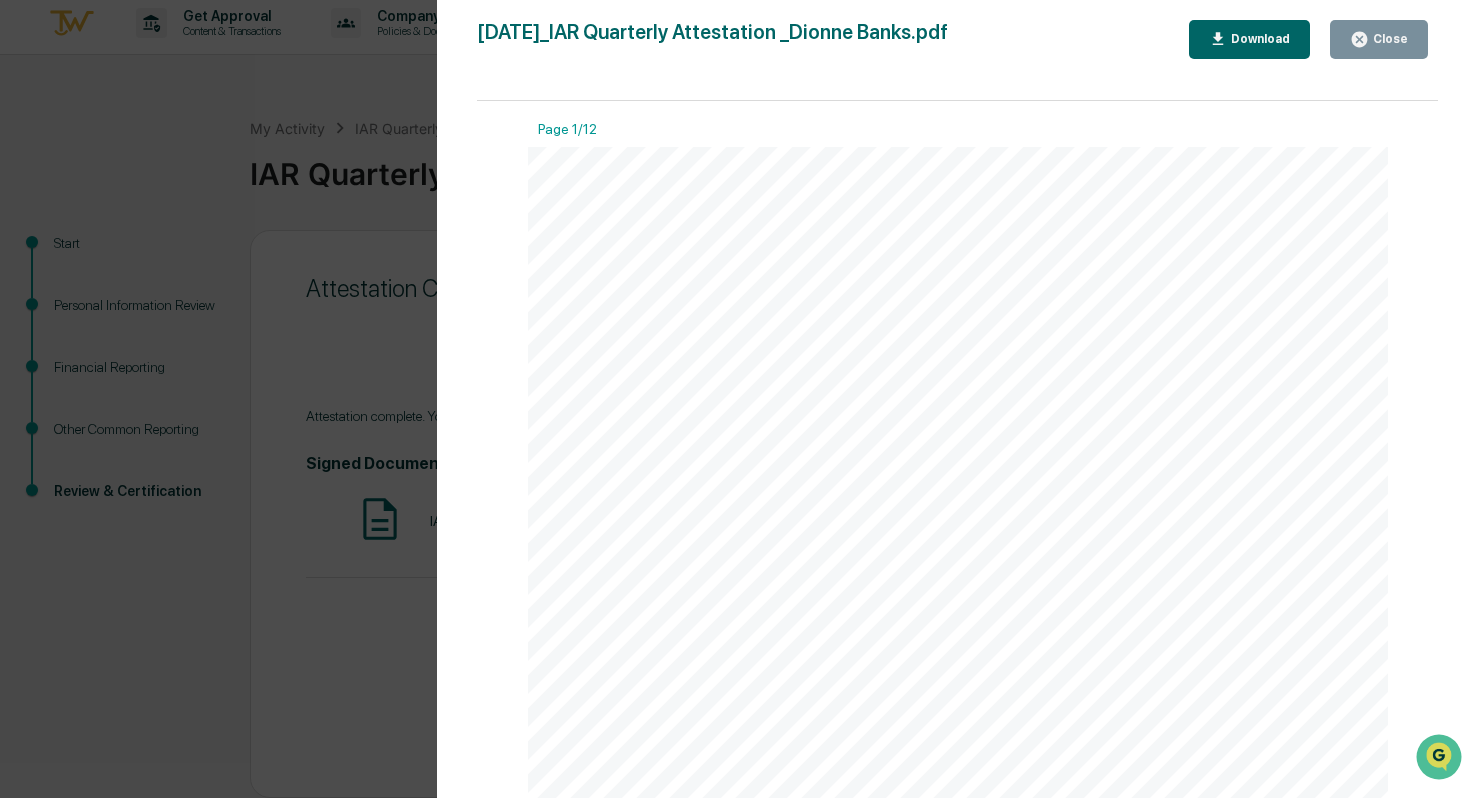 click on "Download" at bounding box center [1258, 39] 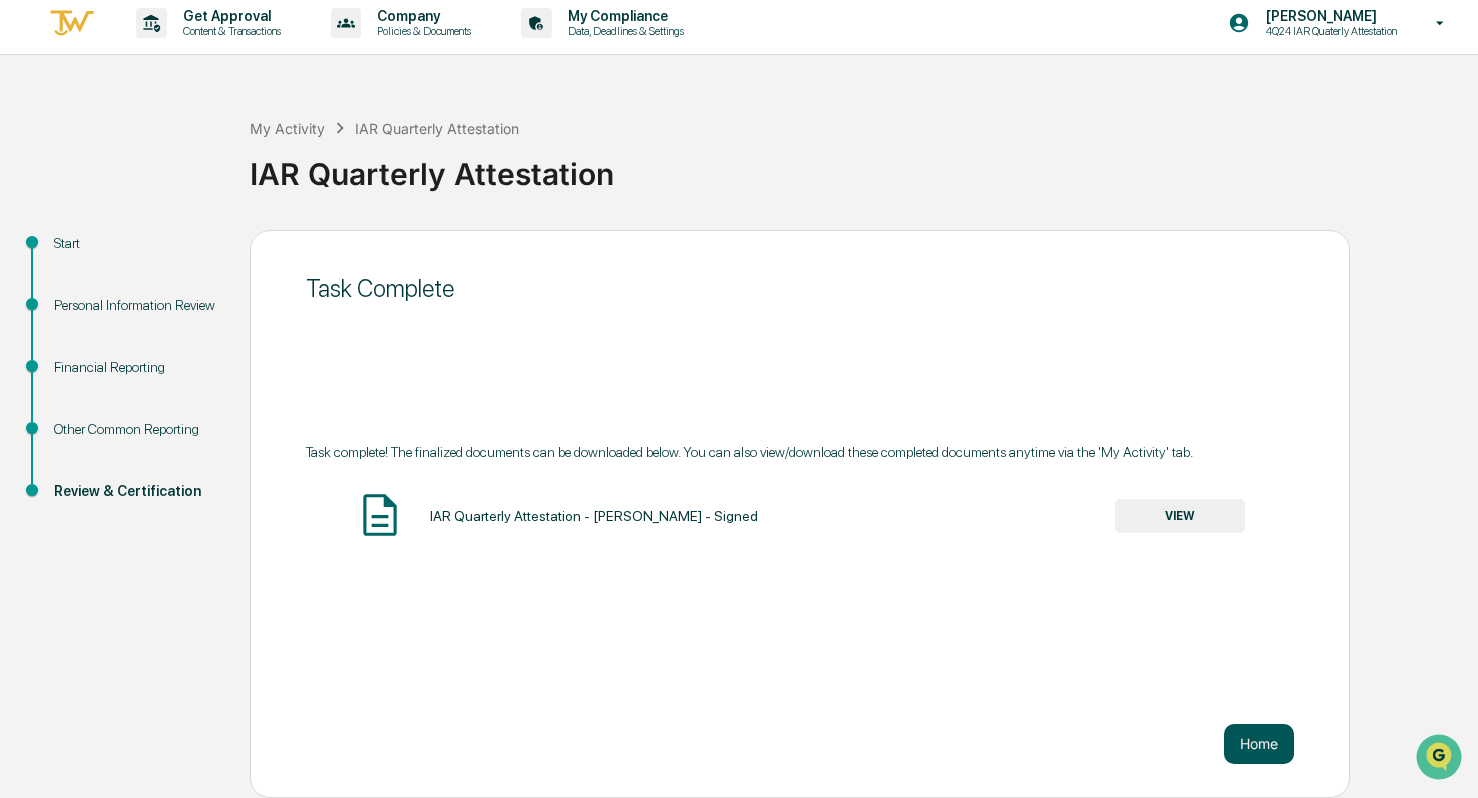 click on "Home" at bounding box center (1259, 744) 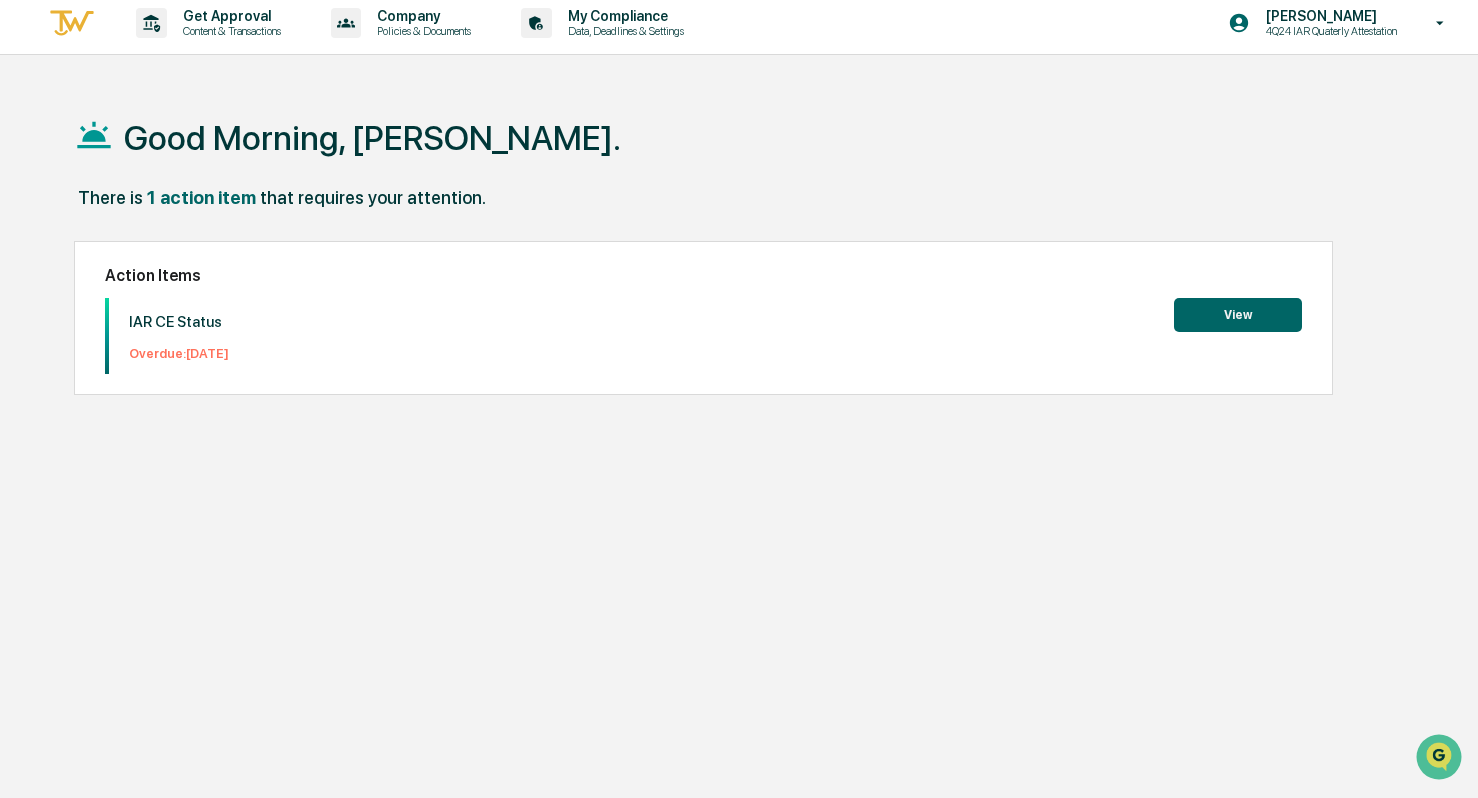click on "View" at bounding box center [1238, 315] 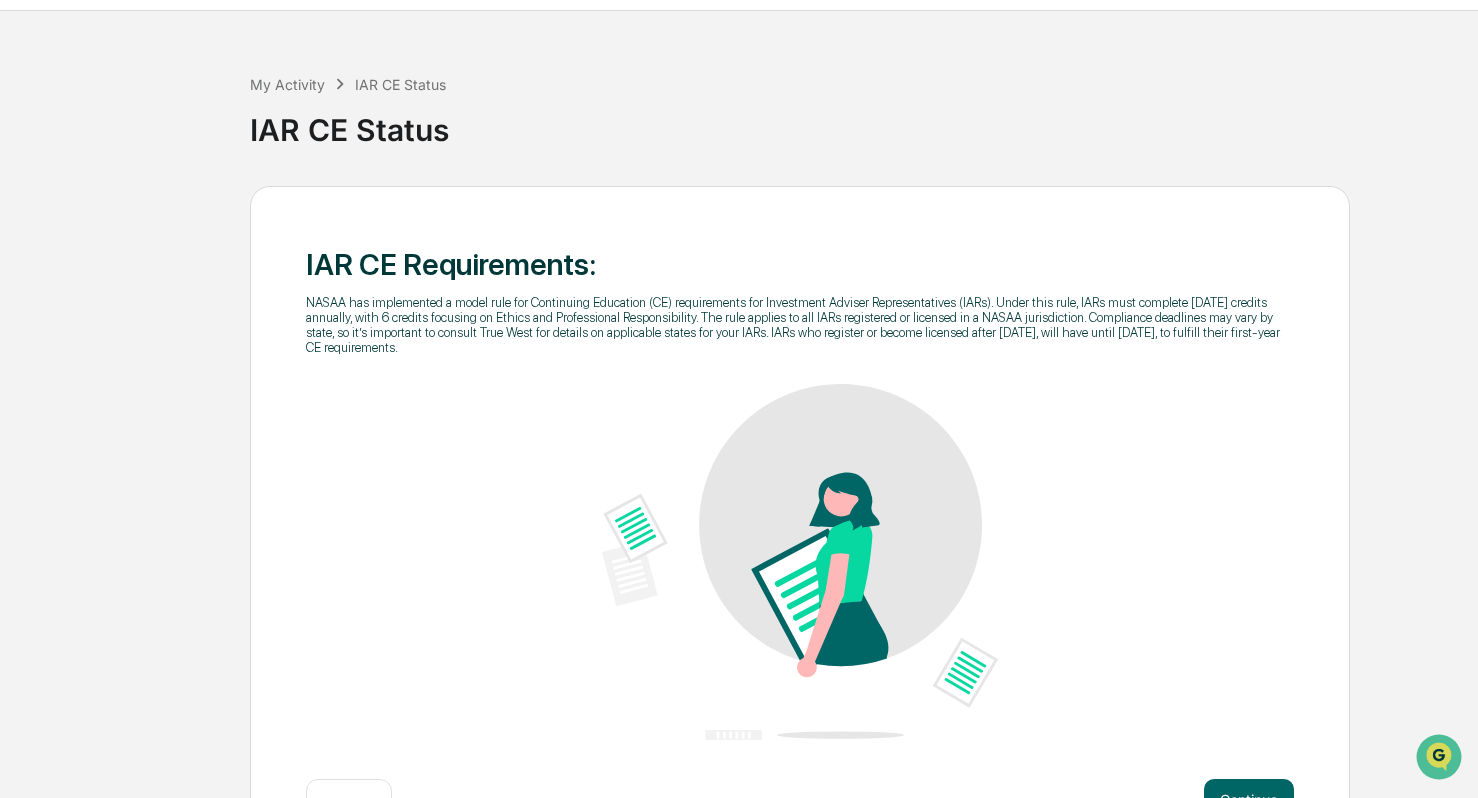 scroll, scrollTop: 120, scrollLeft: 0, axis: vertical 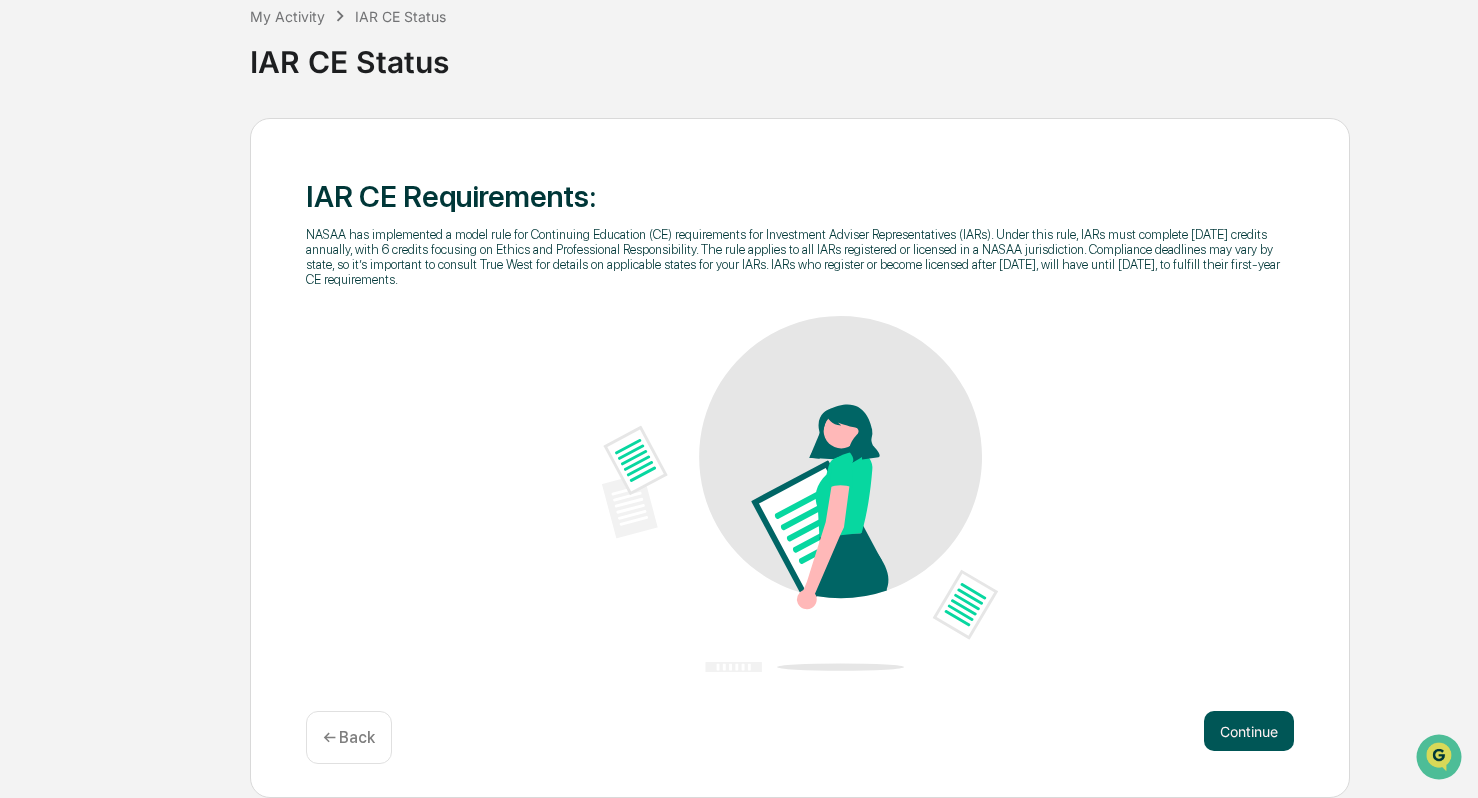 click on "Continue" at bounding box center [1249, 731] 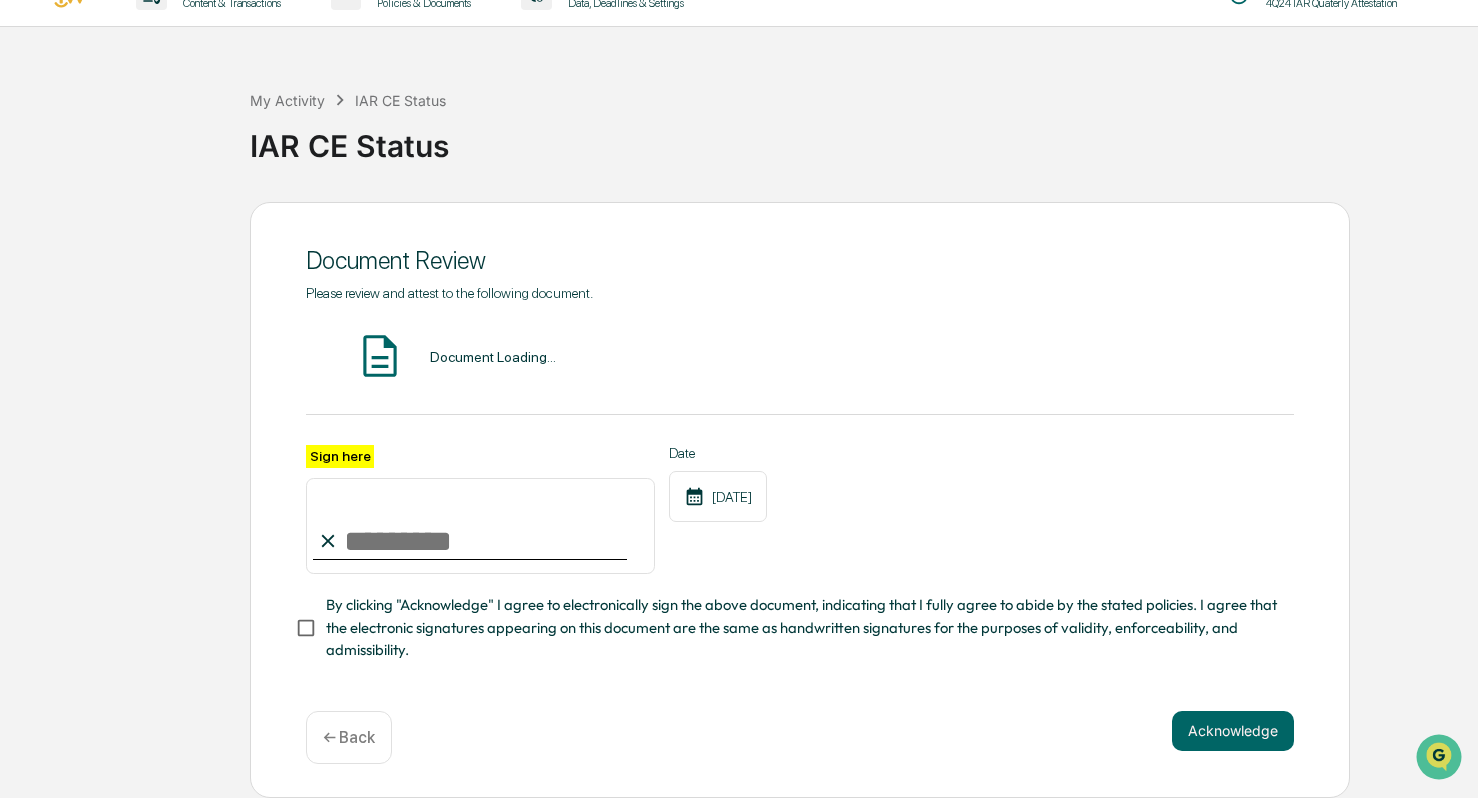 scroll, scrollTop: 34, scrollLeft: 0, axis: vertical 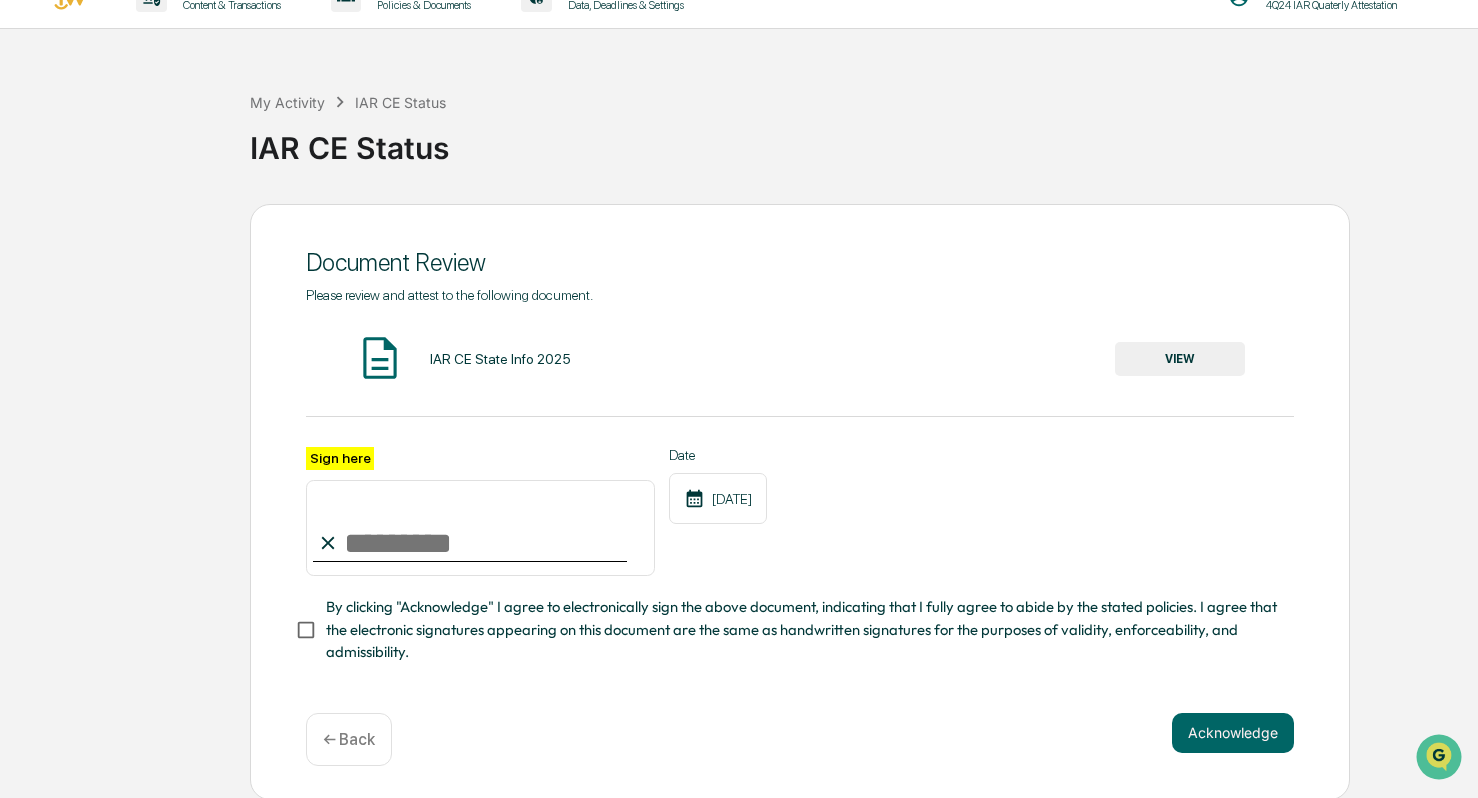 click on "IAR CE State Info 2025 VIEW" at bounding box center (800, 359) 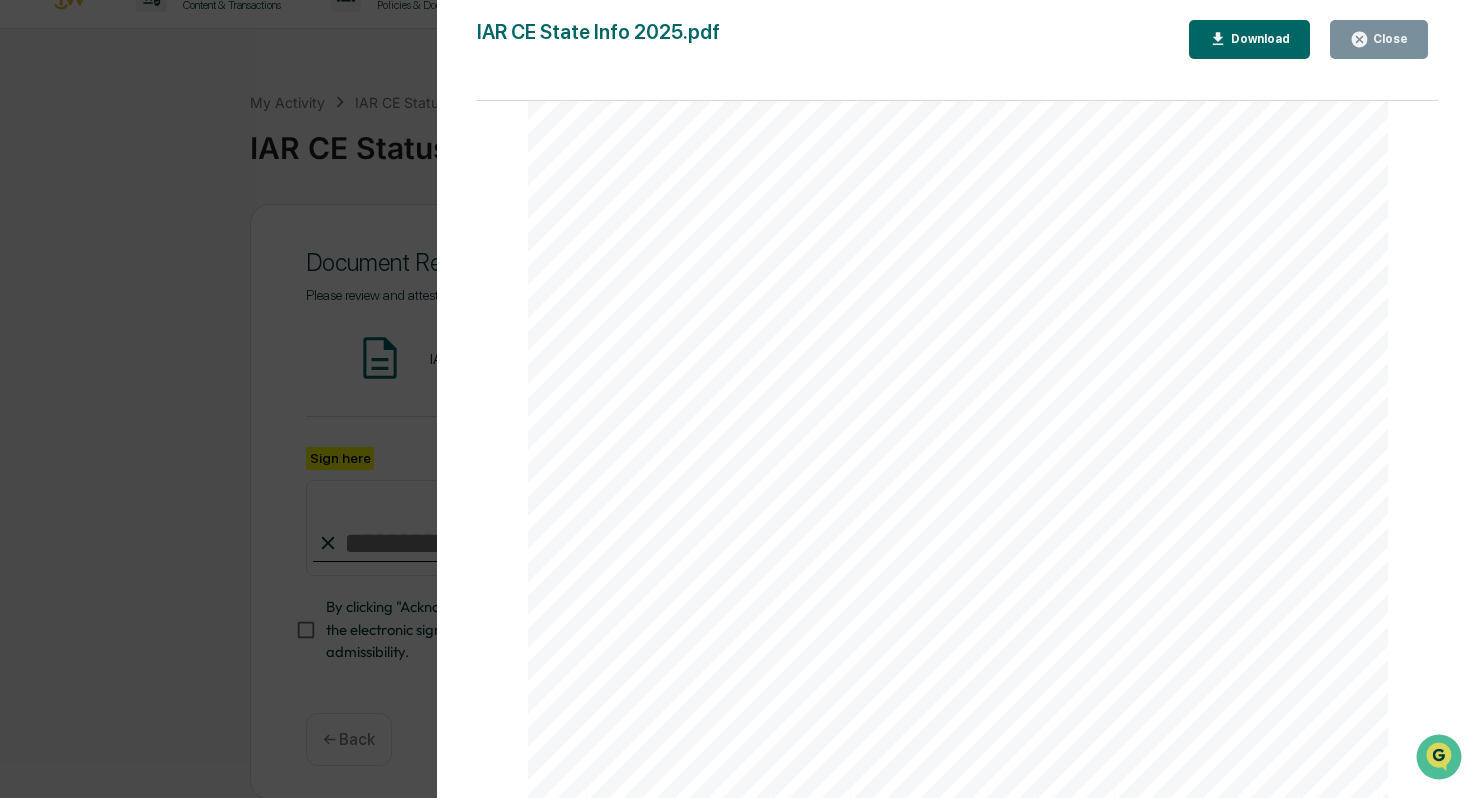 scroll, scrollTop: 377, scrollLeft: 0, axis: vertical 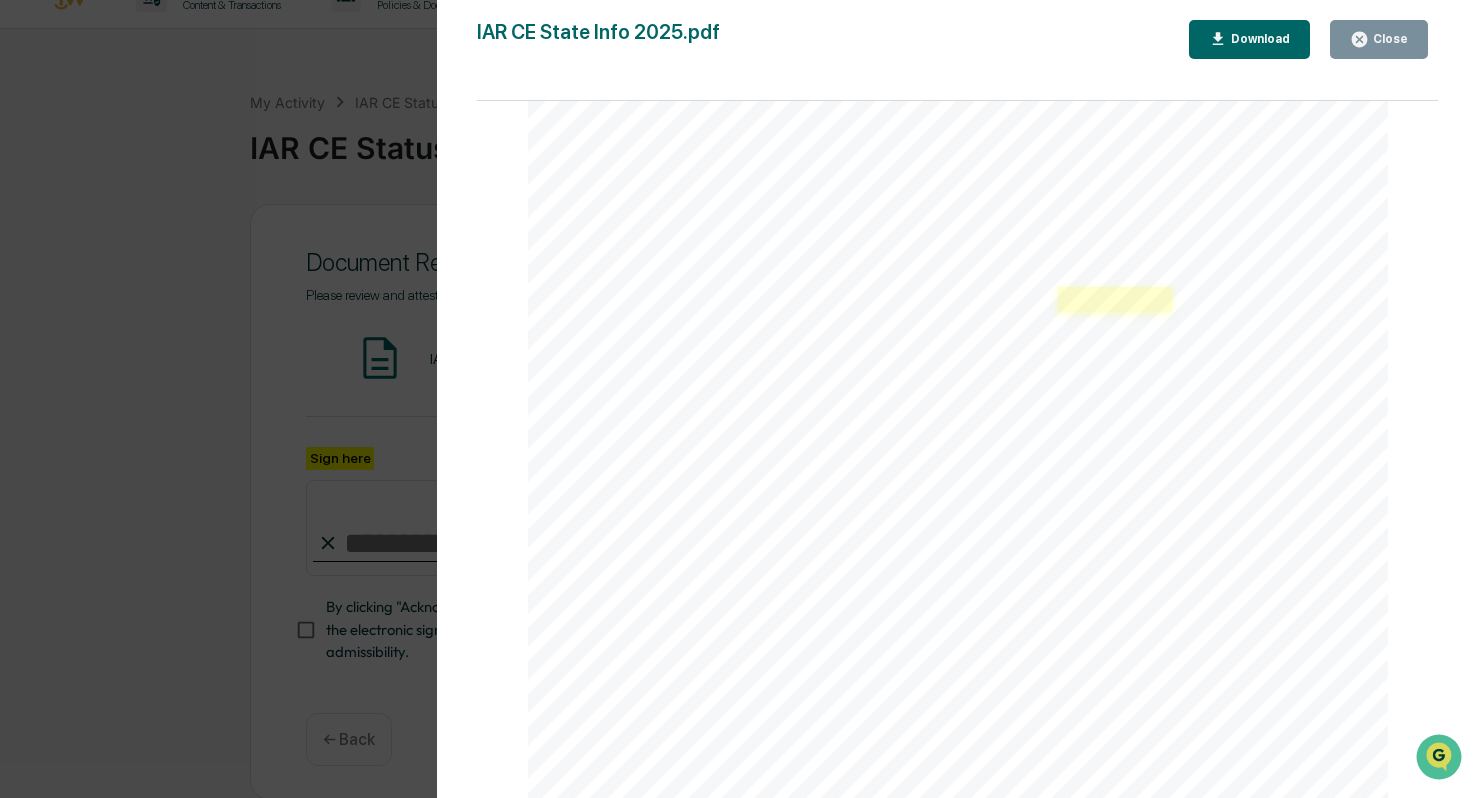 click at bounding box center [1115, 299] 